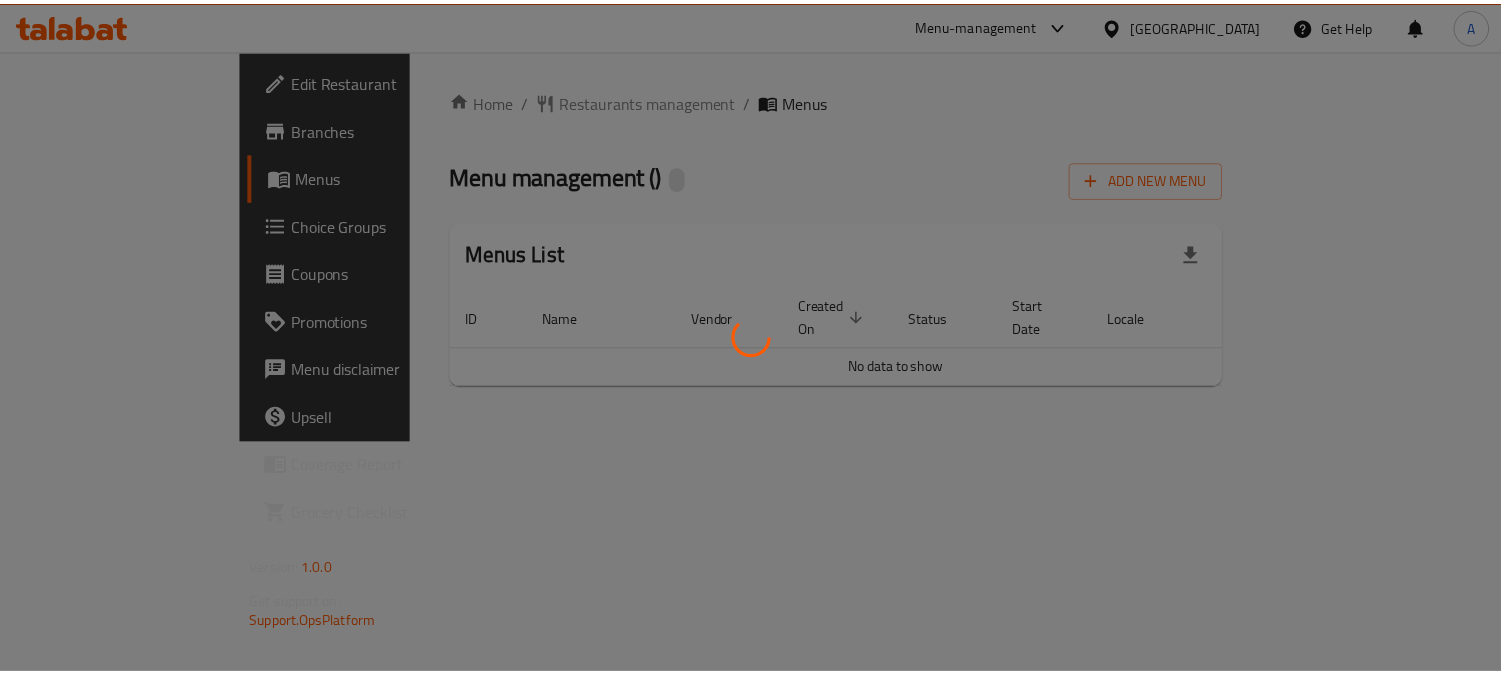 scroll, scrollTop: 0, scrollLeft: 0, axis: both 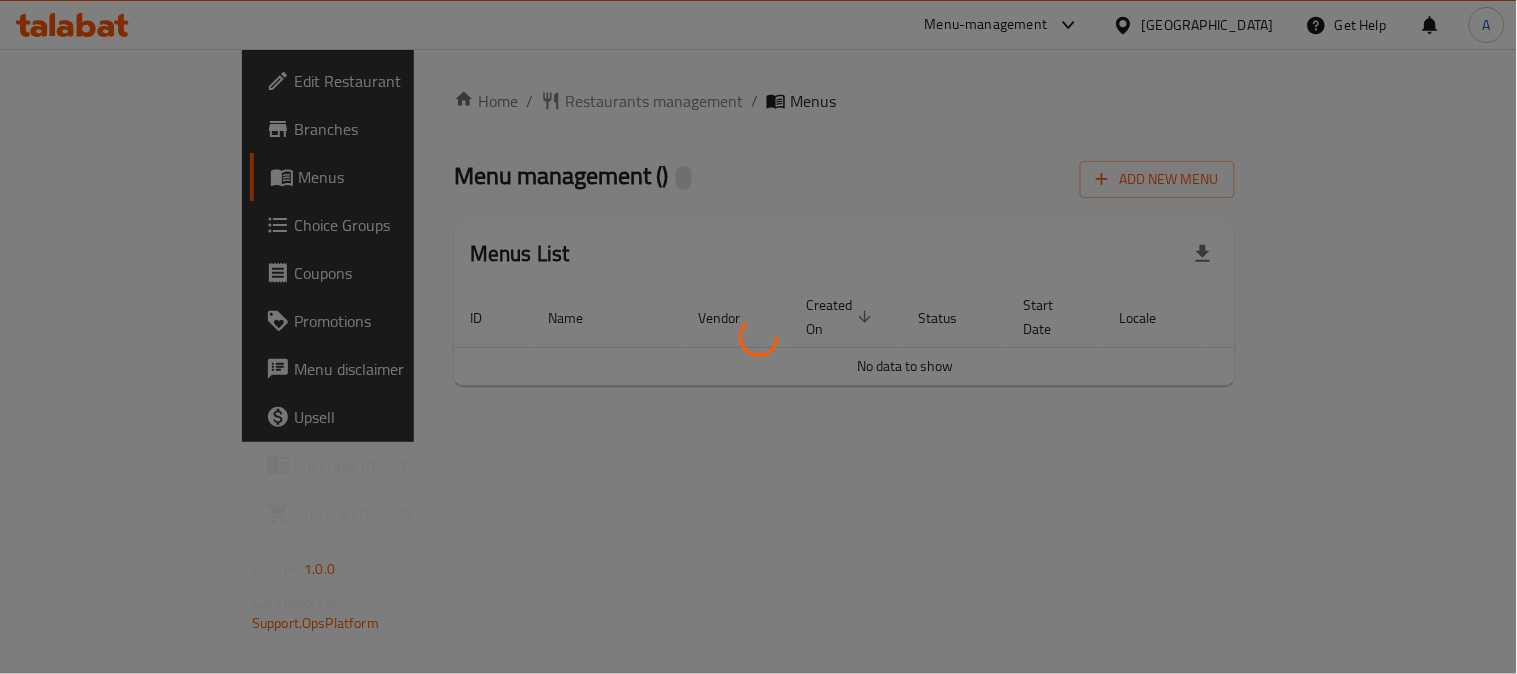click at bounding box center [758, 337] 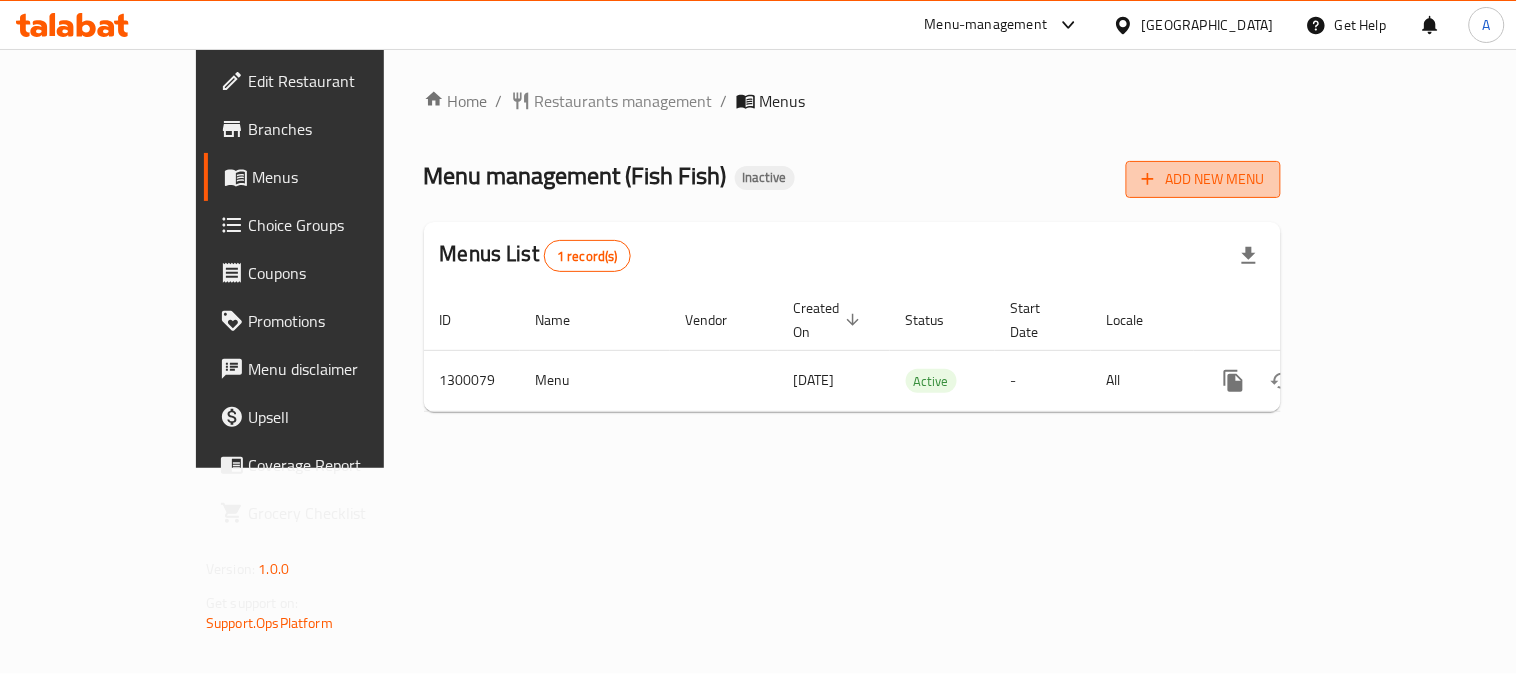 click on "Add New Menu" at bounding box center [1203, 179] 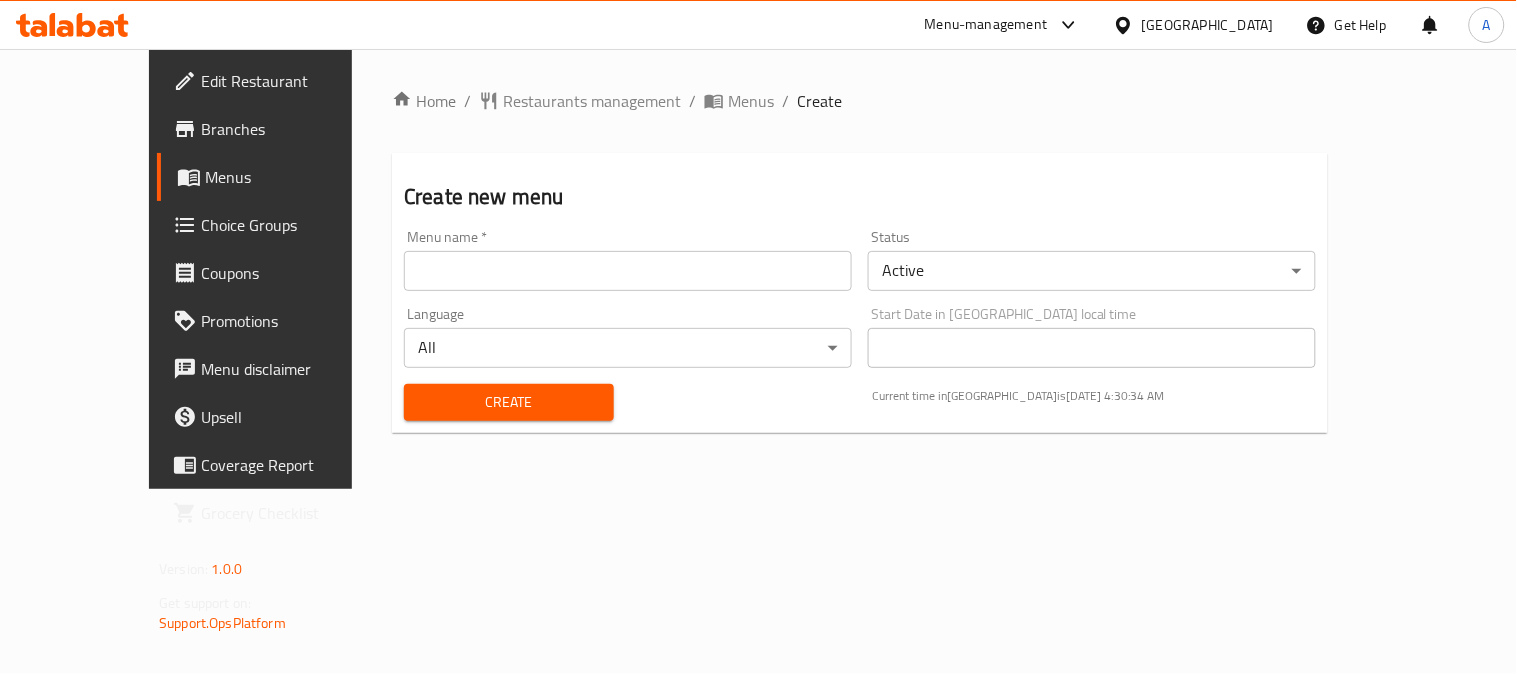 click at bounding box center (628, 271) 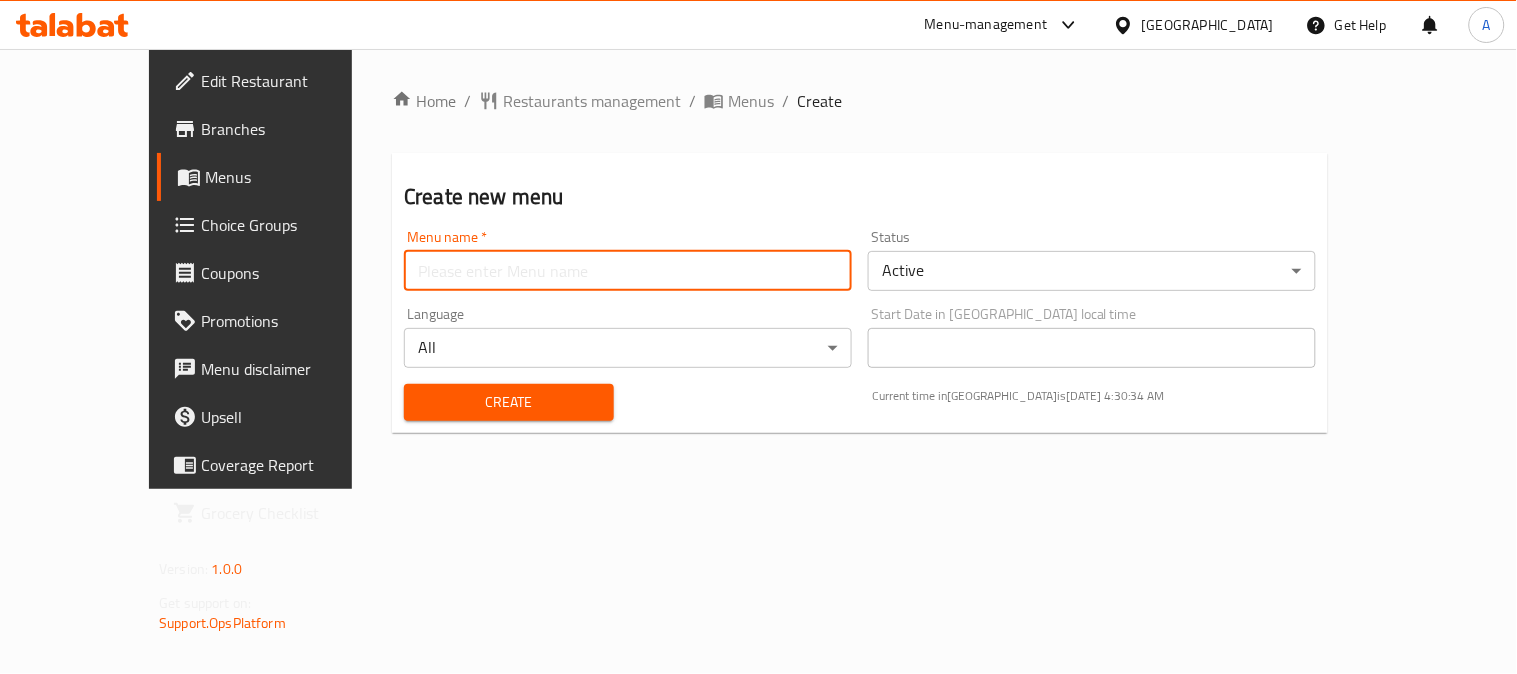 type on "new" 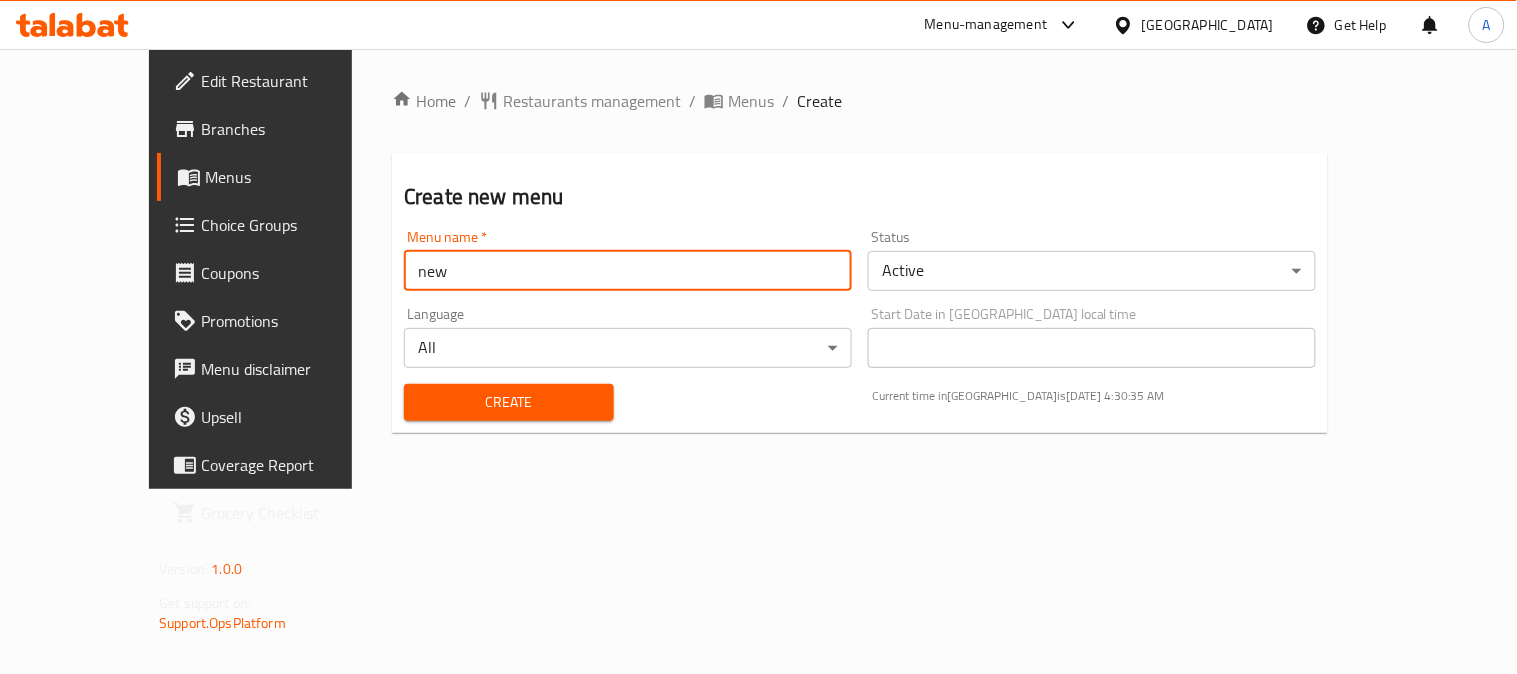 click on "Create" at bounding box center [509, 402] 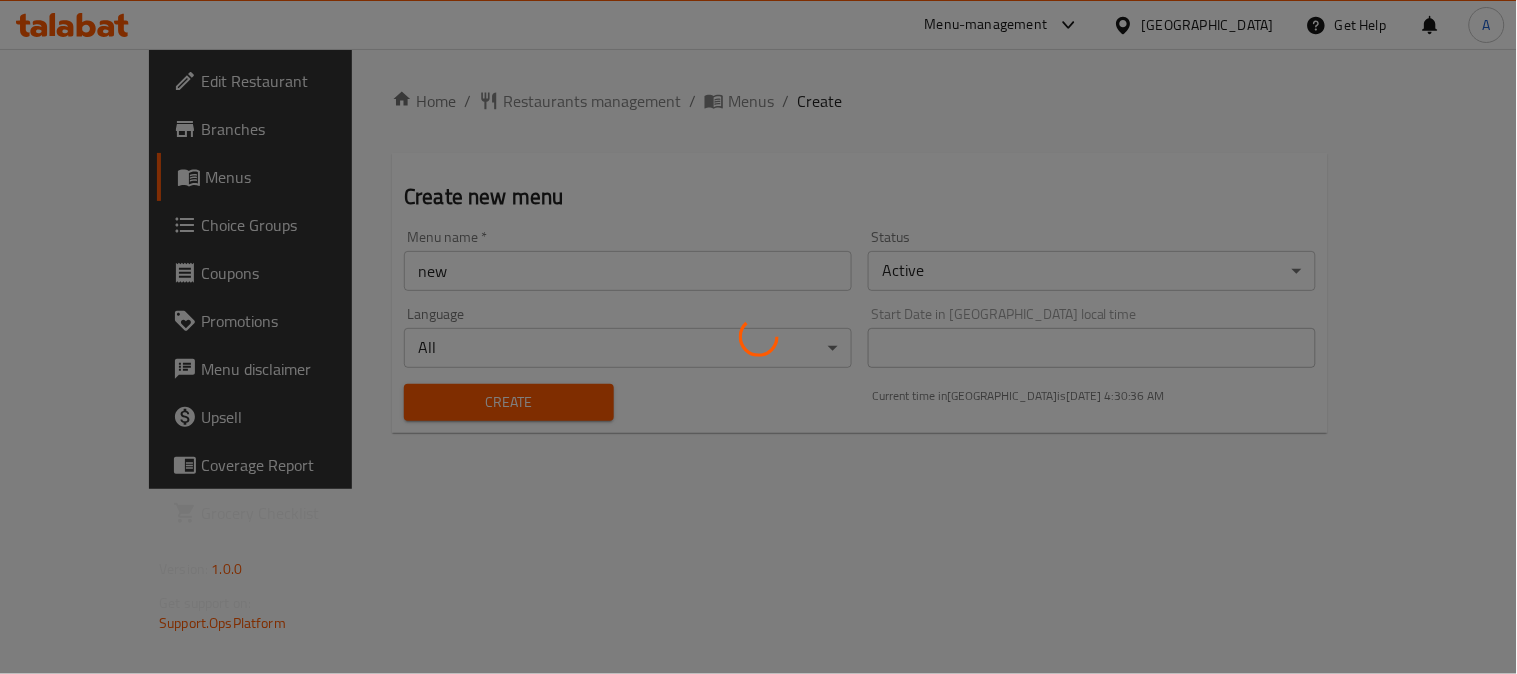type 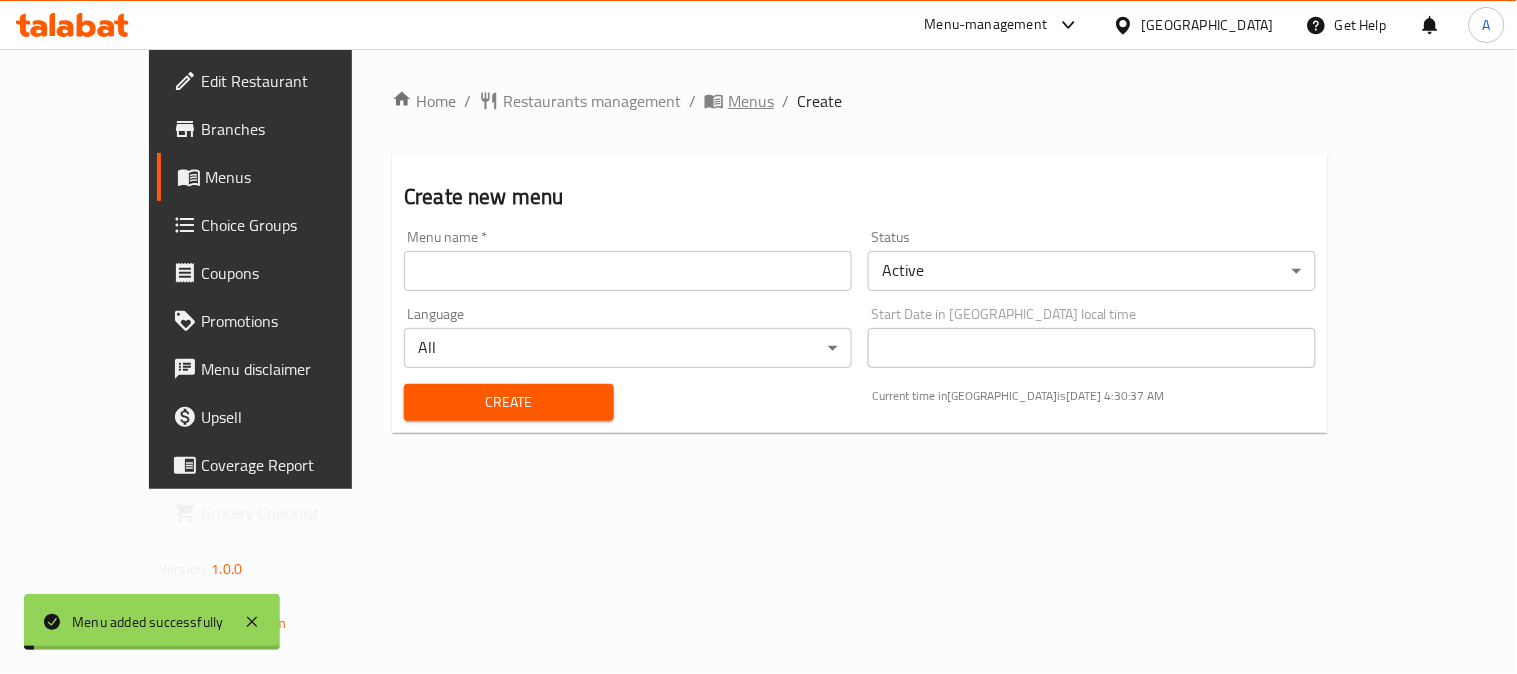 click on "Menus" at bounding box center [751, 101] 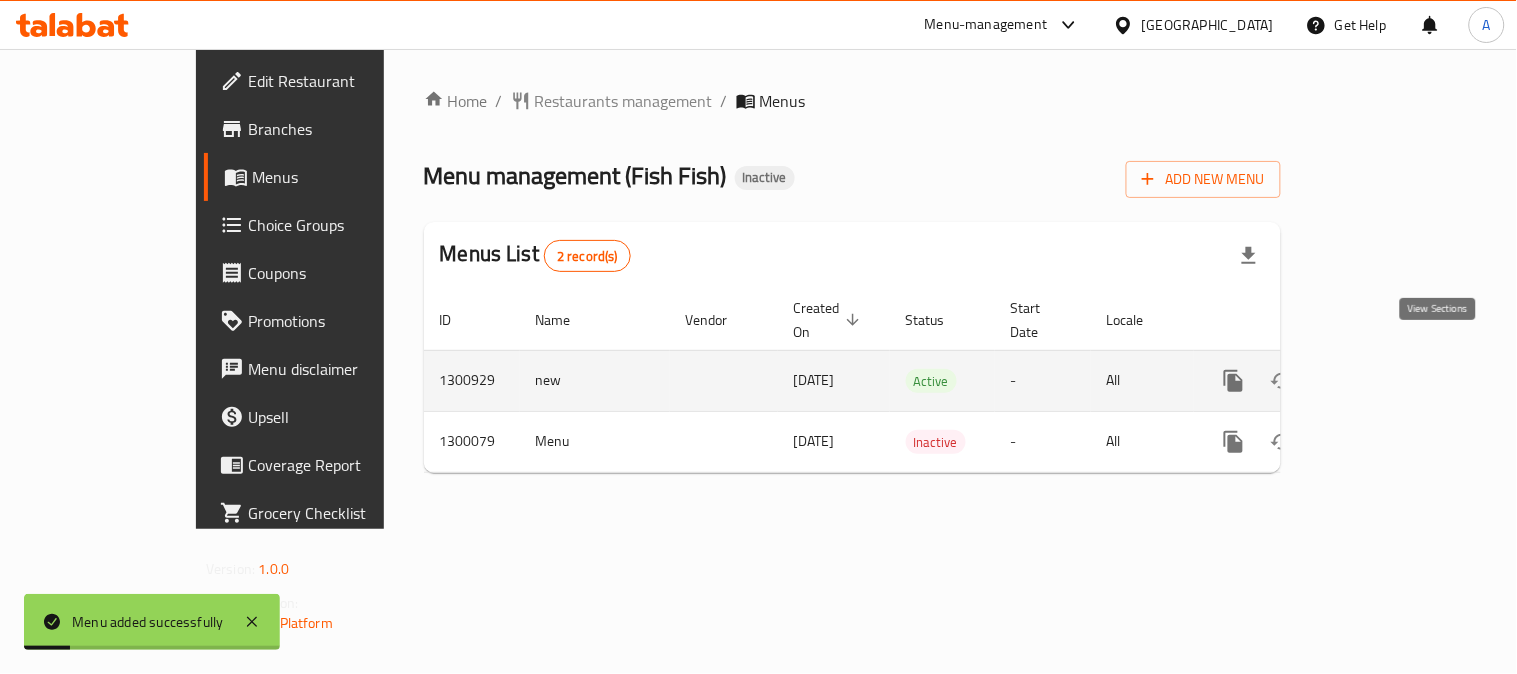 click 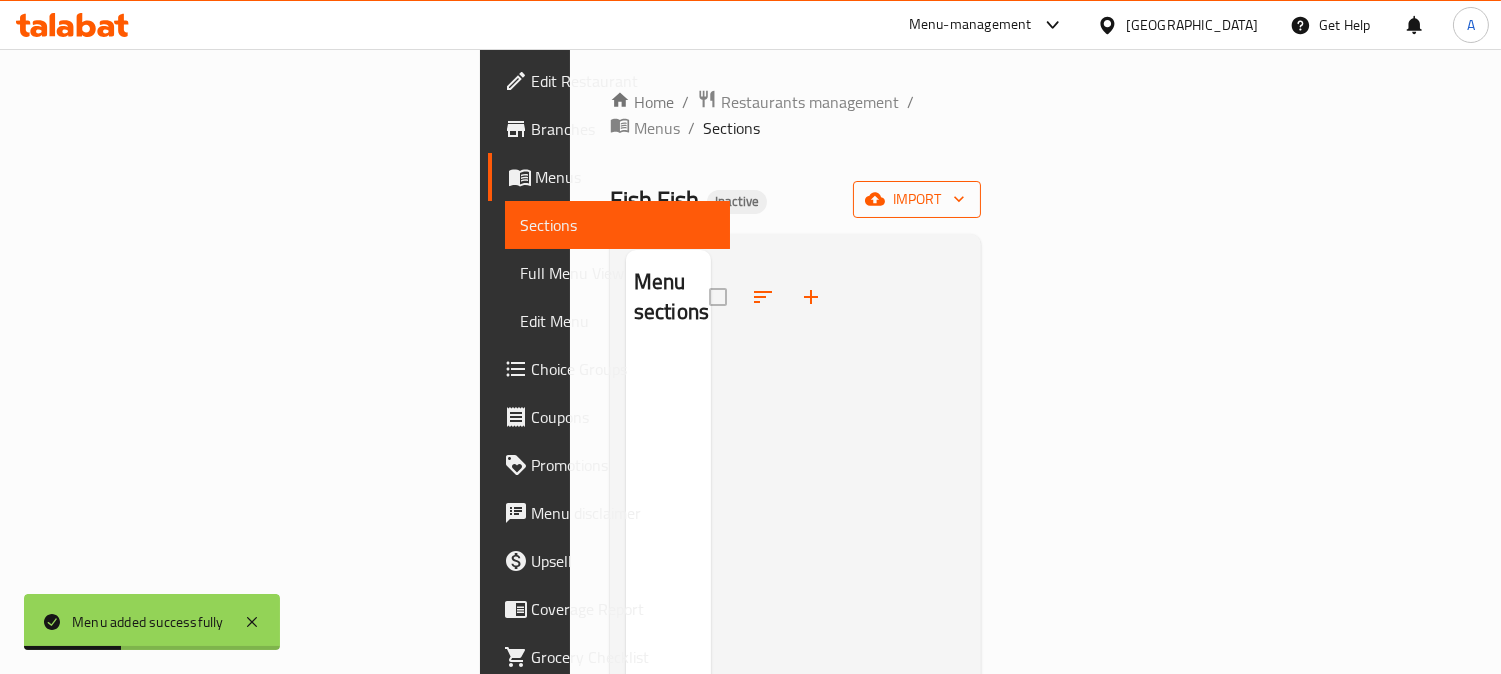 click on "import" at bounding box center (917, 199) 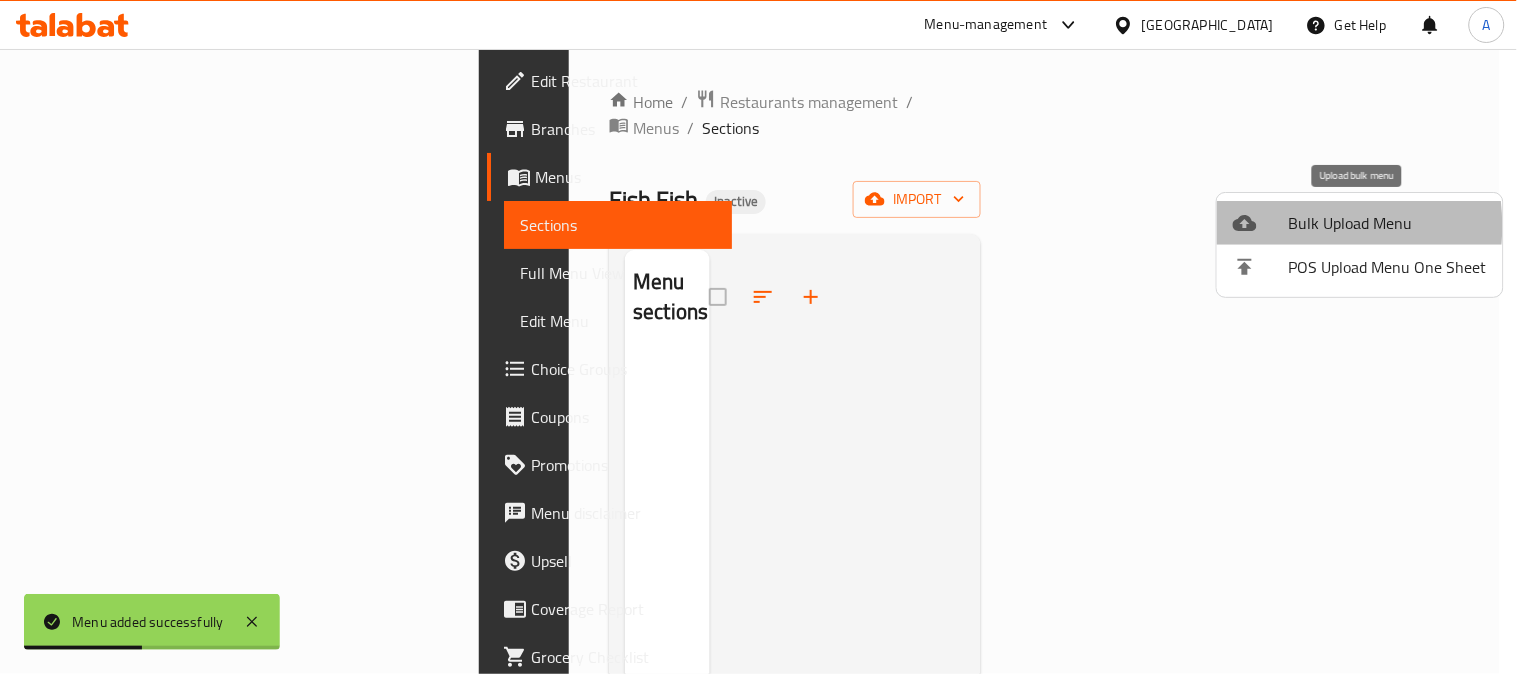 click at bounding box center [1261, 223] 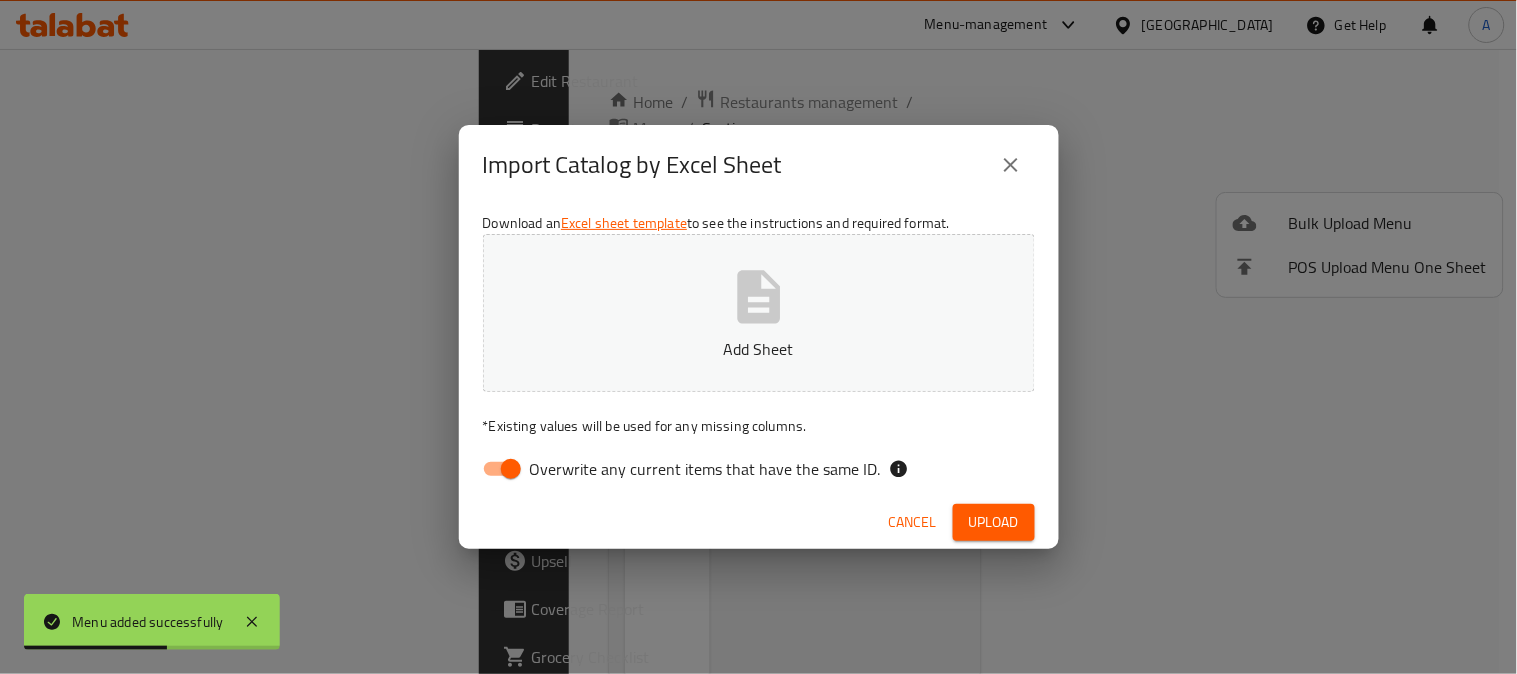 click on "Overwrite any current items that have the same ID." at bounding box center [511, 469] 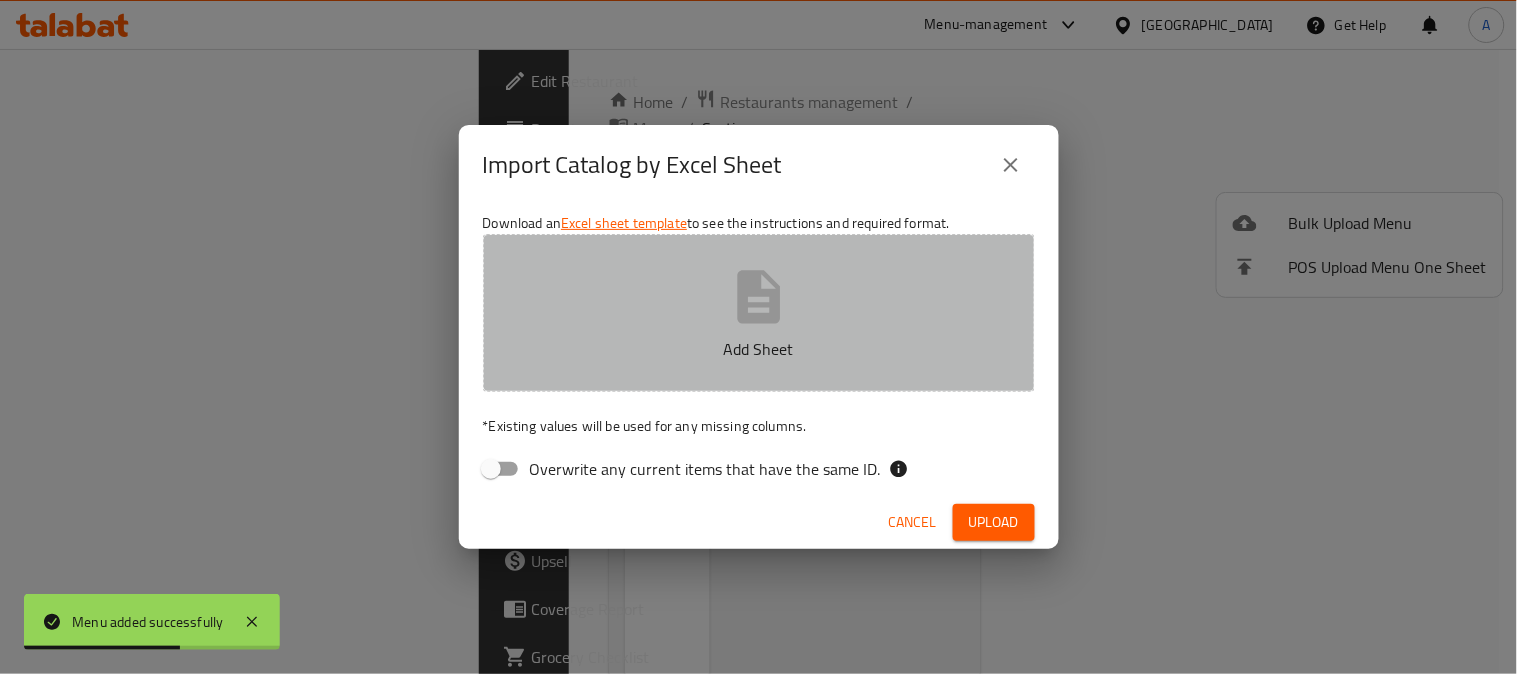 click on "Add Sheet" at bounding box center [759, 313] 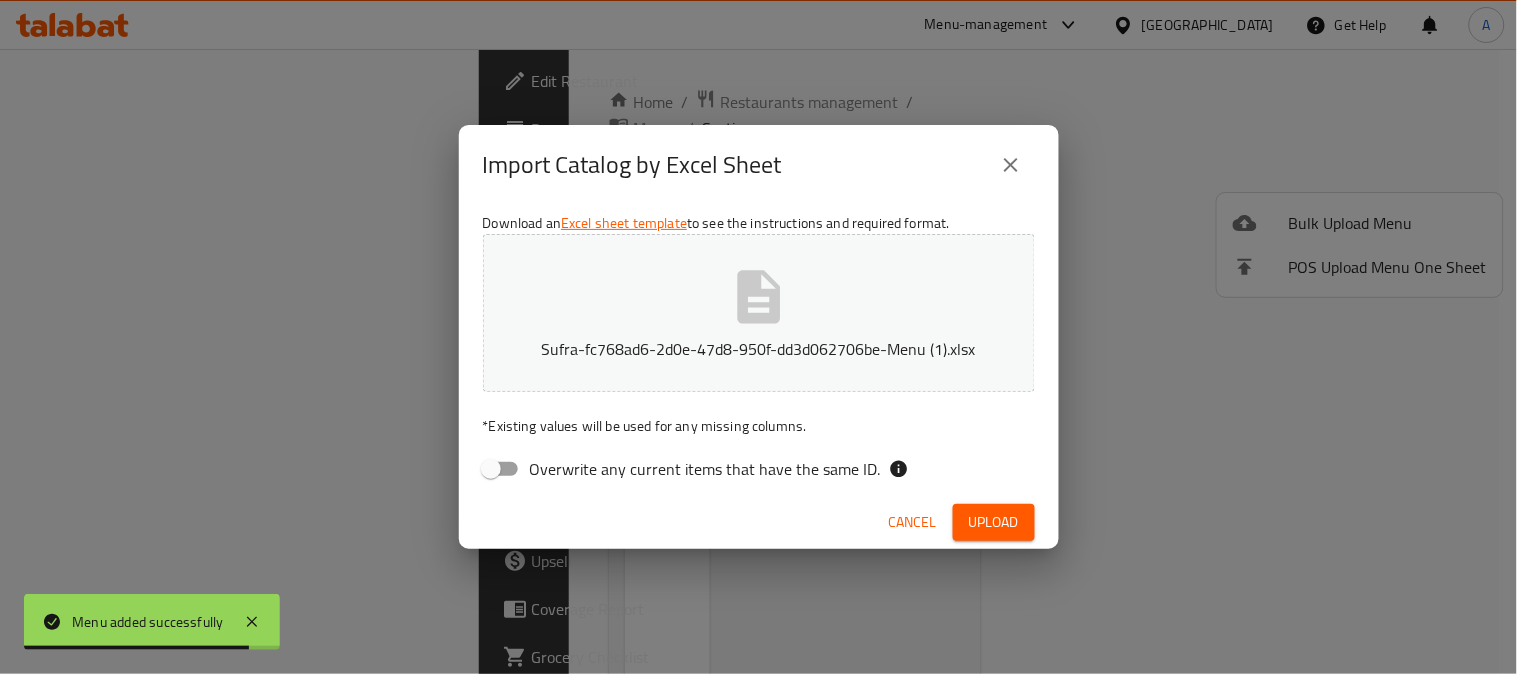 click on "Upload" at bounding box center (994, 522) 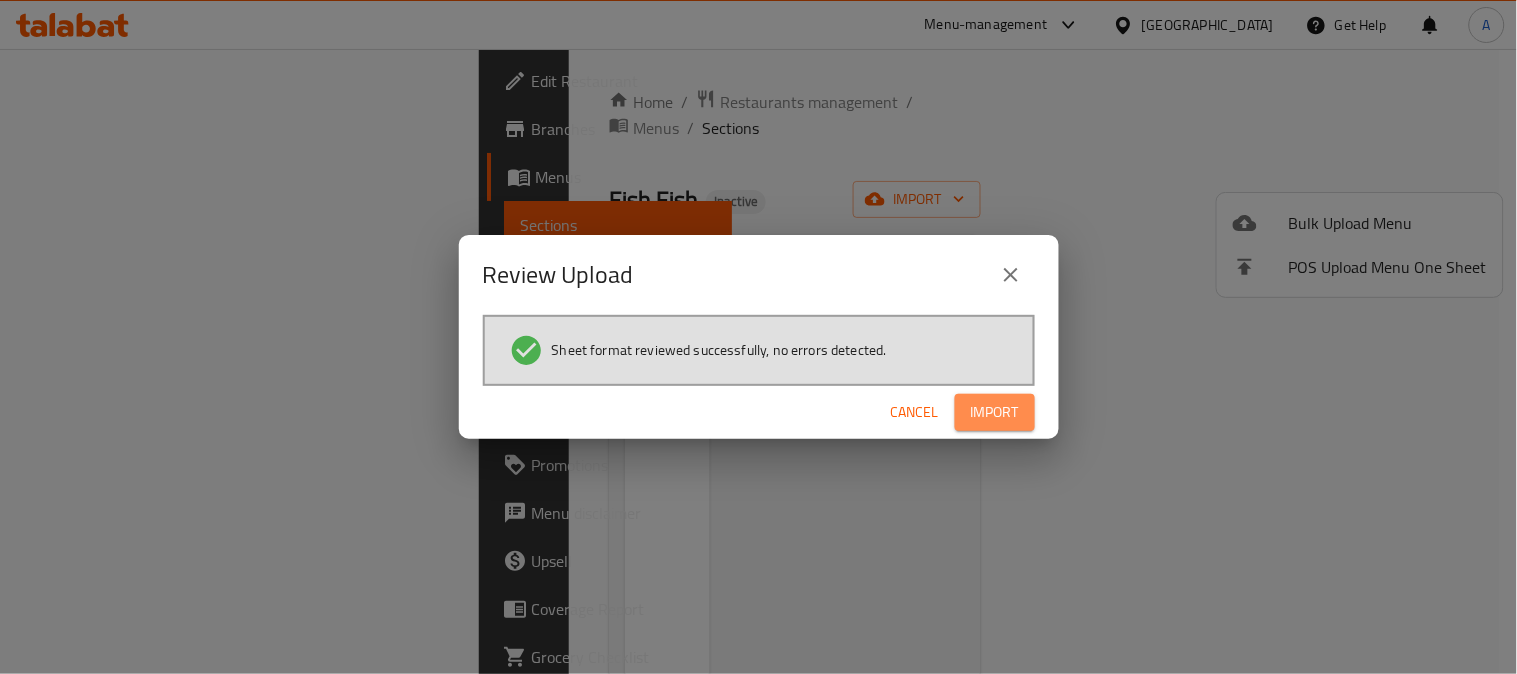 click on "Import" at bounding box center [995, 412] 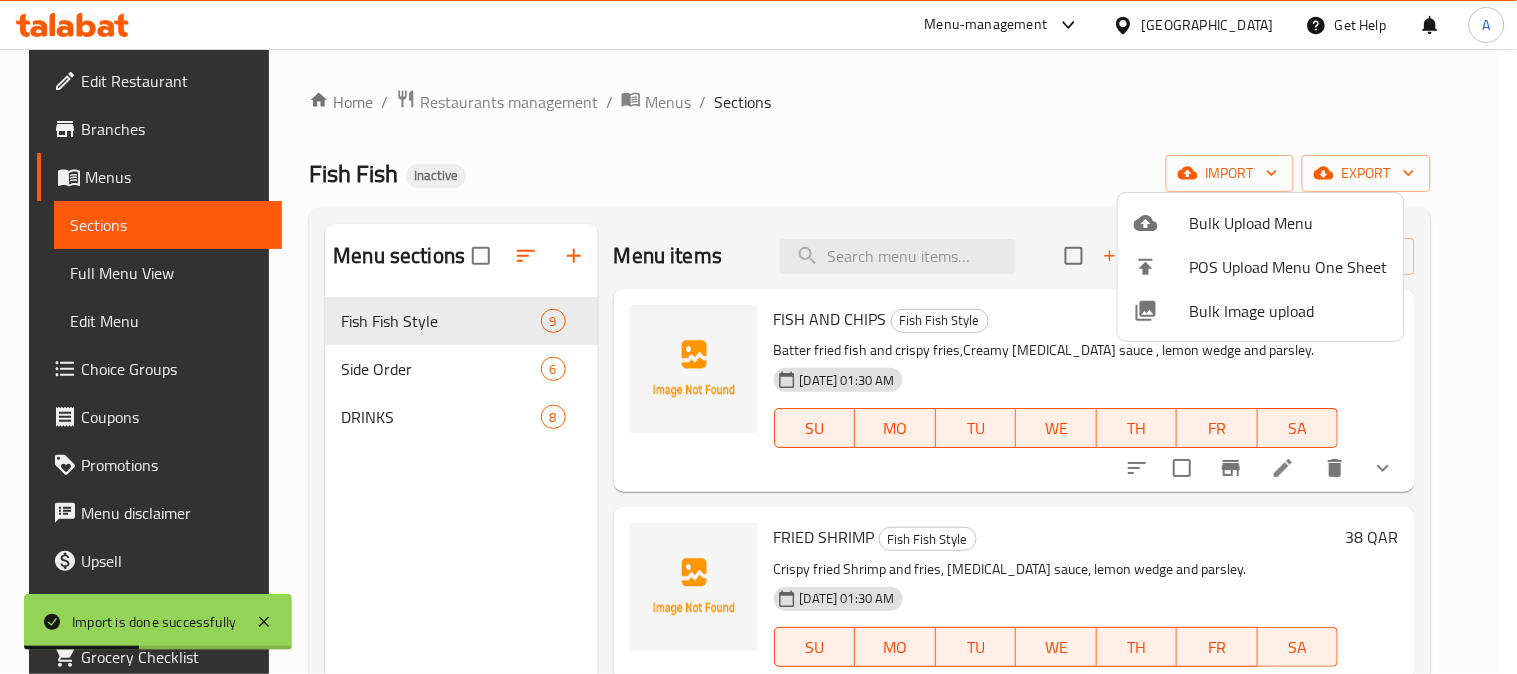 click at bounding box center (758, 337) 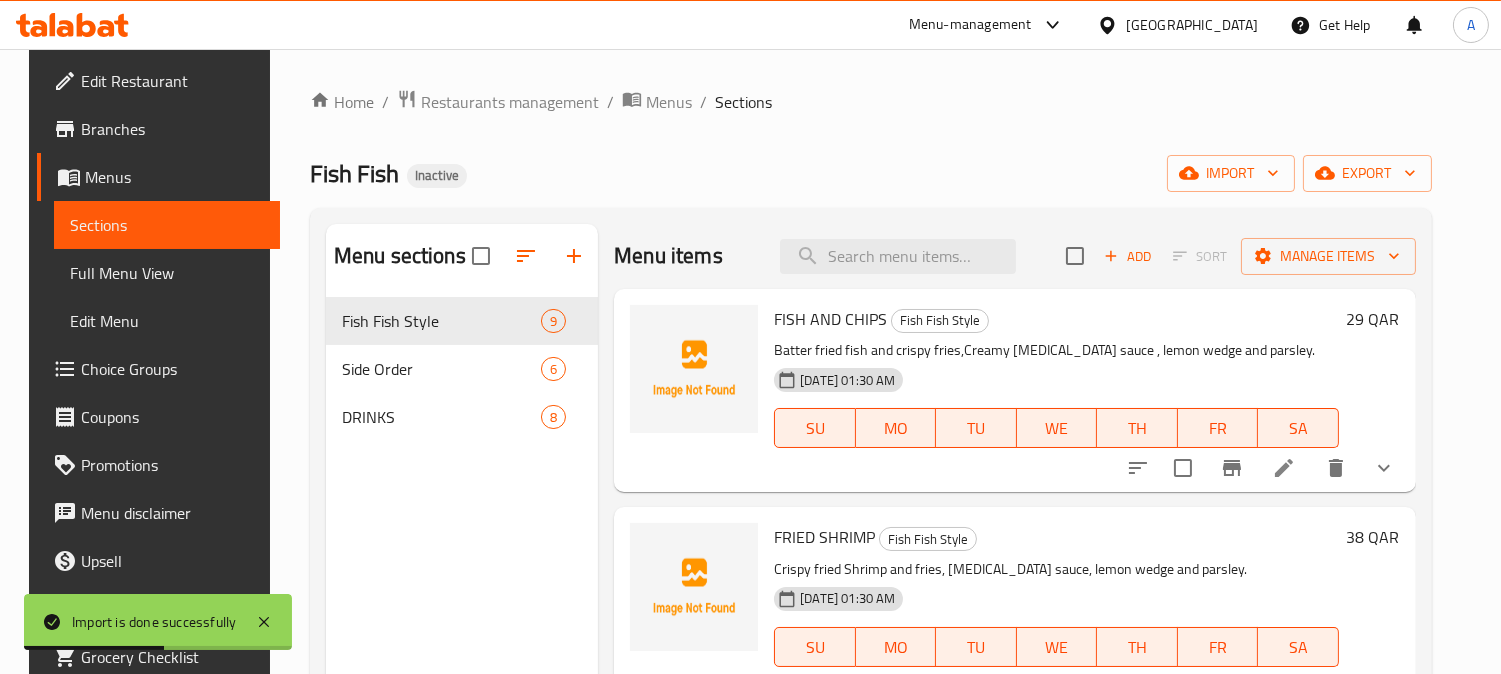 click on "Full Menu View" at bounding box center (167, 273) 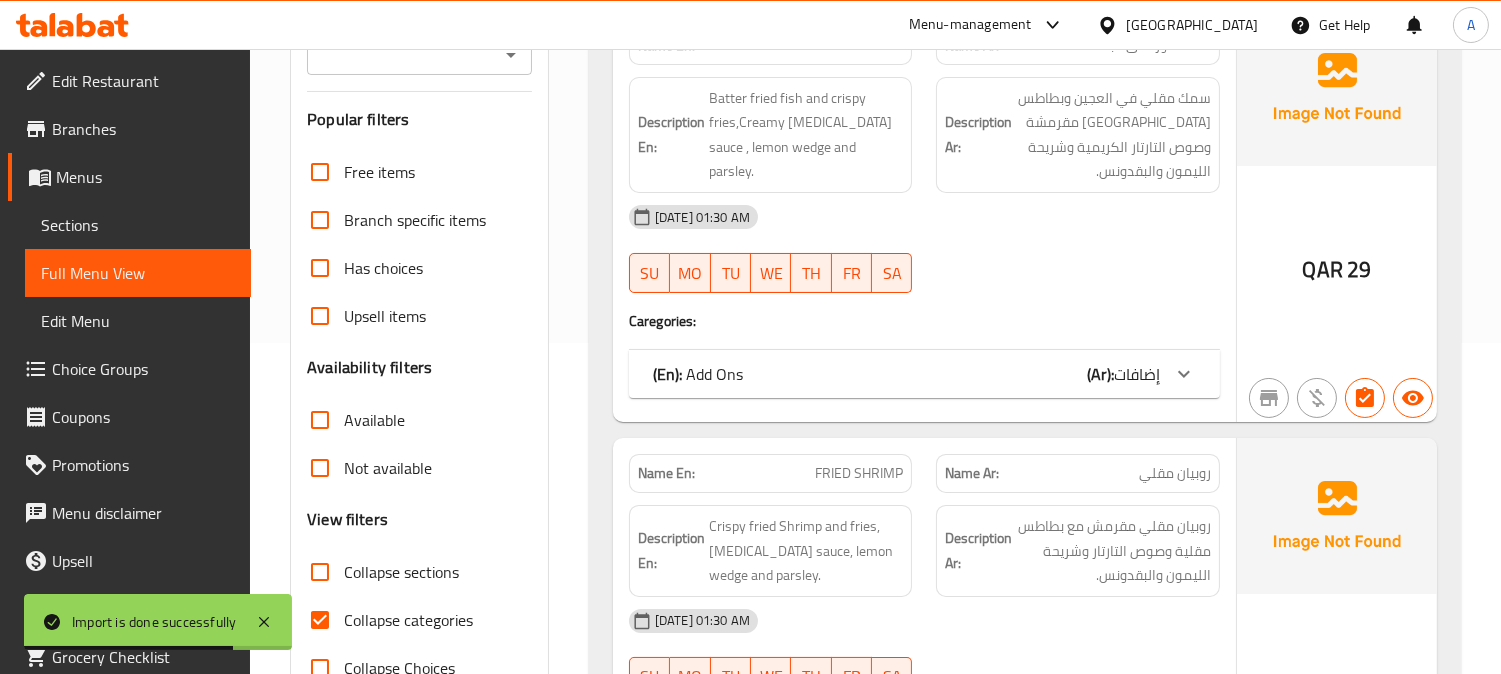 scroll, scrollTop: 333, scrollLeft: 0, axis: vertical 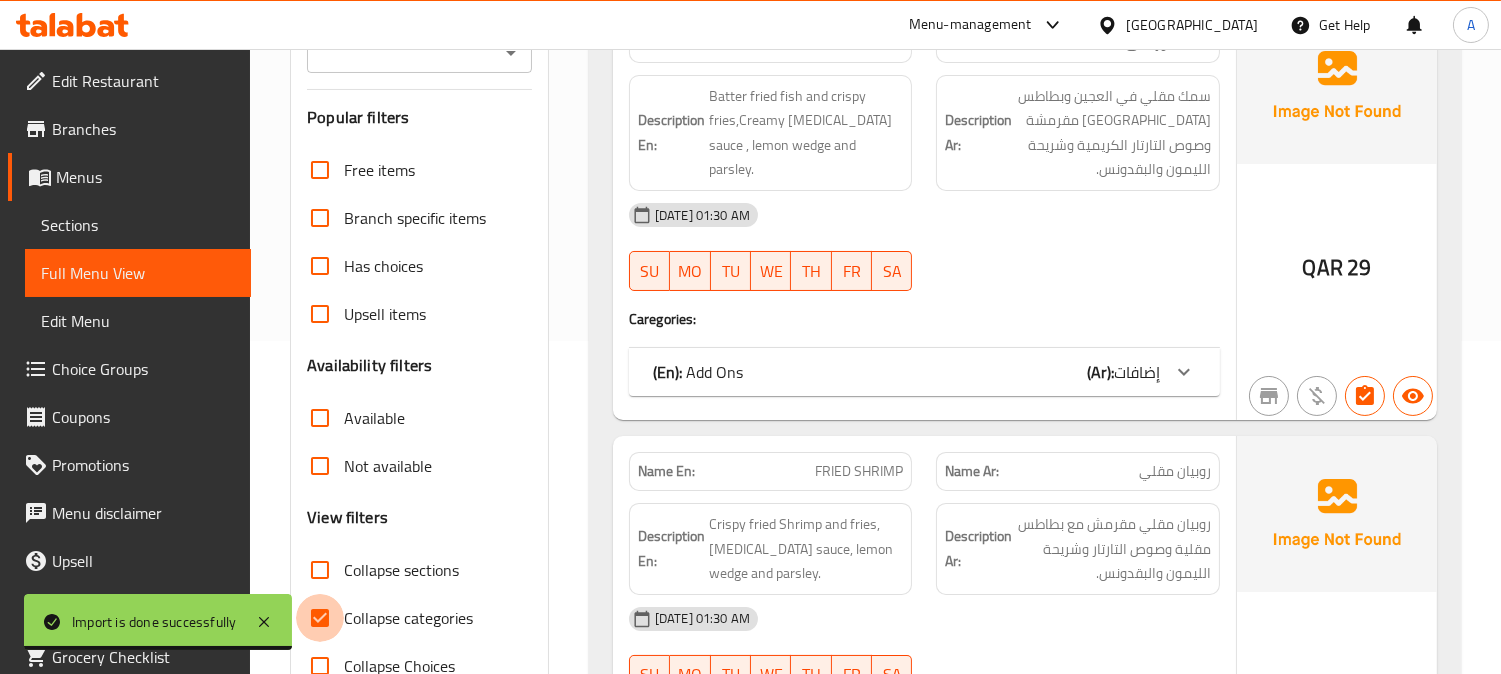 click on "Collapse categories" at bounding box center (320, 618) 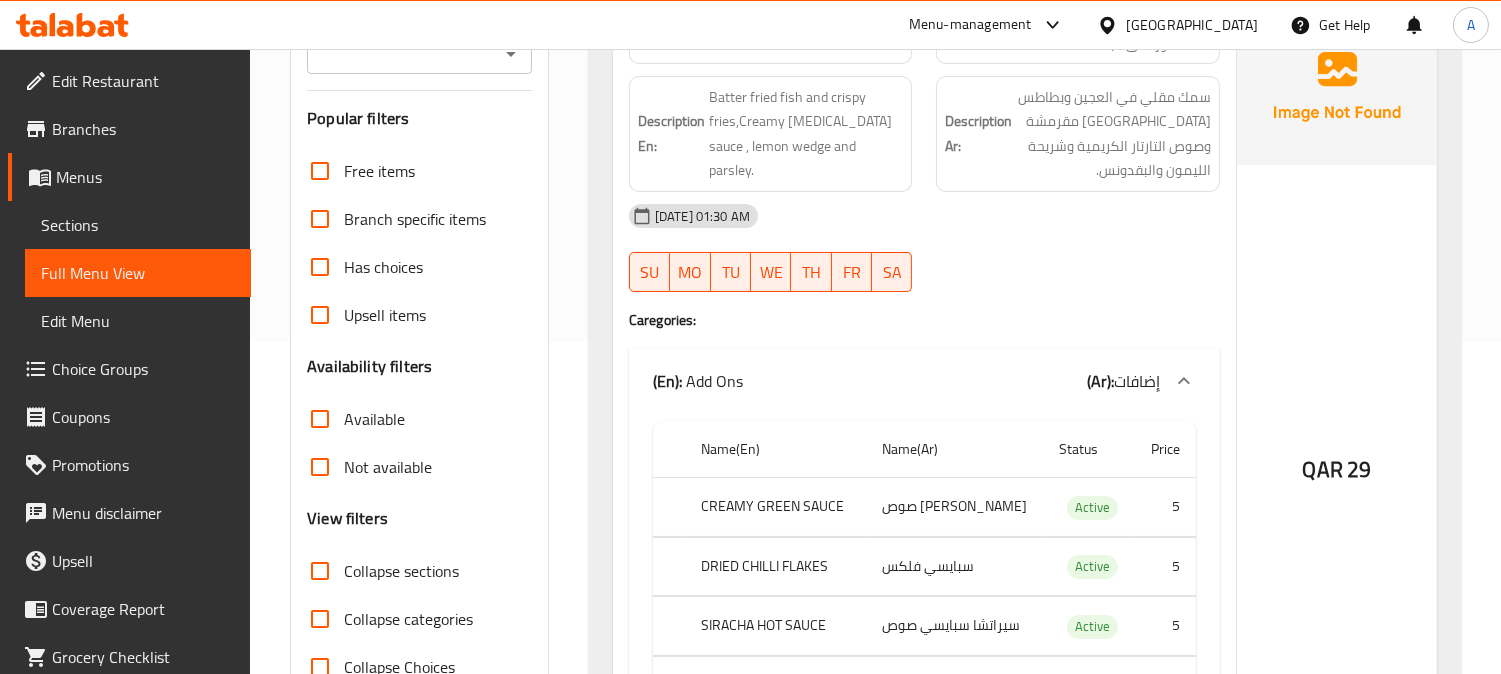 scroll, scrollTop: 333, scrollLeft: 0, axis: vertical 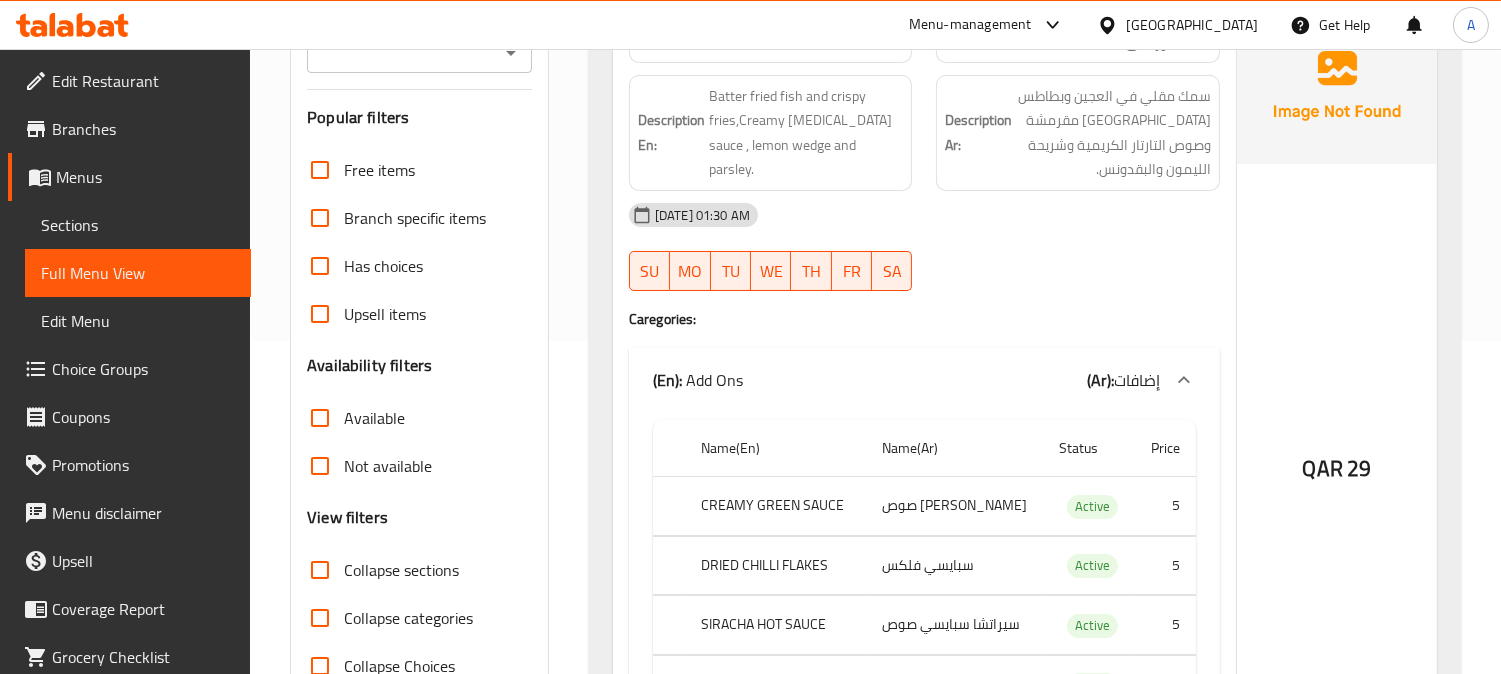 click on "Description En: Batter fried fish and crispy fries,Creamy tartar sauce , lemon wedge and parsley." at bounding box center (771, 133) 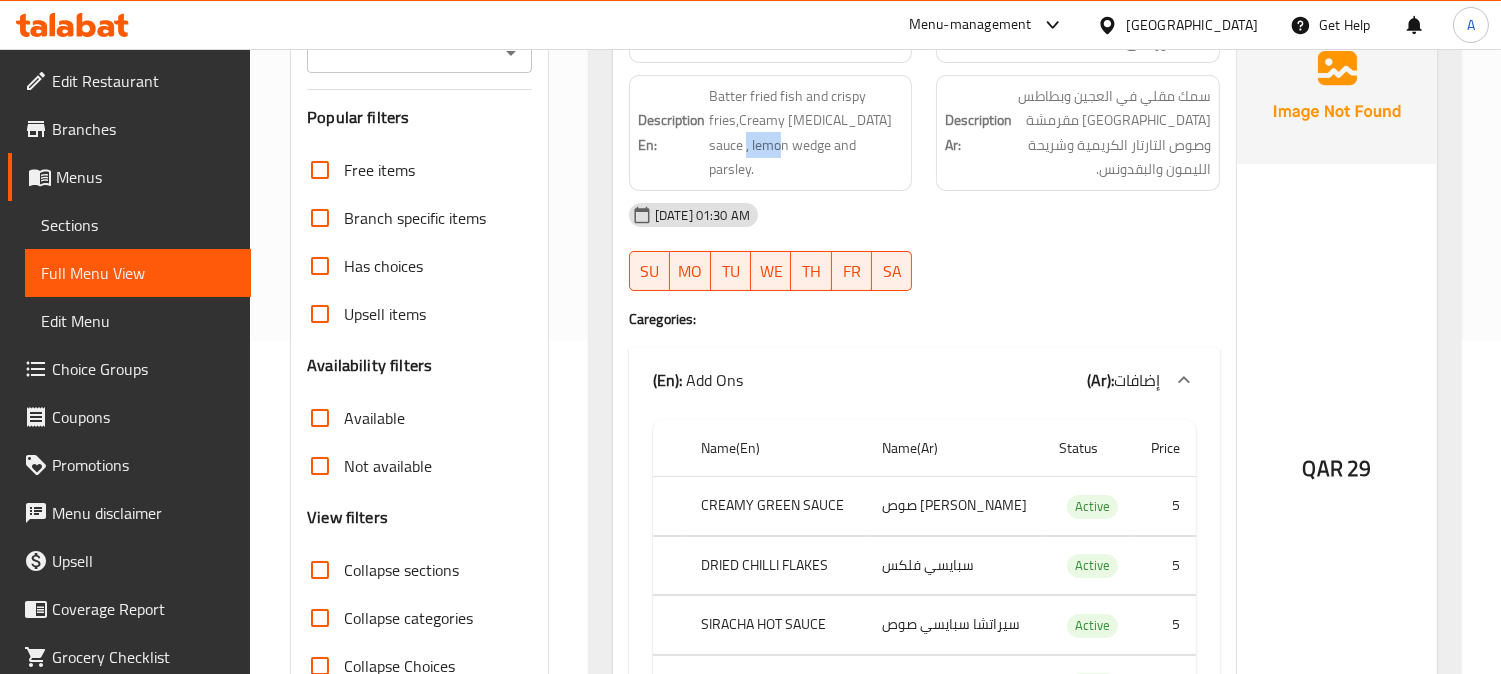 click on "Description En: Batter fried fish and crispy fries,Creamy tartar sauce , lemon wedge and parsley." at bounding box center (771, 133) 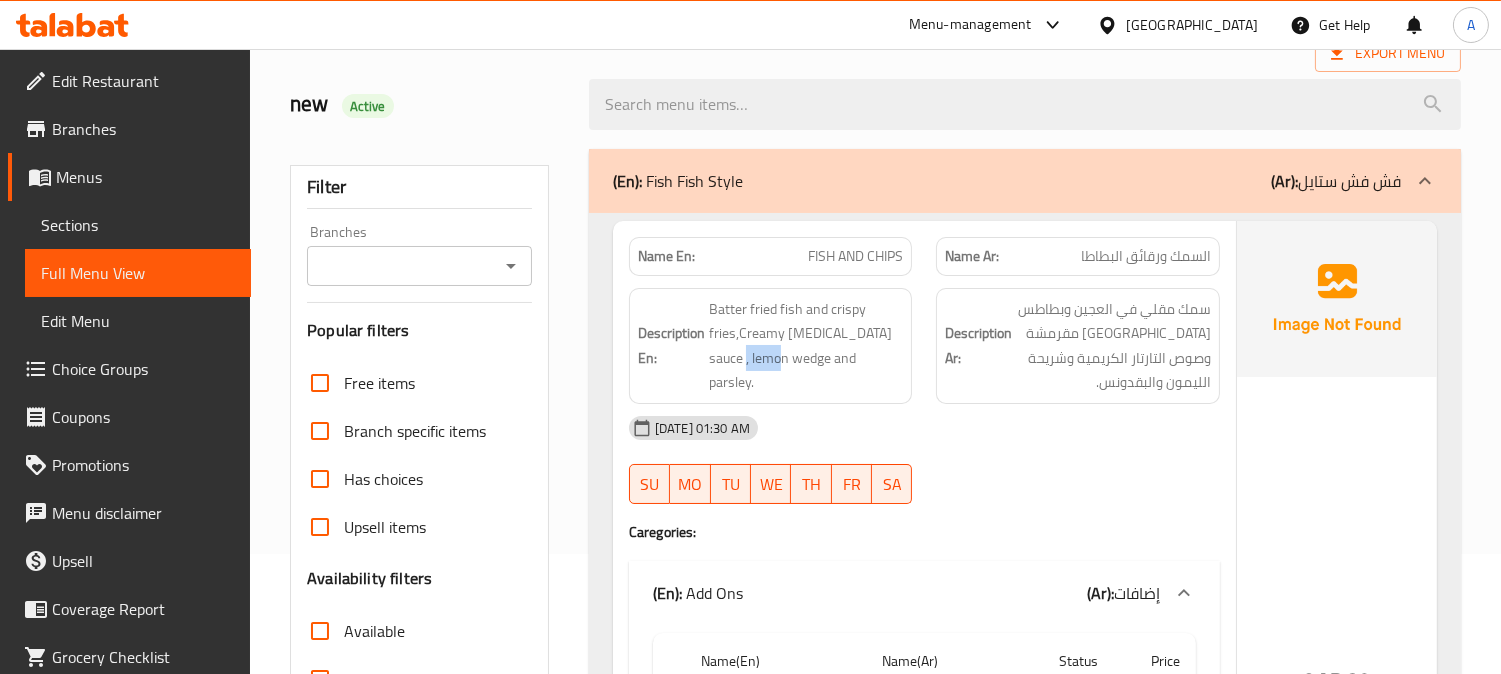 scroll, scrollTop: 111, scrollLeft: 0, axis: vertical 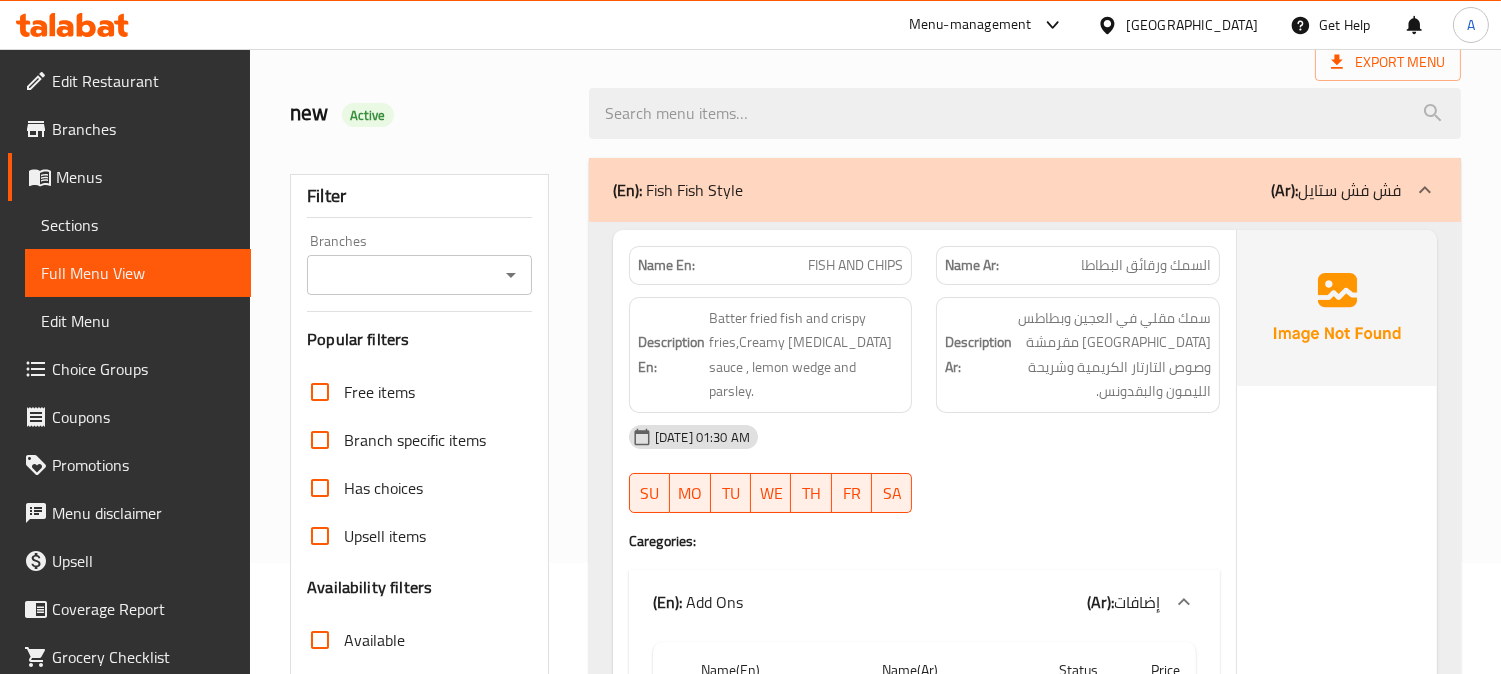 click on "FISH AND CHIPS" at bounding box center [855, 265] 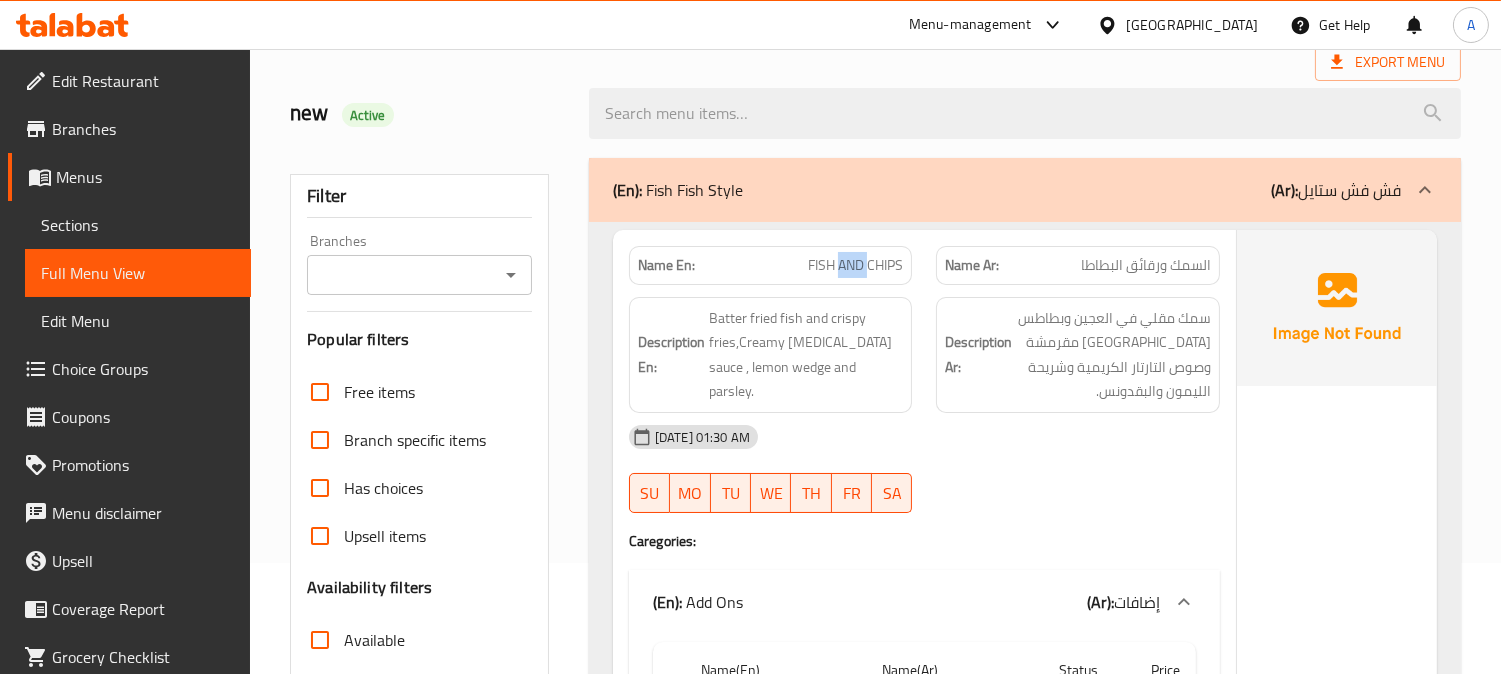 click on "FISH AND CHIPS" at bounding box center (855, 265) 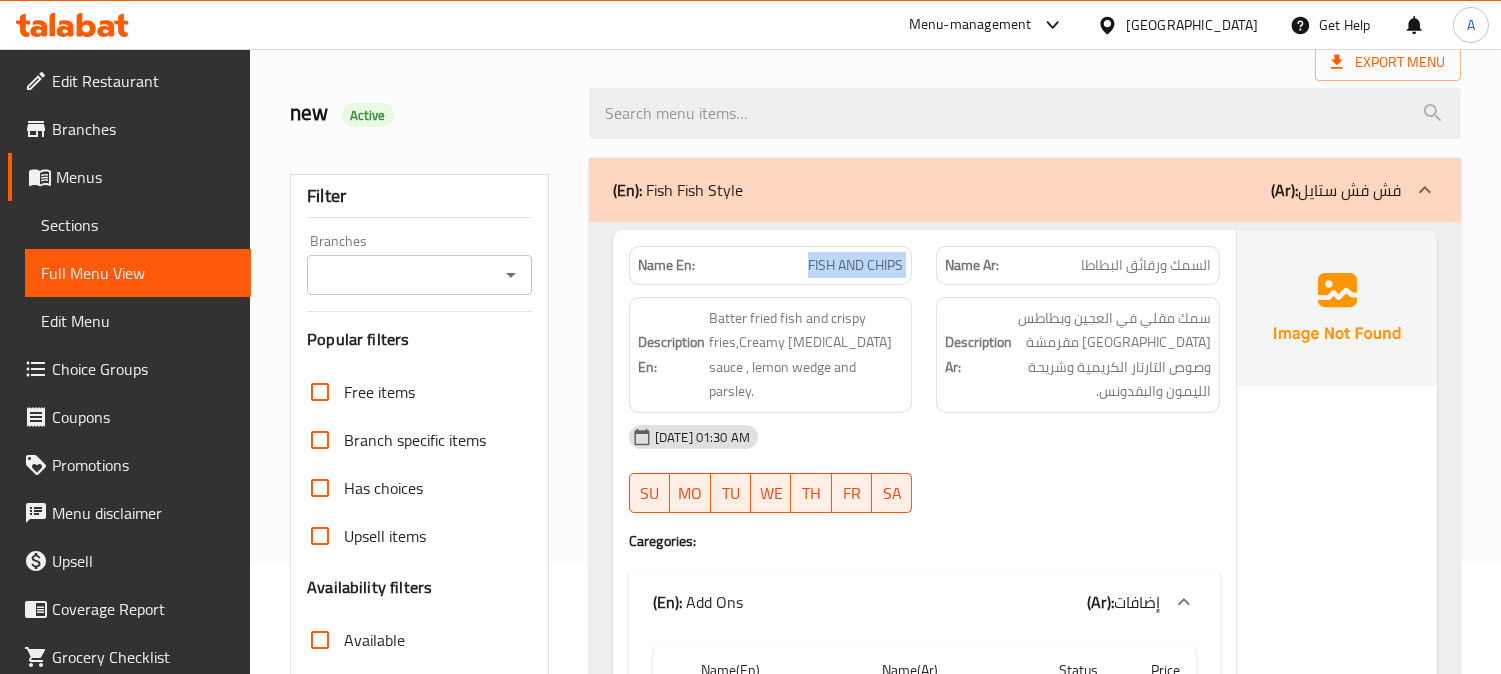 click on "FISH AND CHIPS" at bounding box center (855, 265) 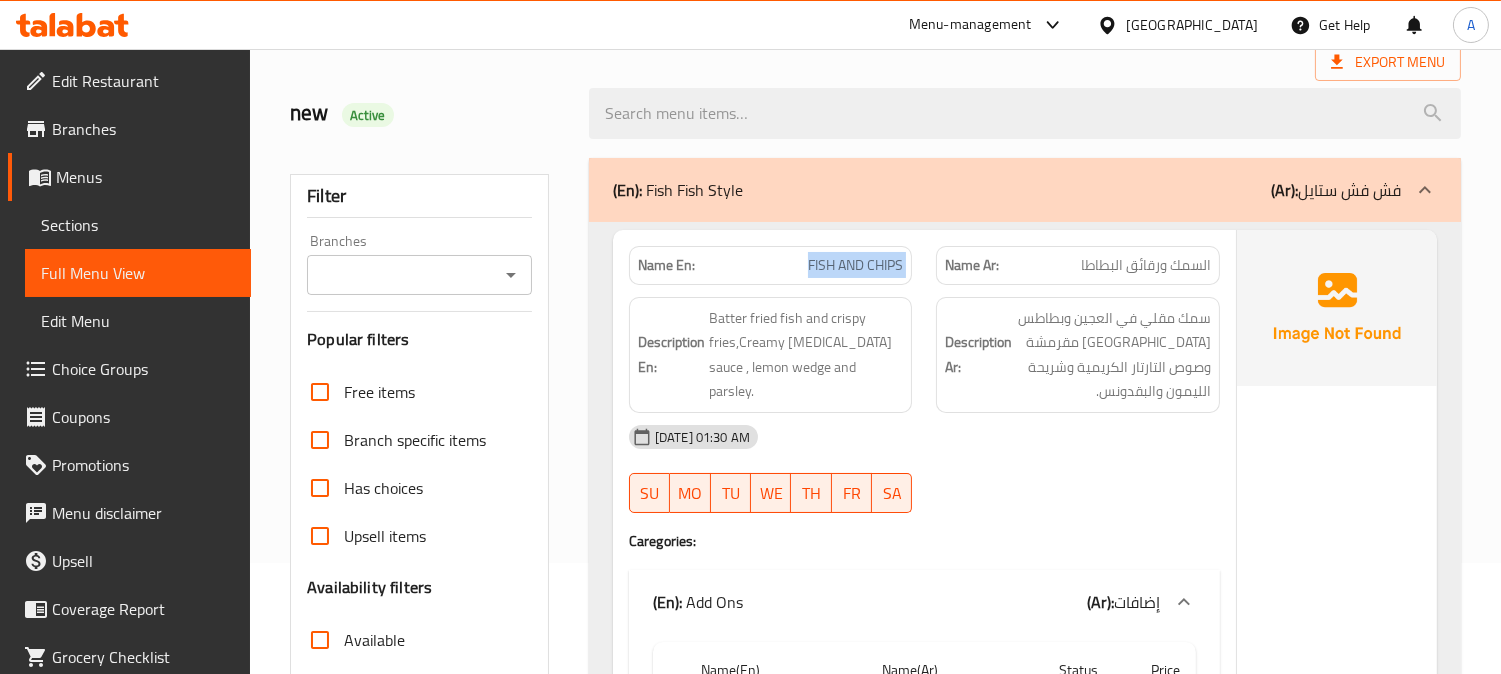 copy on "FISH AND CHIPS" 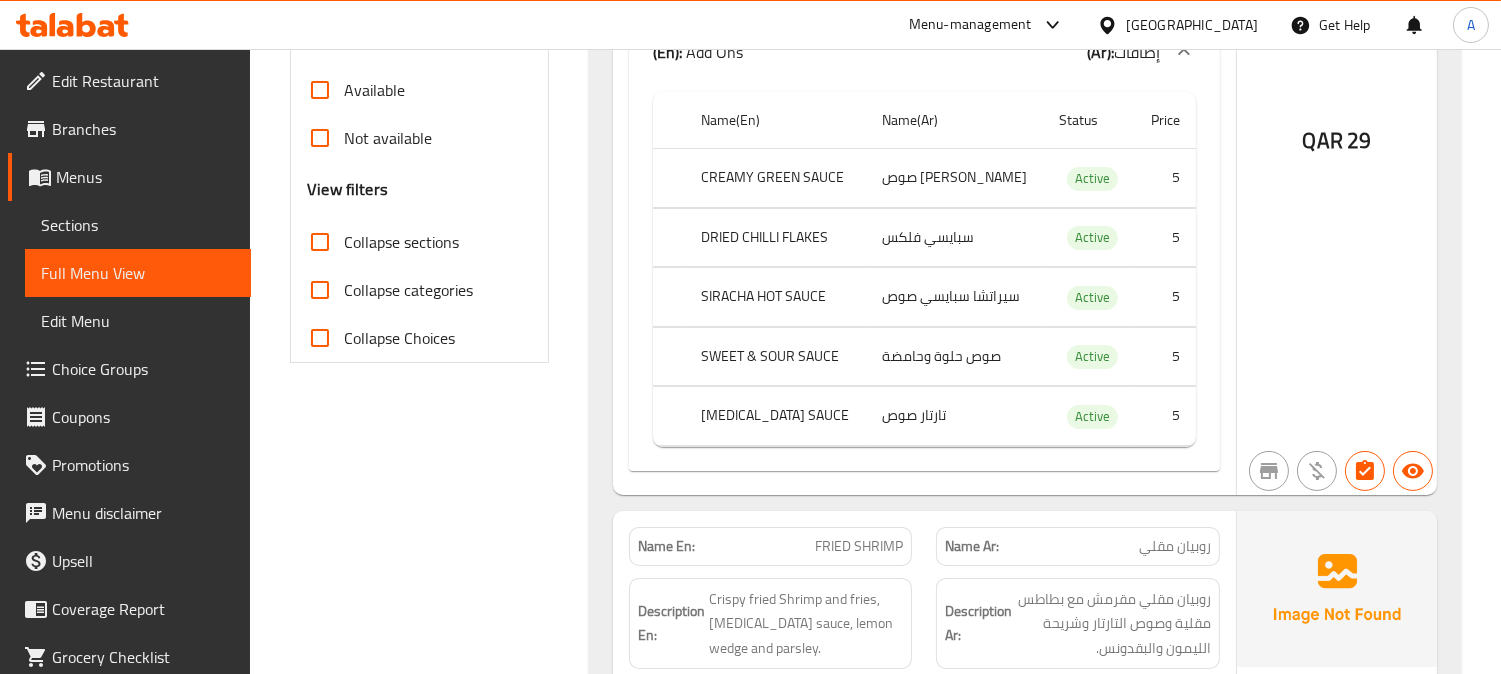 scroll, scrollTop: 666, scrollLeft: 0, axis: vertical 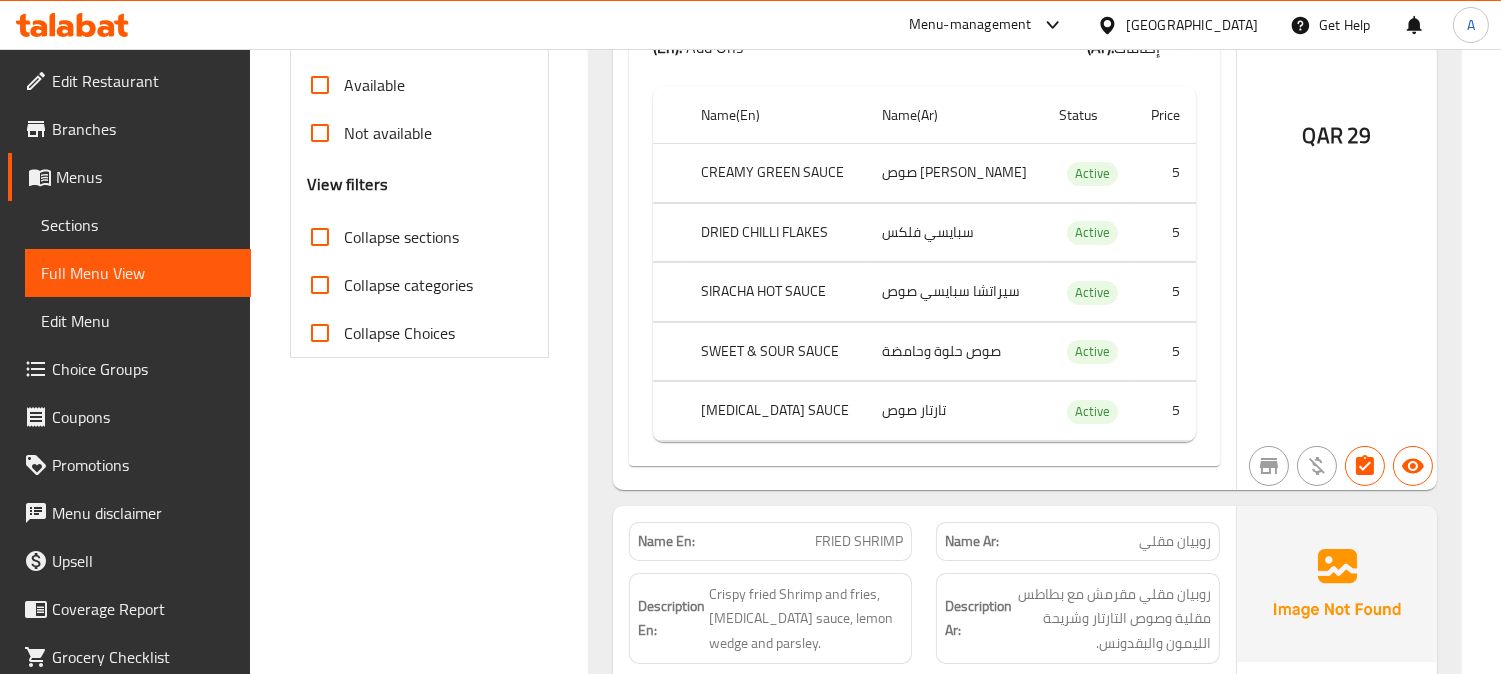 click on "Choice Groups" at bounding box center [143, 369] 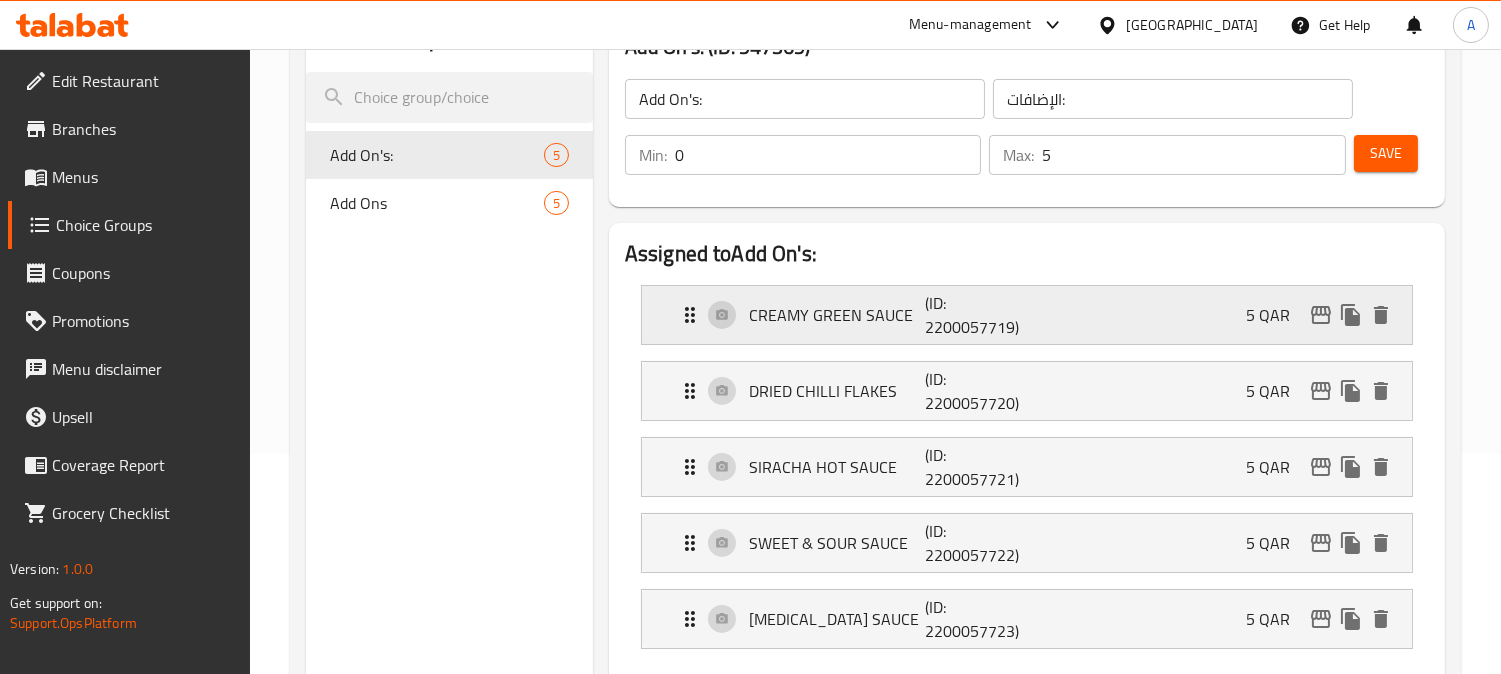 scroll, scrollTop: 222, scrollLeft: 0, axis: vertical 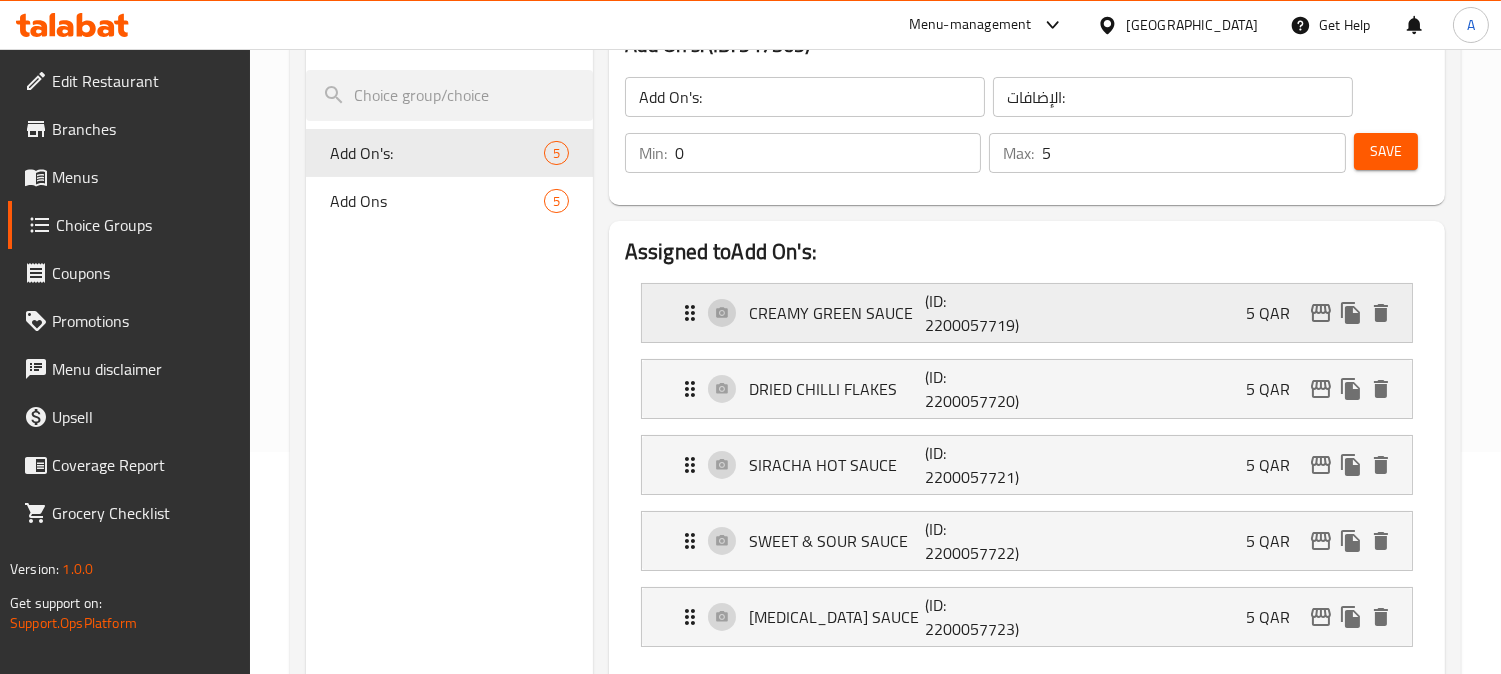 click on "CREAMY GREEN SAUCE (ID: 2200057719) 5 QAR" at bounding box center (1033, 313) 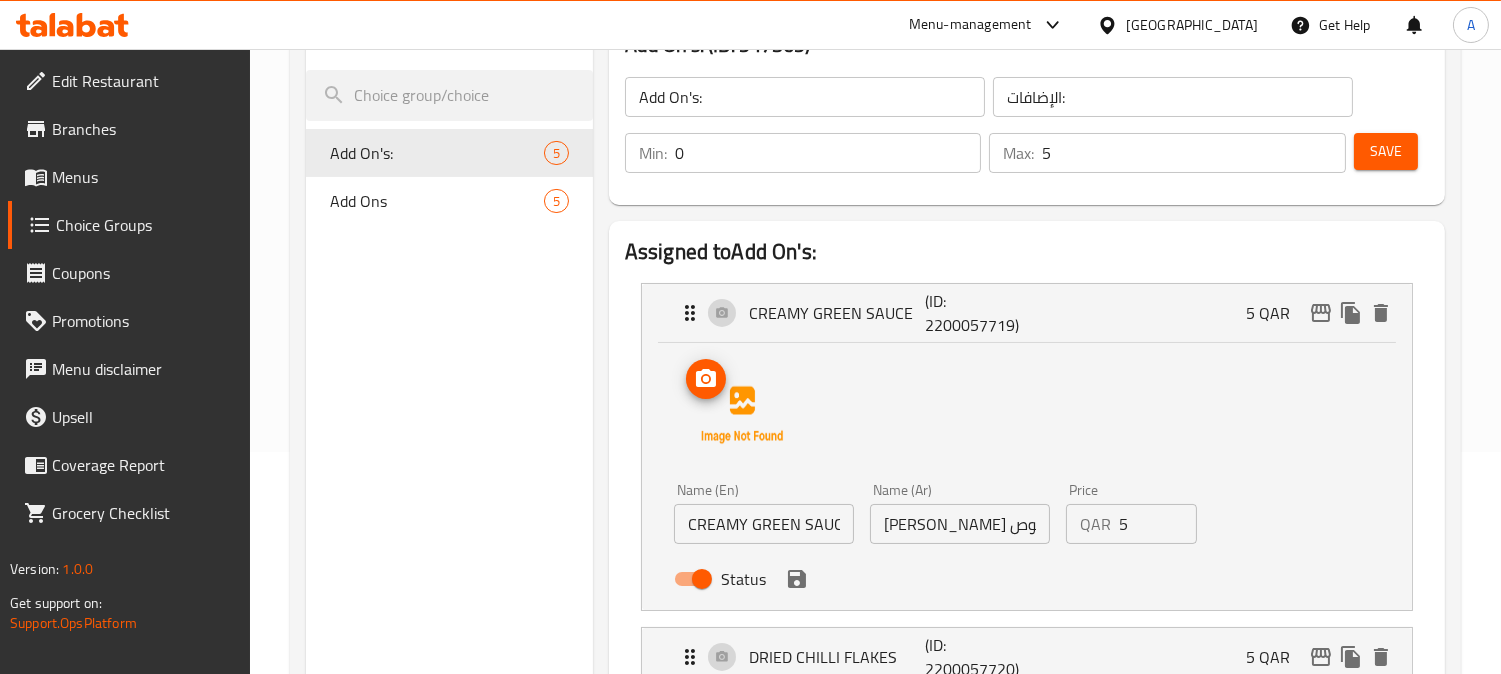 scroll, scrollTop: 333, scrollLeft: 0, axis: vertical 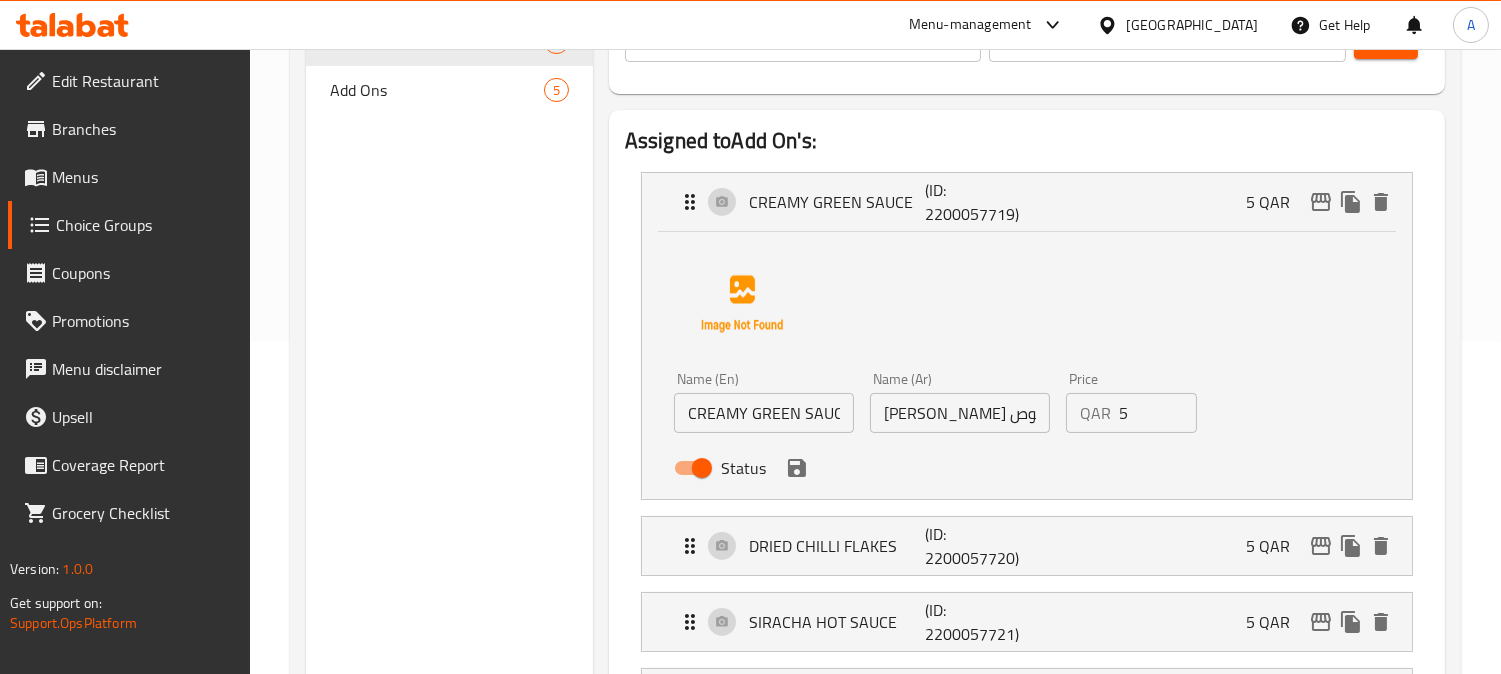 click on "[PERSON_NAME] صوص" at bounding box center (960, 413) 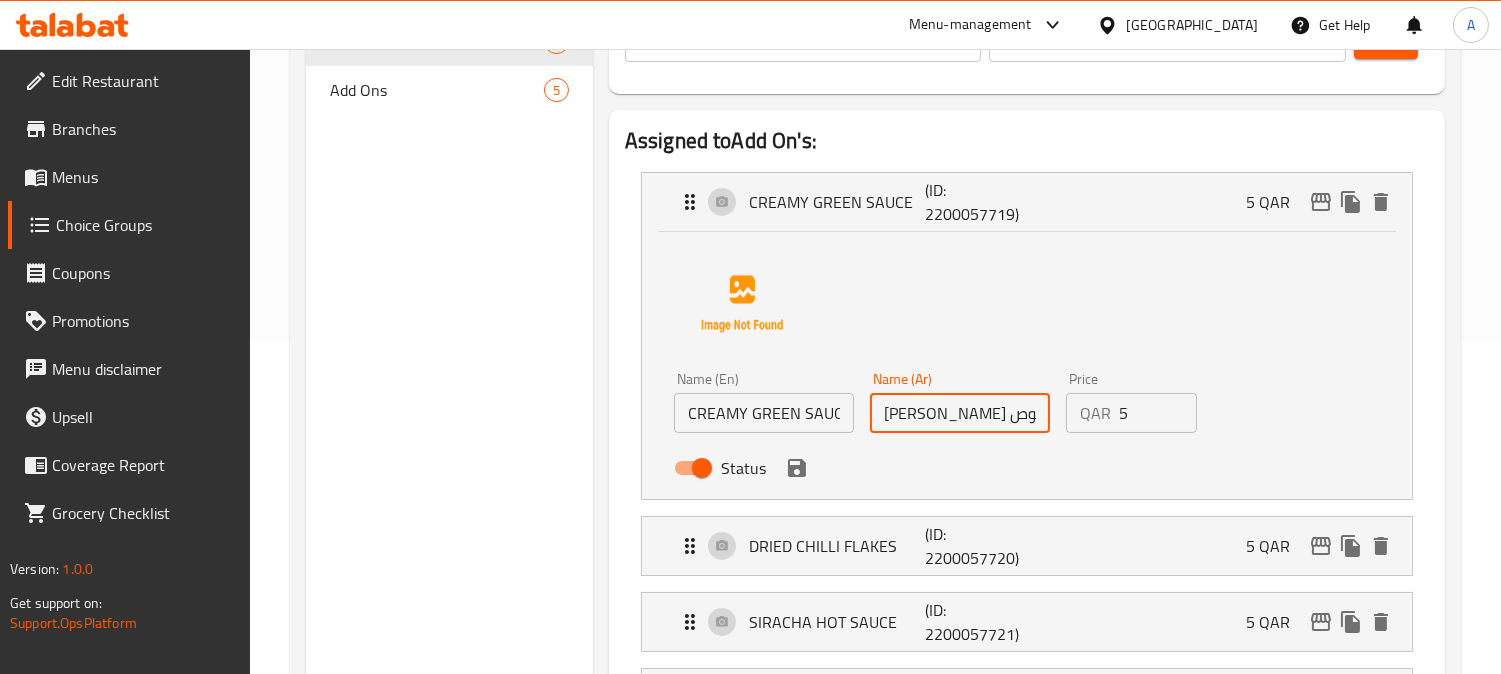 click on "[PERSON_NAME] صوص" at bounding box center [960, 413] 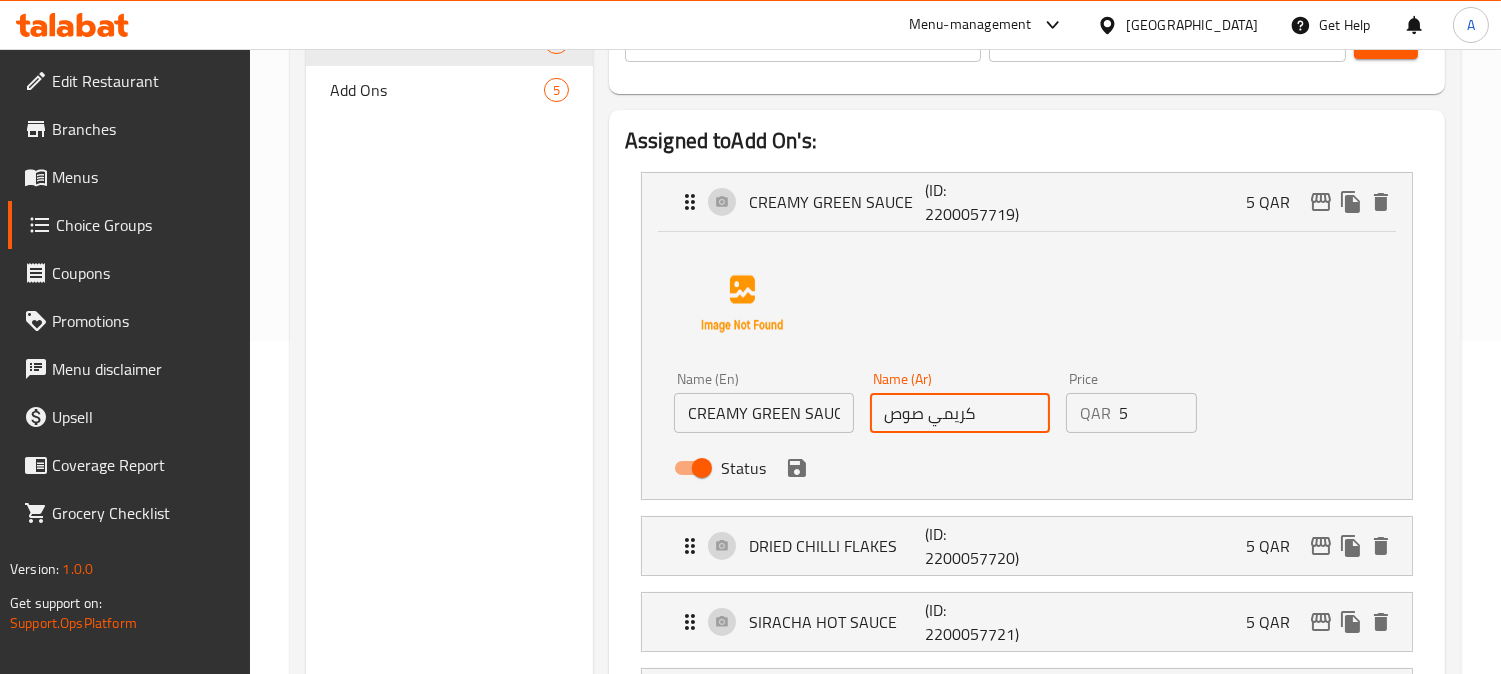 click on "كريمي صوص" at bounding box center [960, 413] 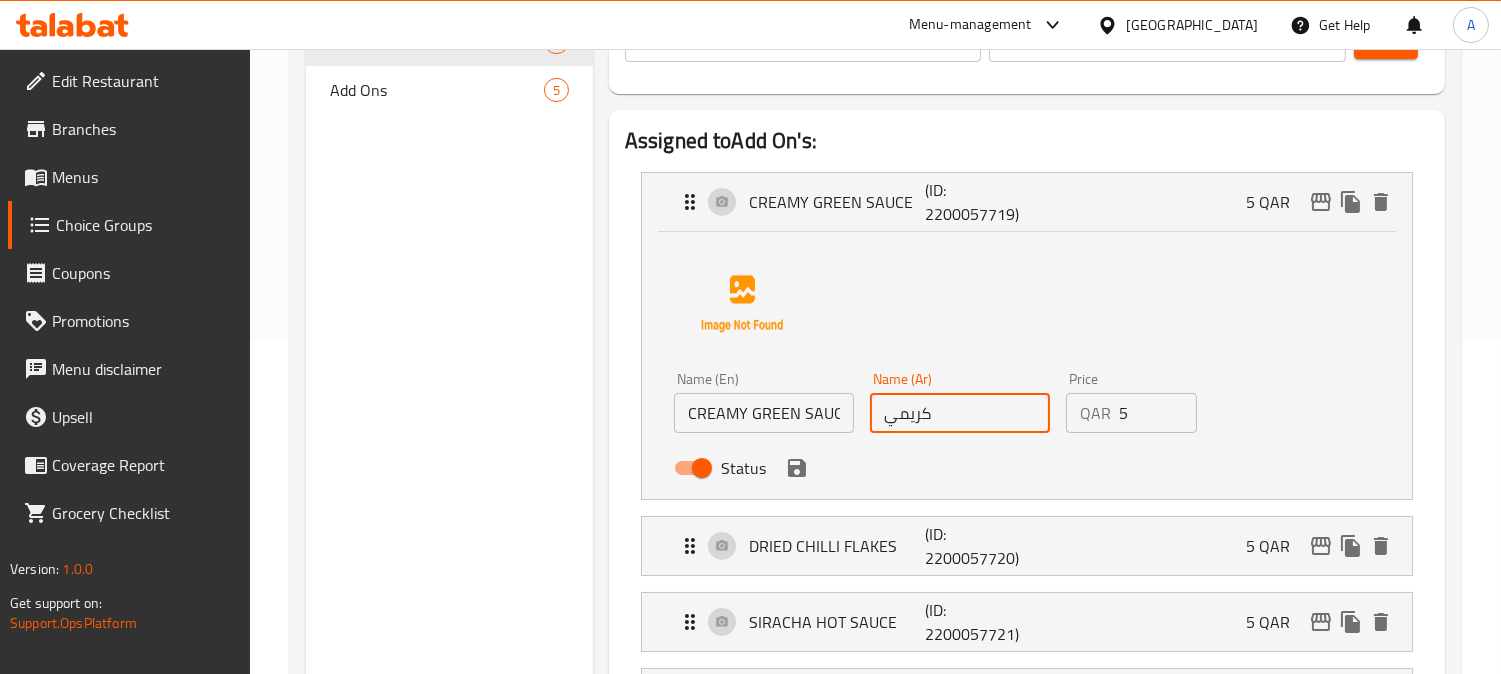 click on "كريمي" at bounding box center [960, 413] 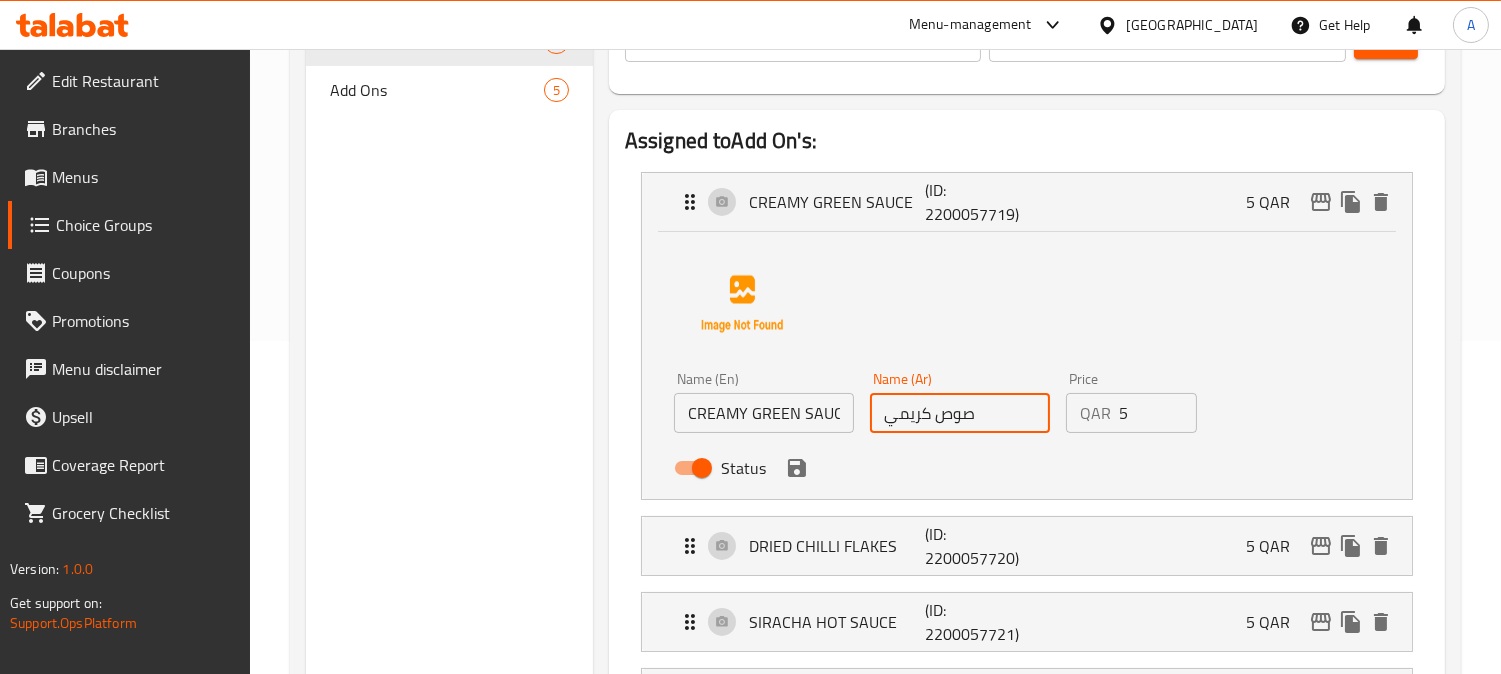 click on "صوص كريمي" at bounding box center [960, 413] 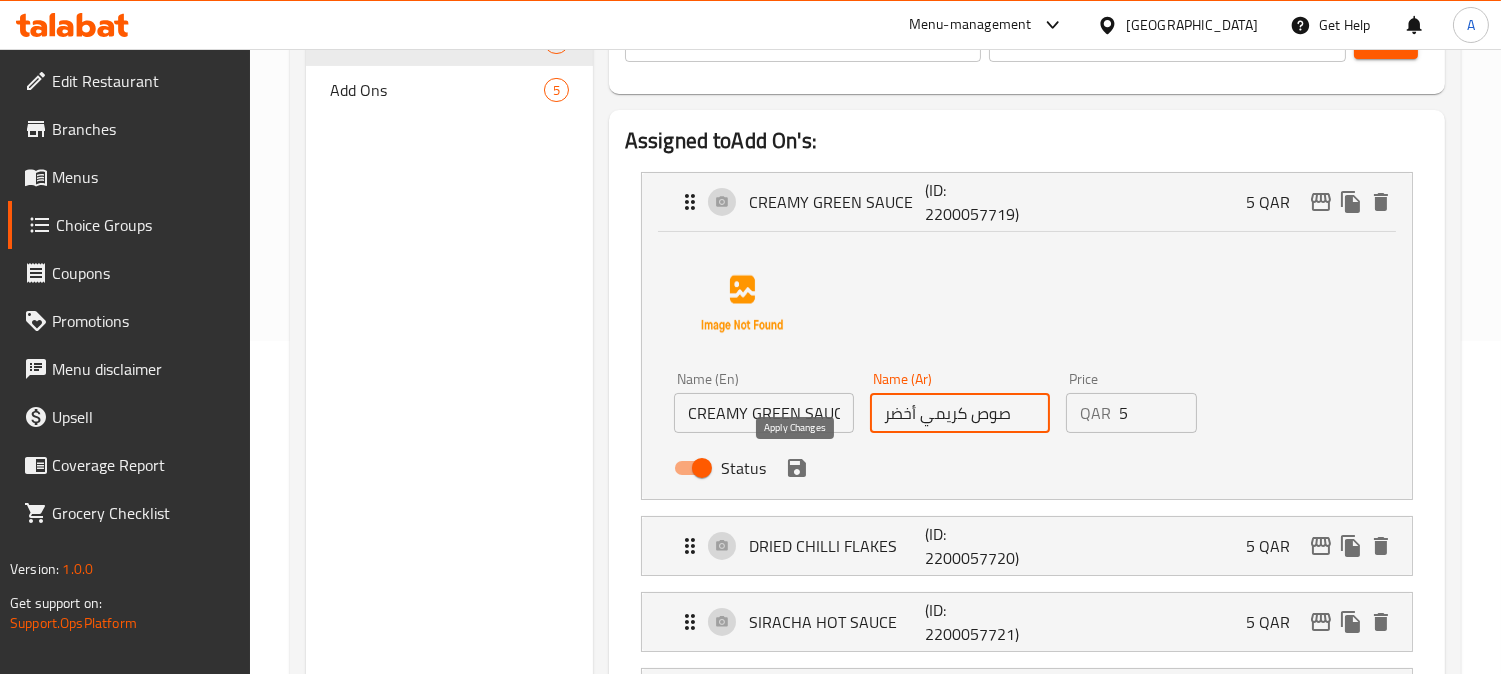 click 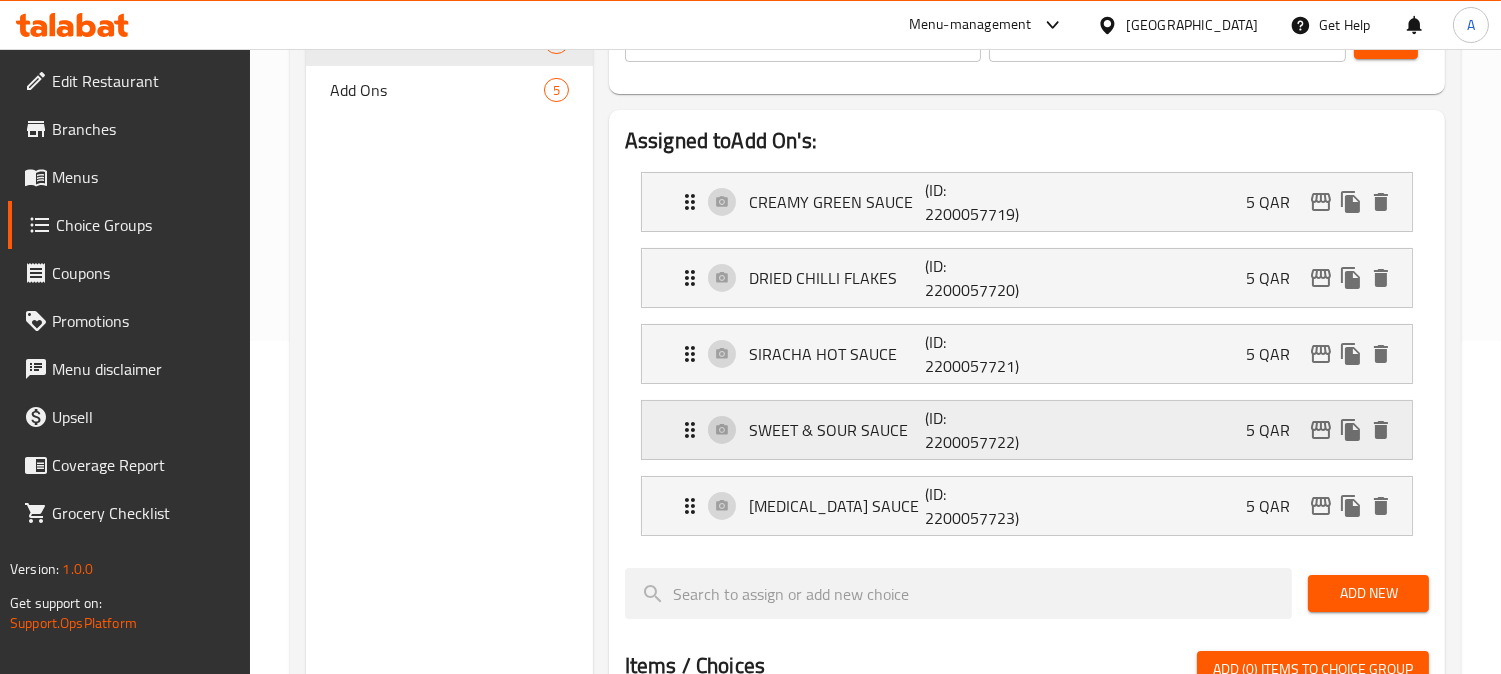 type on "صوص كريمي أخضر" 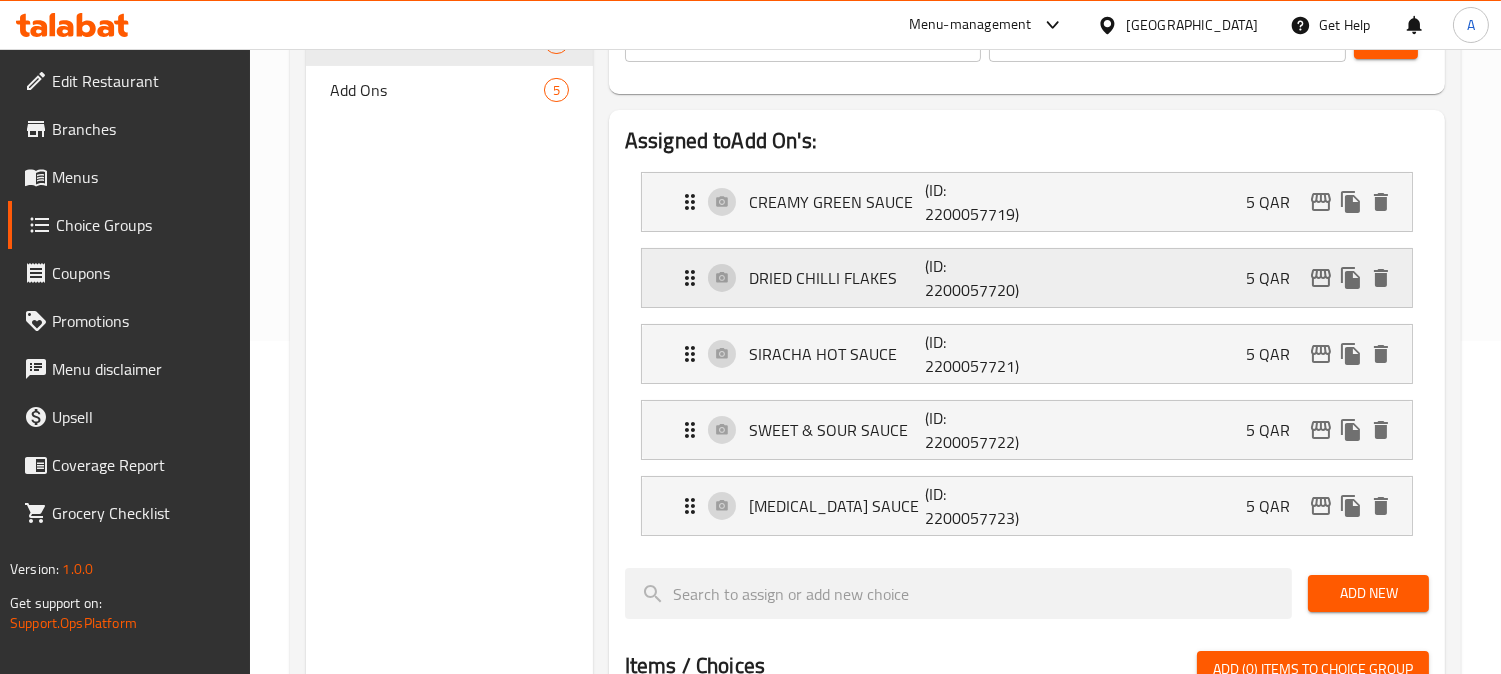click on "DRIED CHILLI FLAKES (ID: 2200057720) 5 QAR" at bounding box center [1033, 278] 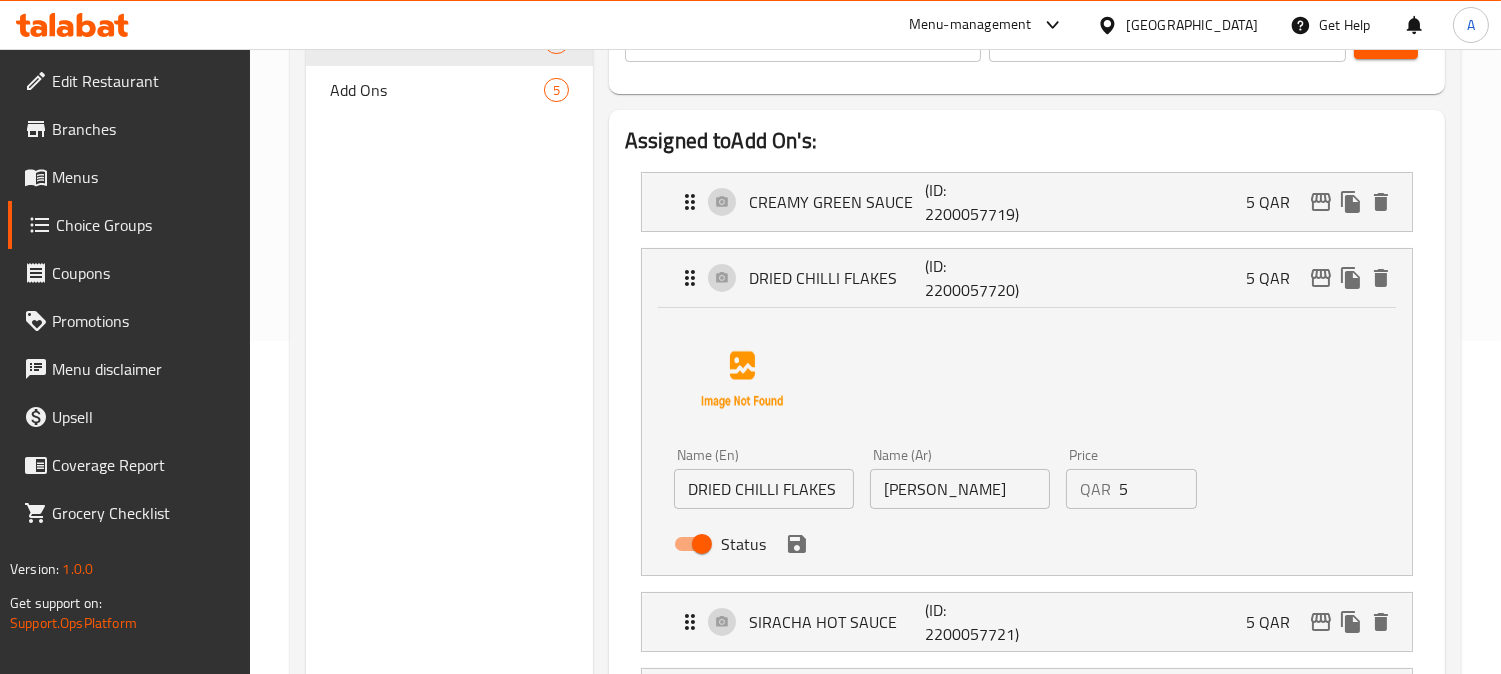 click on "DRIED CHILLI FLAKES" at bounding box center [764, 489] 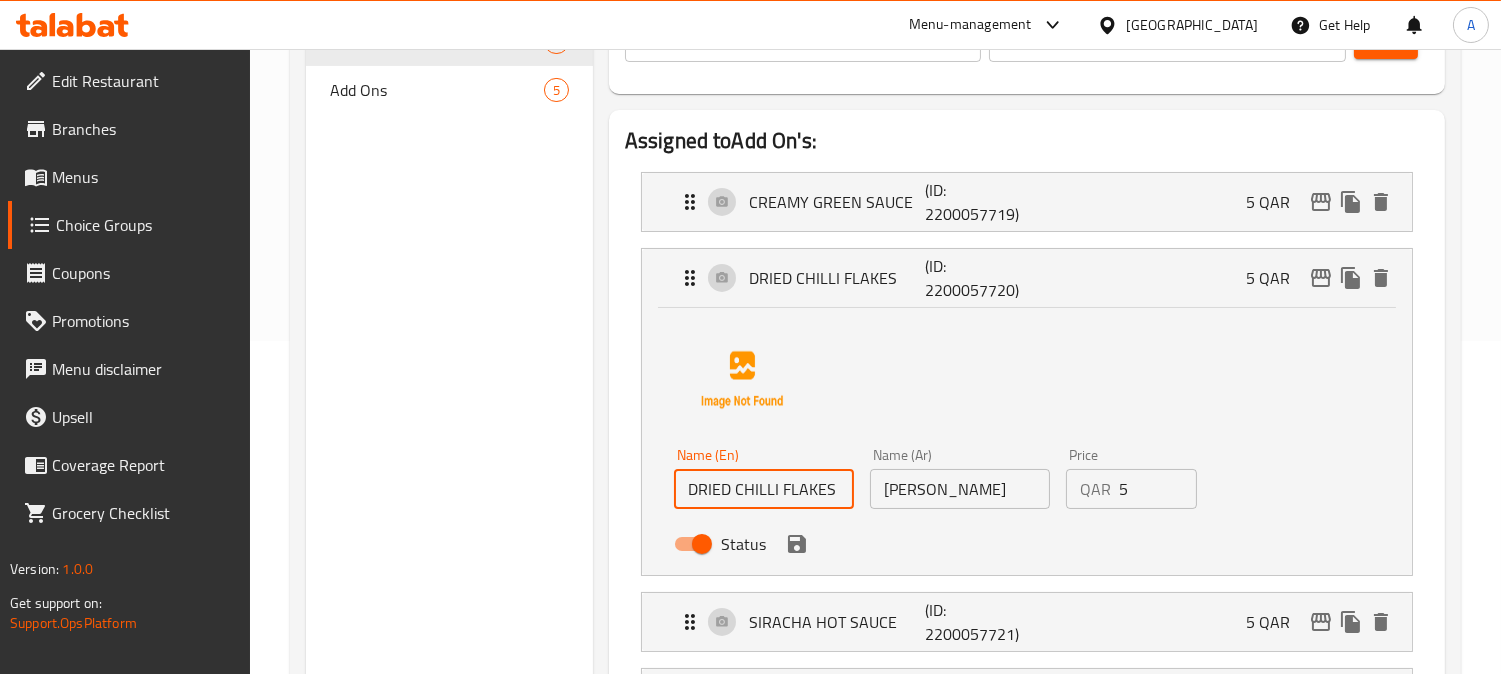 click on "DRIED CHILLI FLAKES" at bounding box center (764, 489) 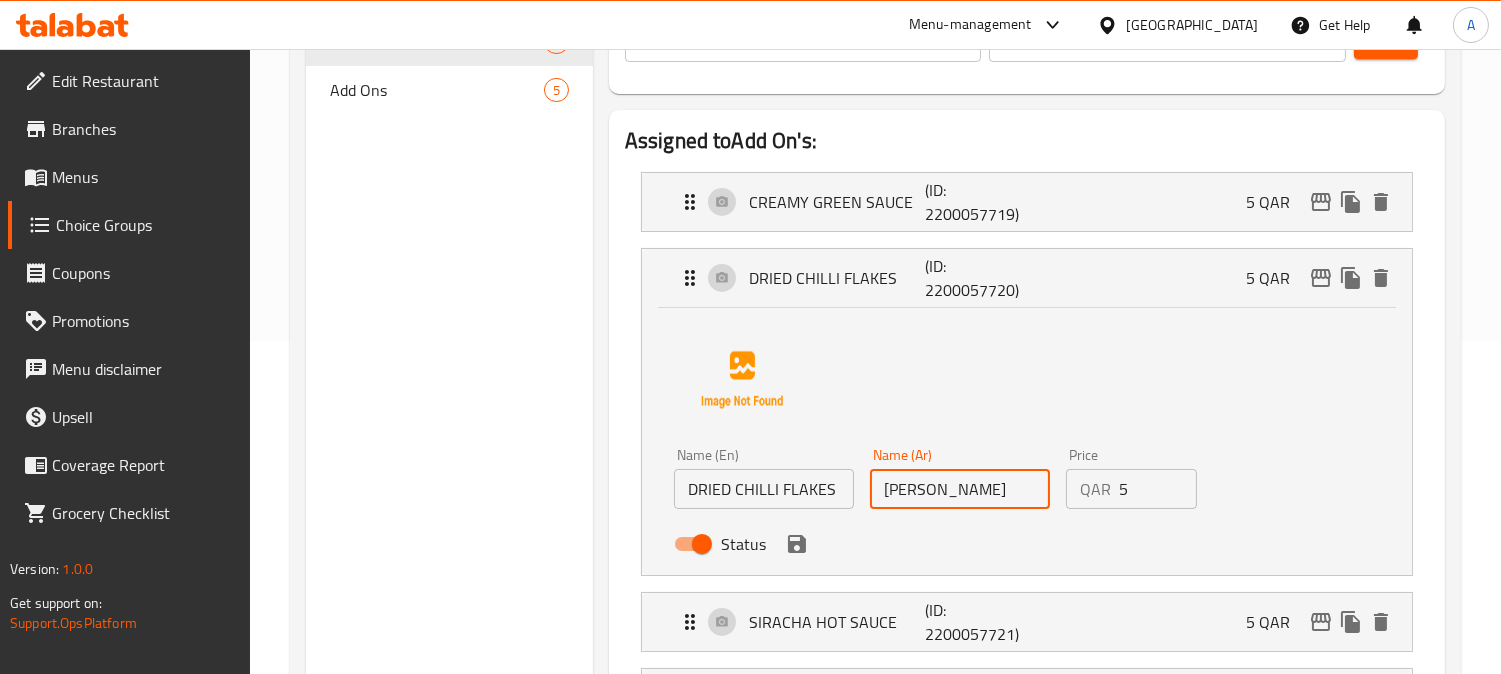 drag, startPoint x: 1030, startPoint y: 496, endPoint x: 838, endPoint y: 496, distance: 192 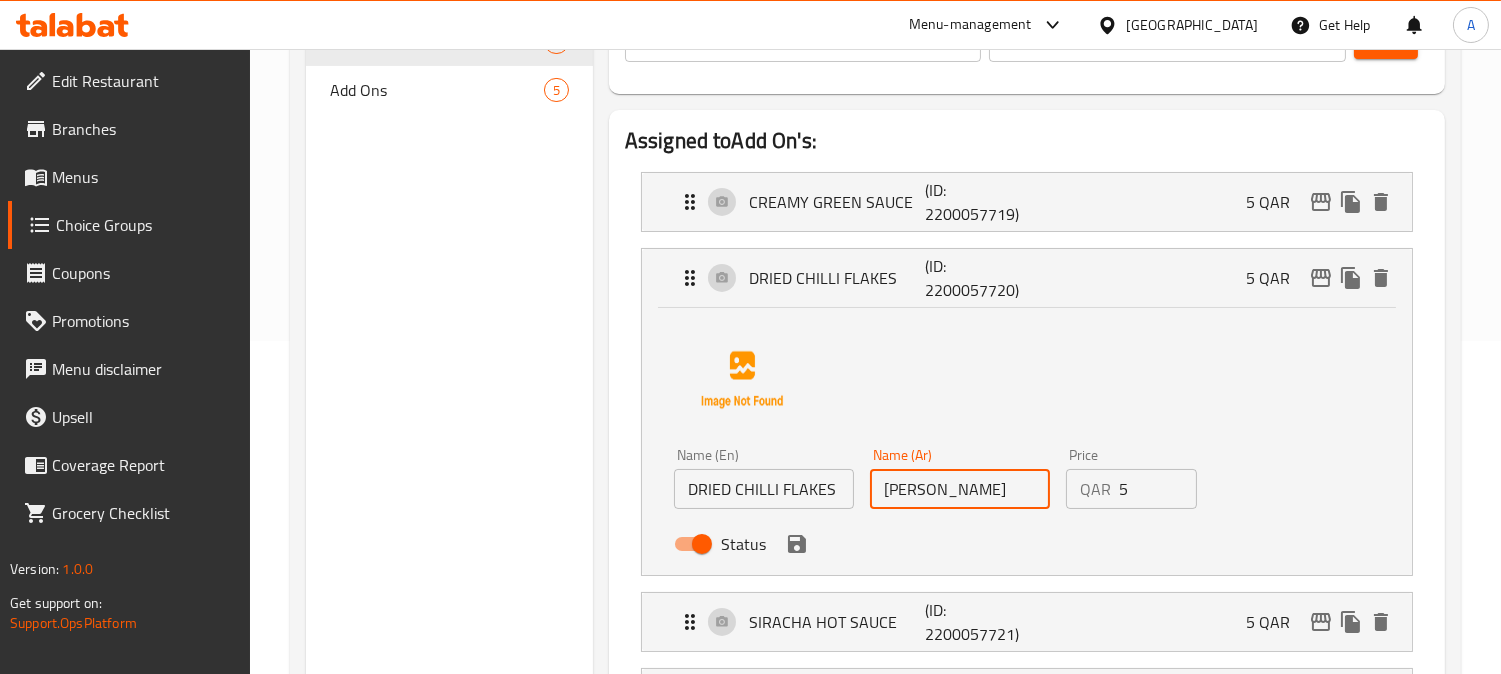 click on "Name (En) DRIED CHILLI FLAKES Name (En) Name (Ar) درايد تشيلي فليكس Name (Ar) Price QAR 5 Price Status" at bounding box center [960, 505] 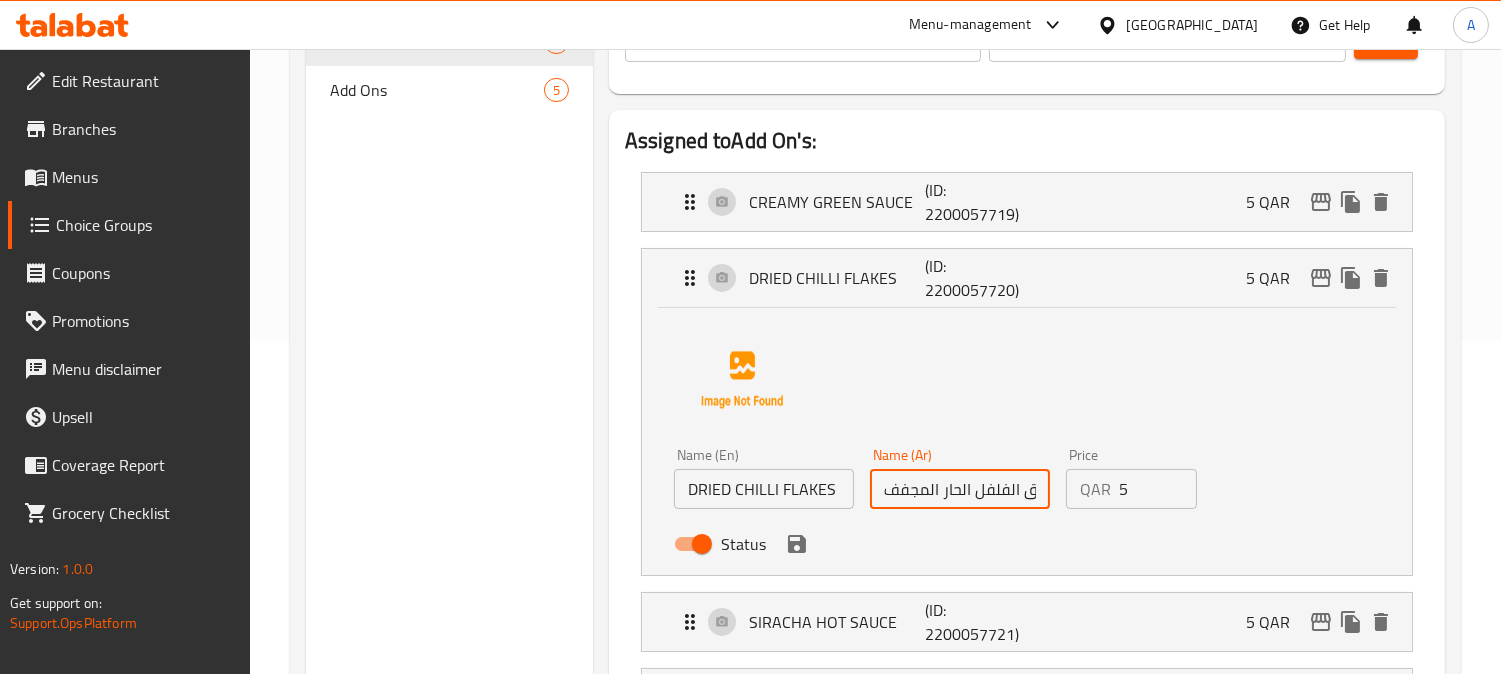 scroll, scrollTop: 0, scrollLeft: 23, axis: horizontal 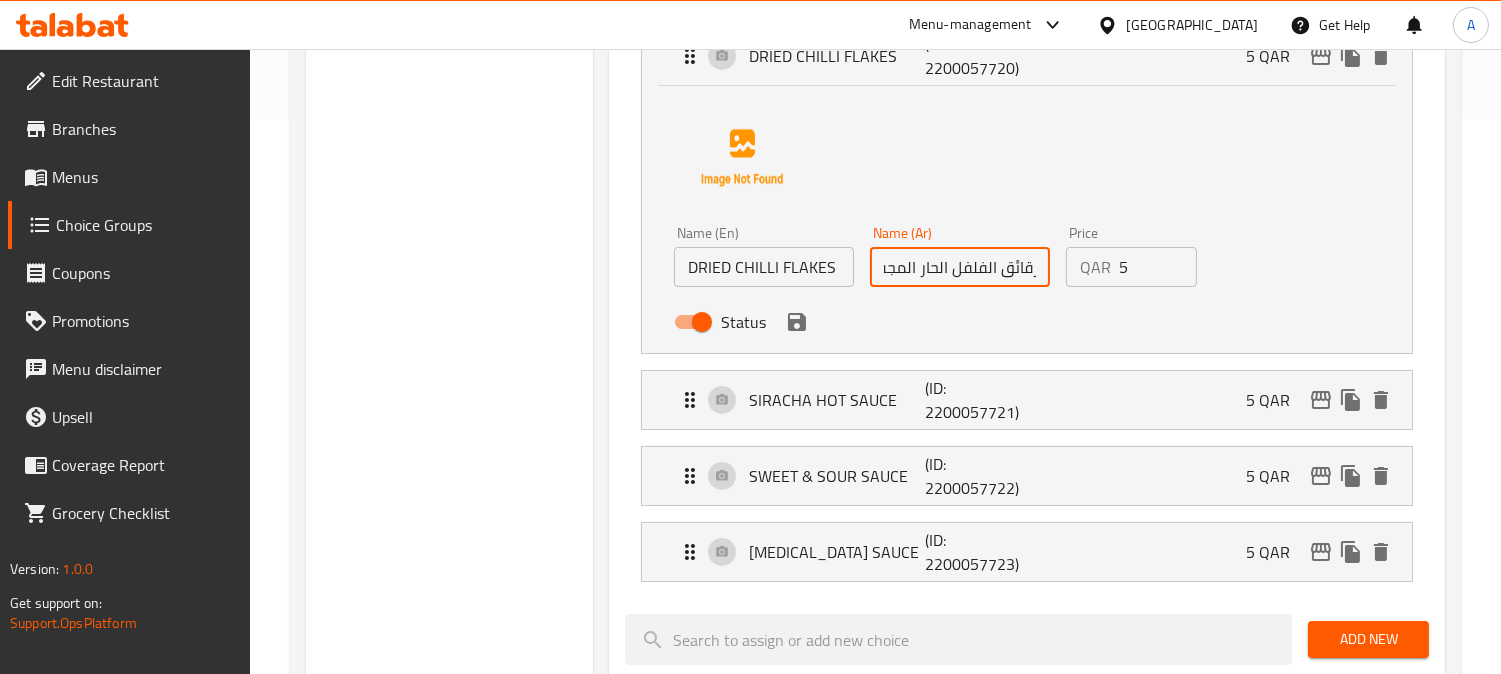 click 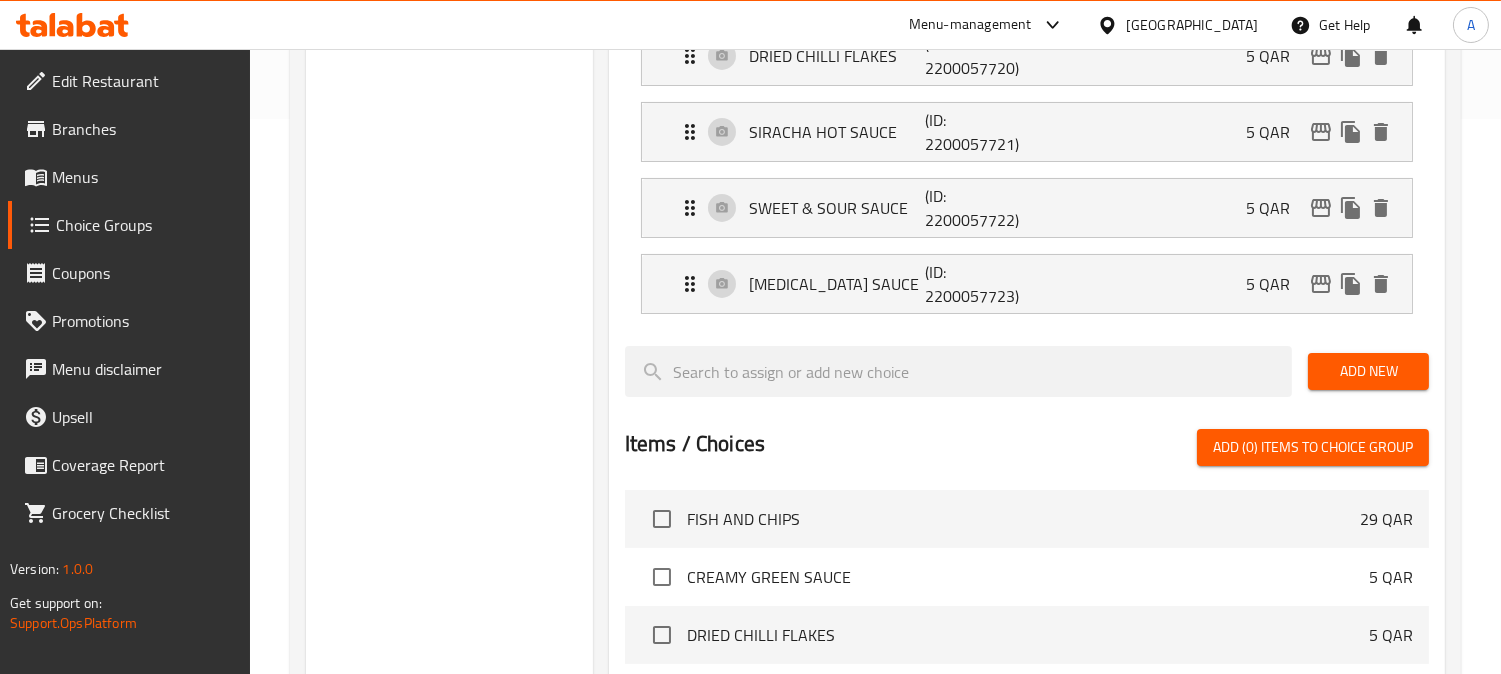 type on "رقائق الفلفل الحار المجفف" 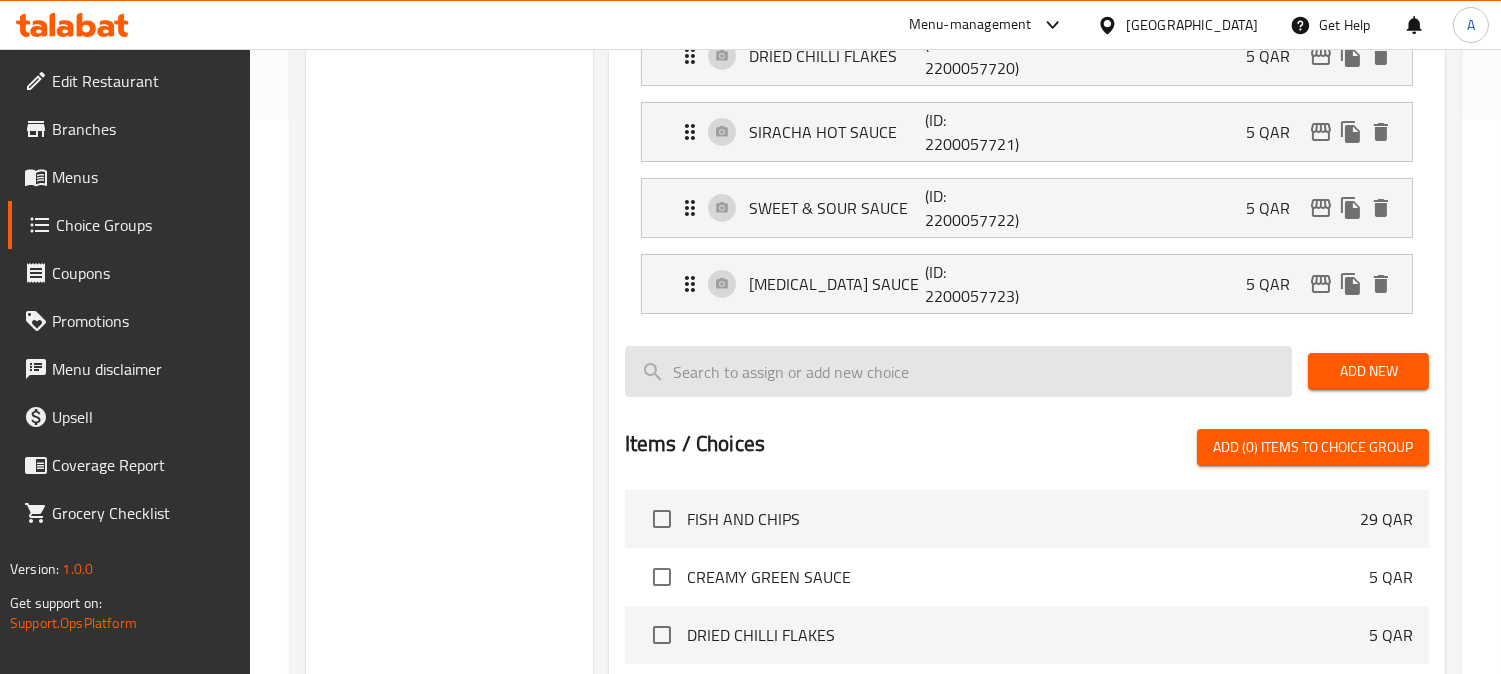 scroll, scrollTop: 0, scrollLeft: 0, axis: both 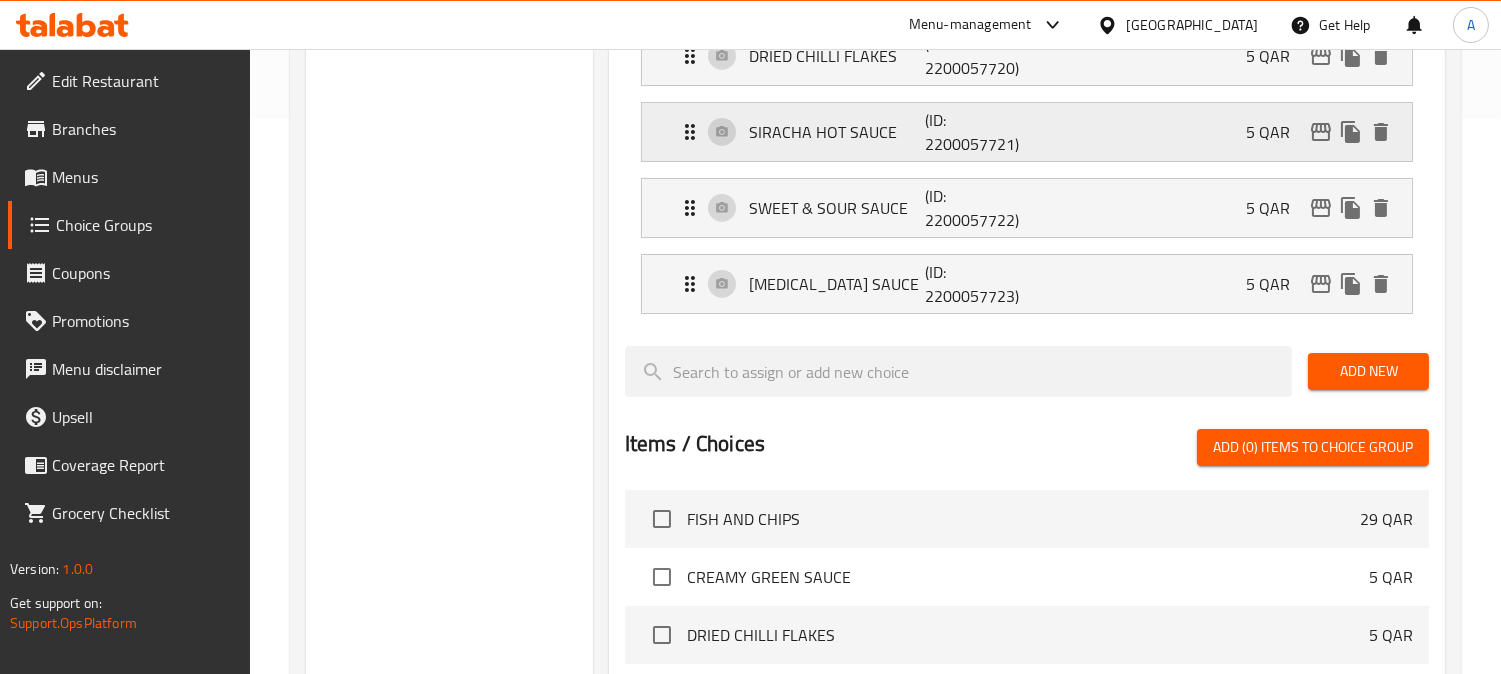 click on "SIRACHA HOT SAUCE" at bounding box center [837, 132] 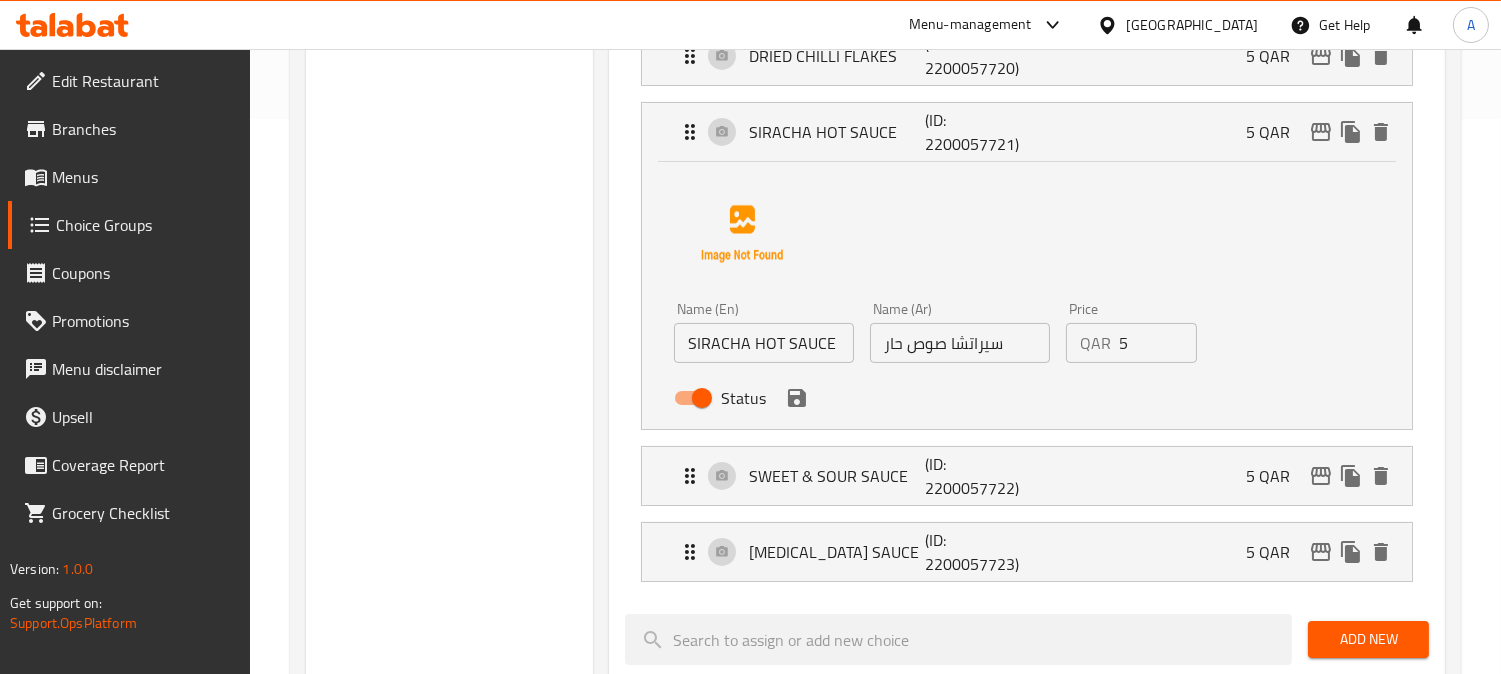 click on "سيراتشا صوص حار" at bounding box center (960, 343) 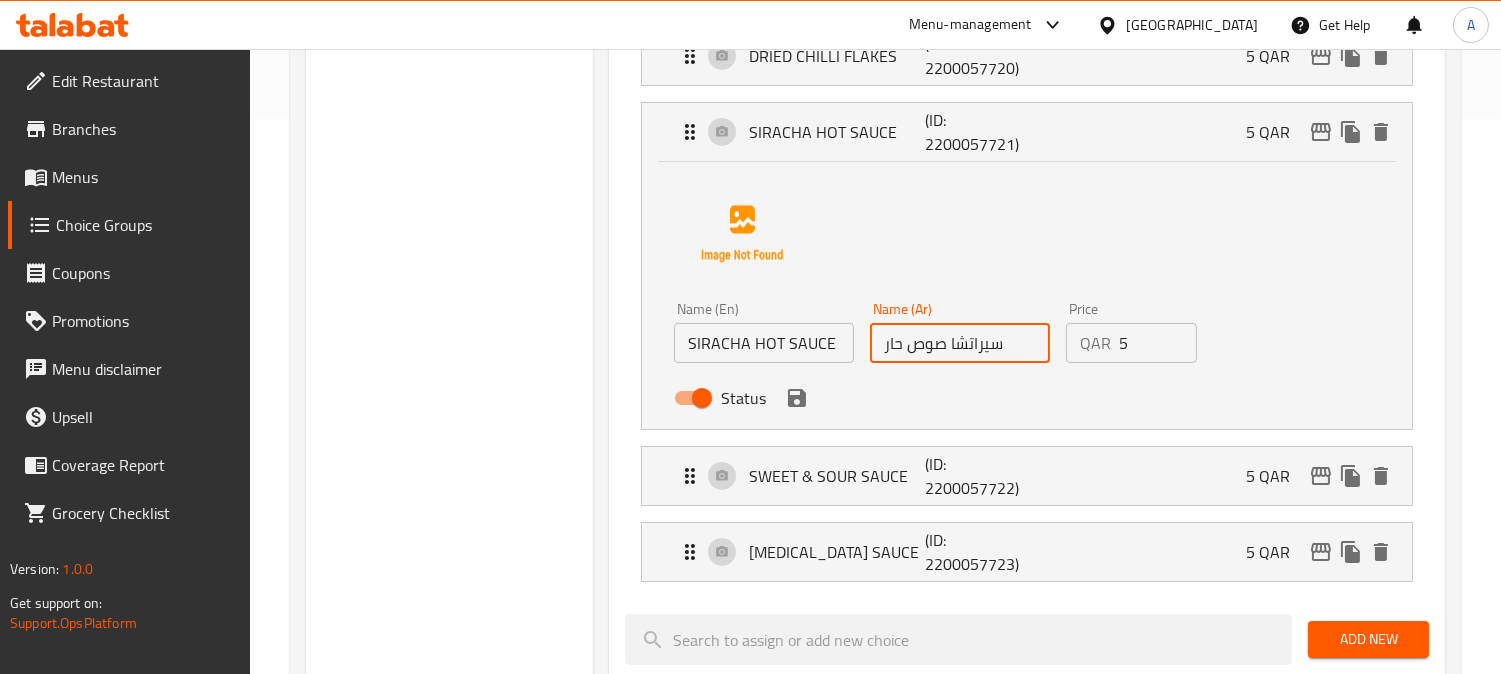 click on "سيراتشا صوص حار" at bounding box center (960, 343) 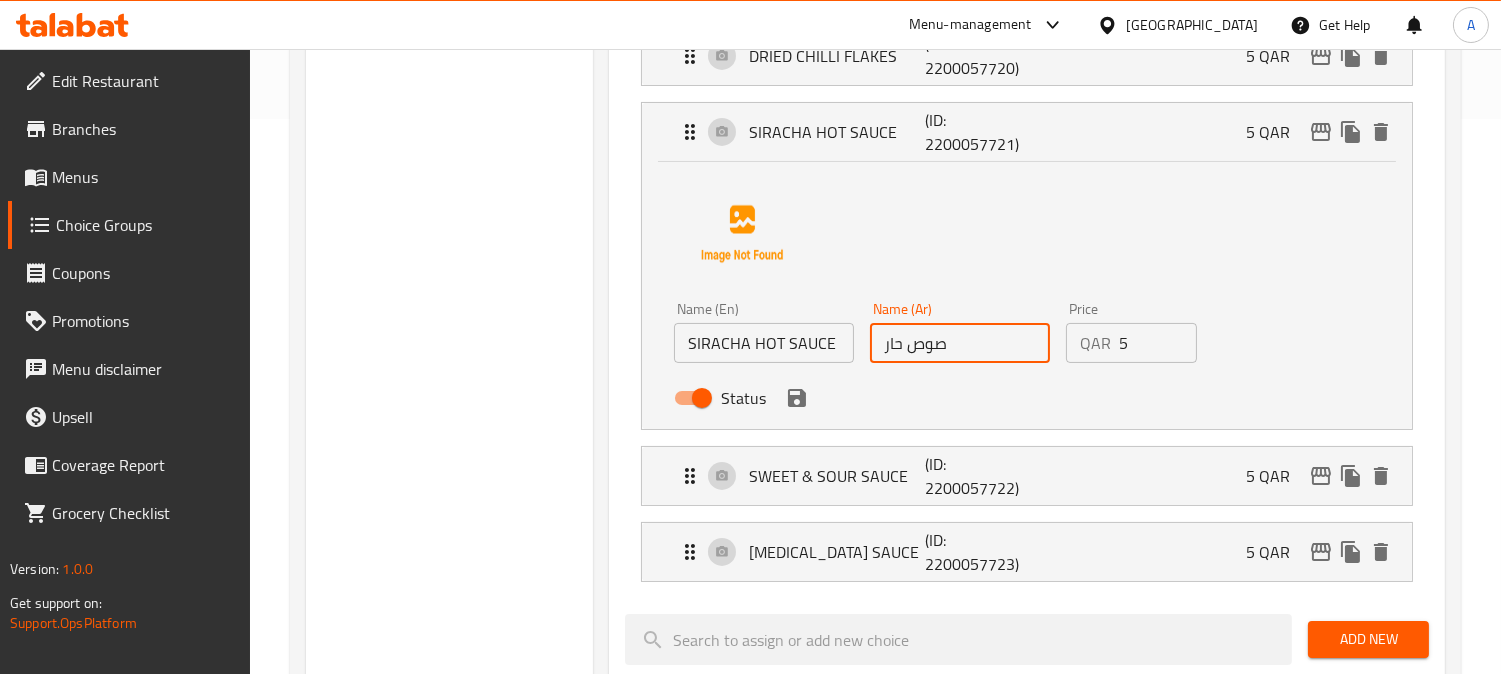 click on "صوص حار" at bounding box center [960, 343] 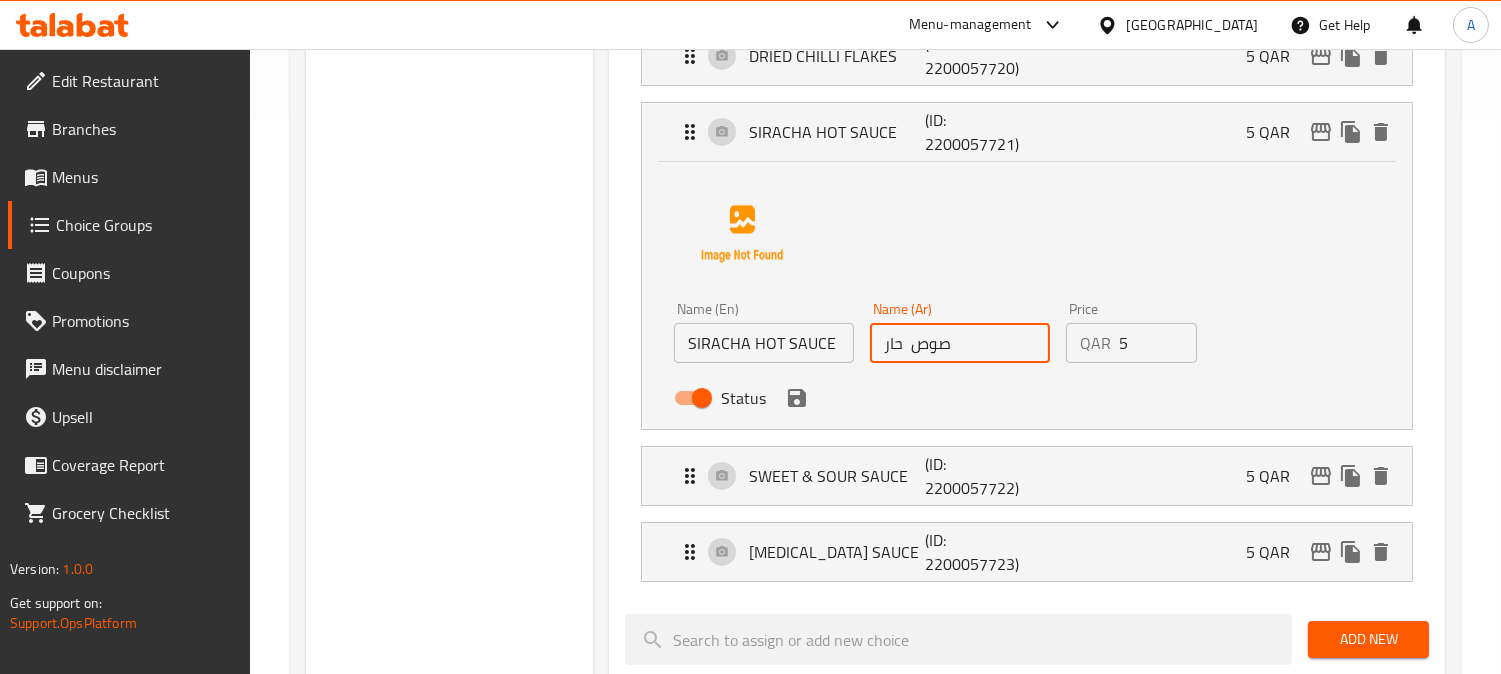 paste on "سيراتشا" 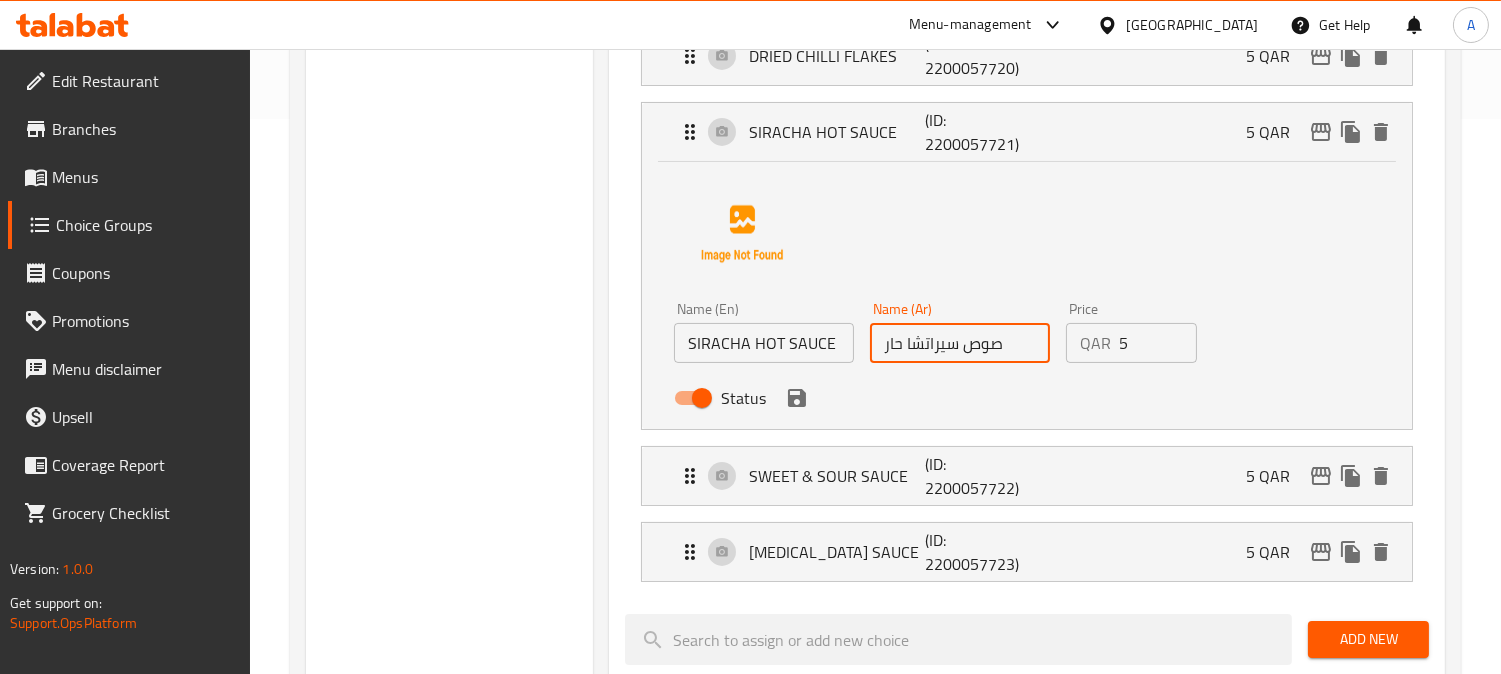 type on "صوص سيراتشا حار" 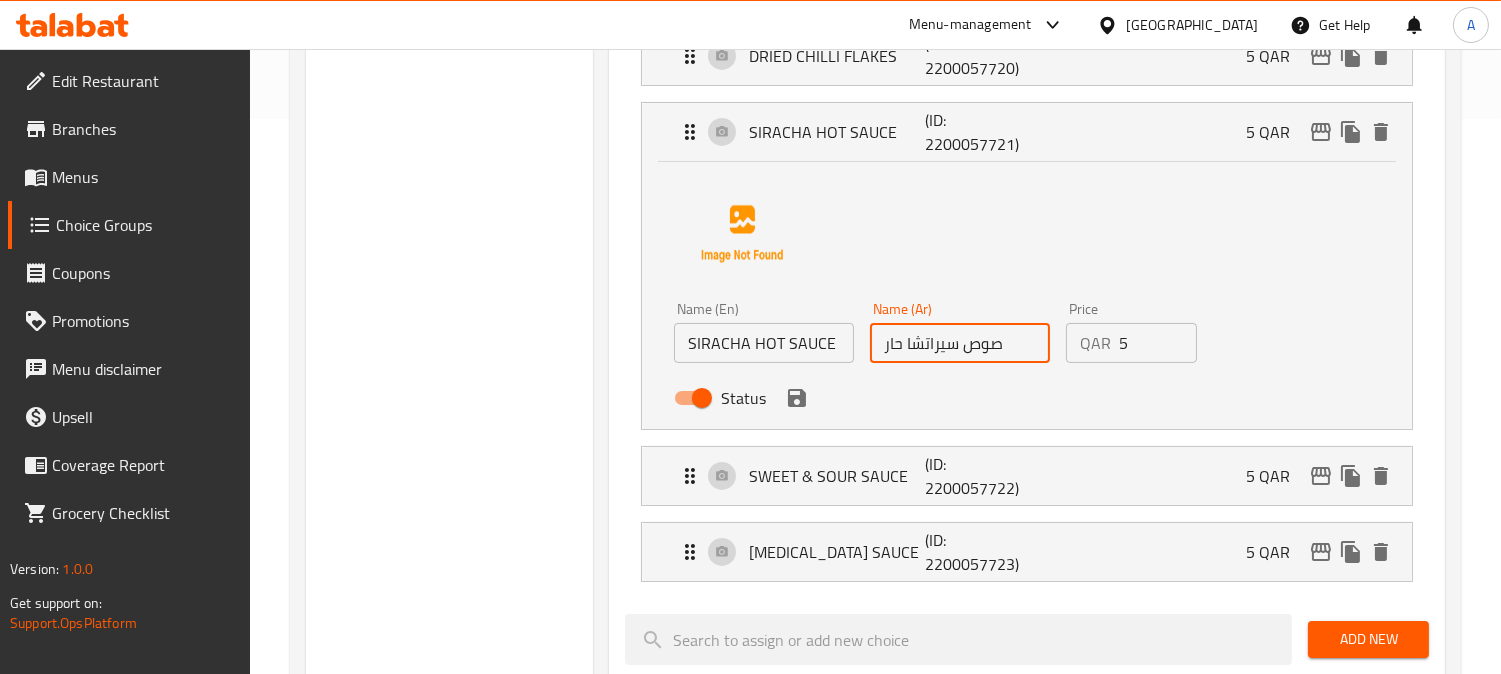 click on "SIRACHA HOT SAUCE" at bounding box center (764, 343) 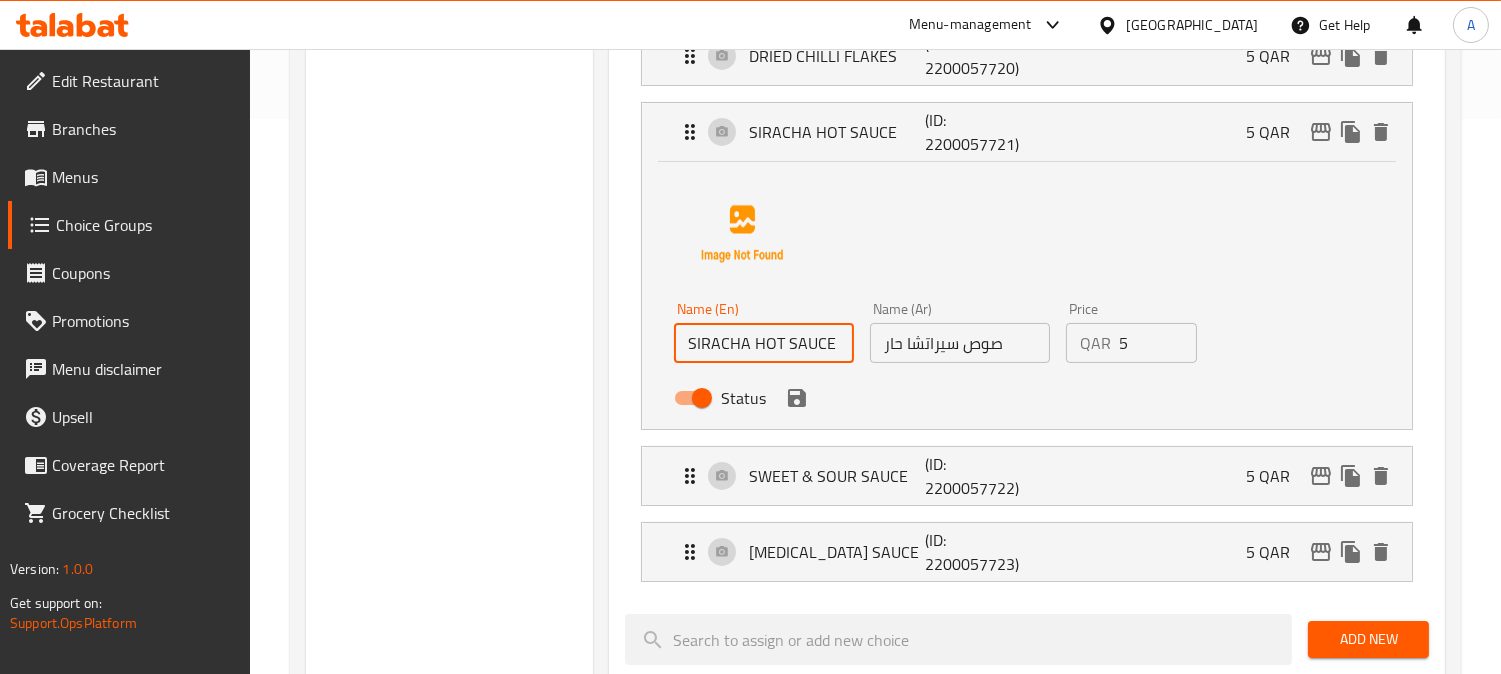 click on "SIRACHA HOT SAUCE" at bounding box center (764, 343) 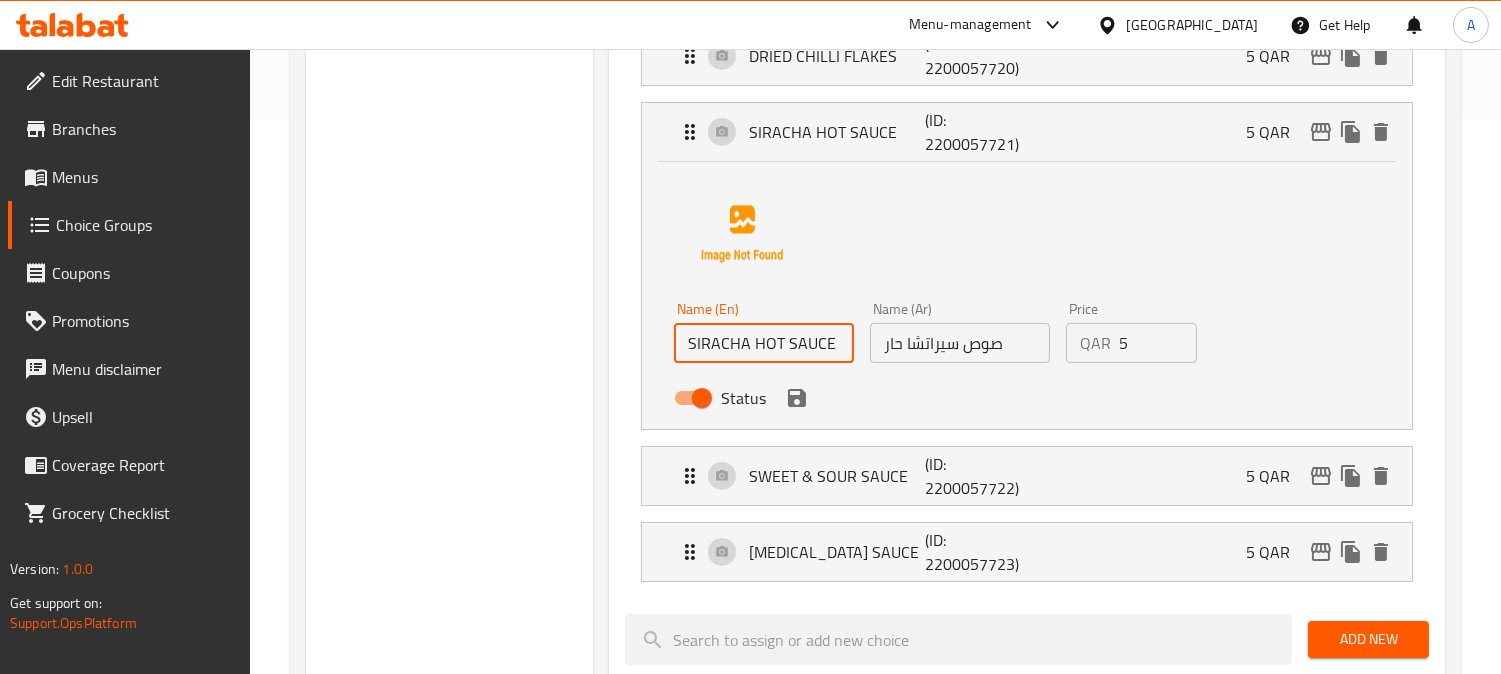 click on "Status" at bounding box center (960, 398) 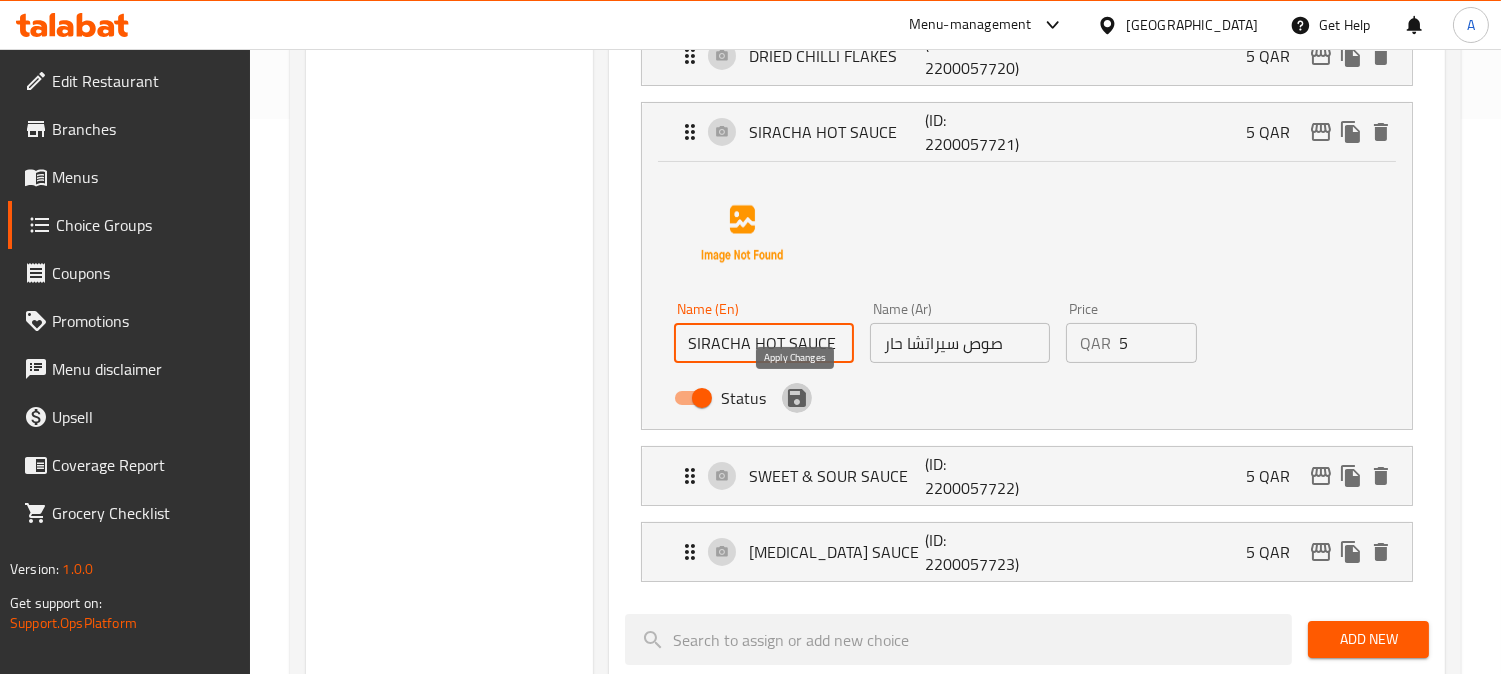 click 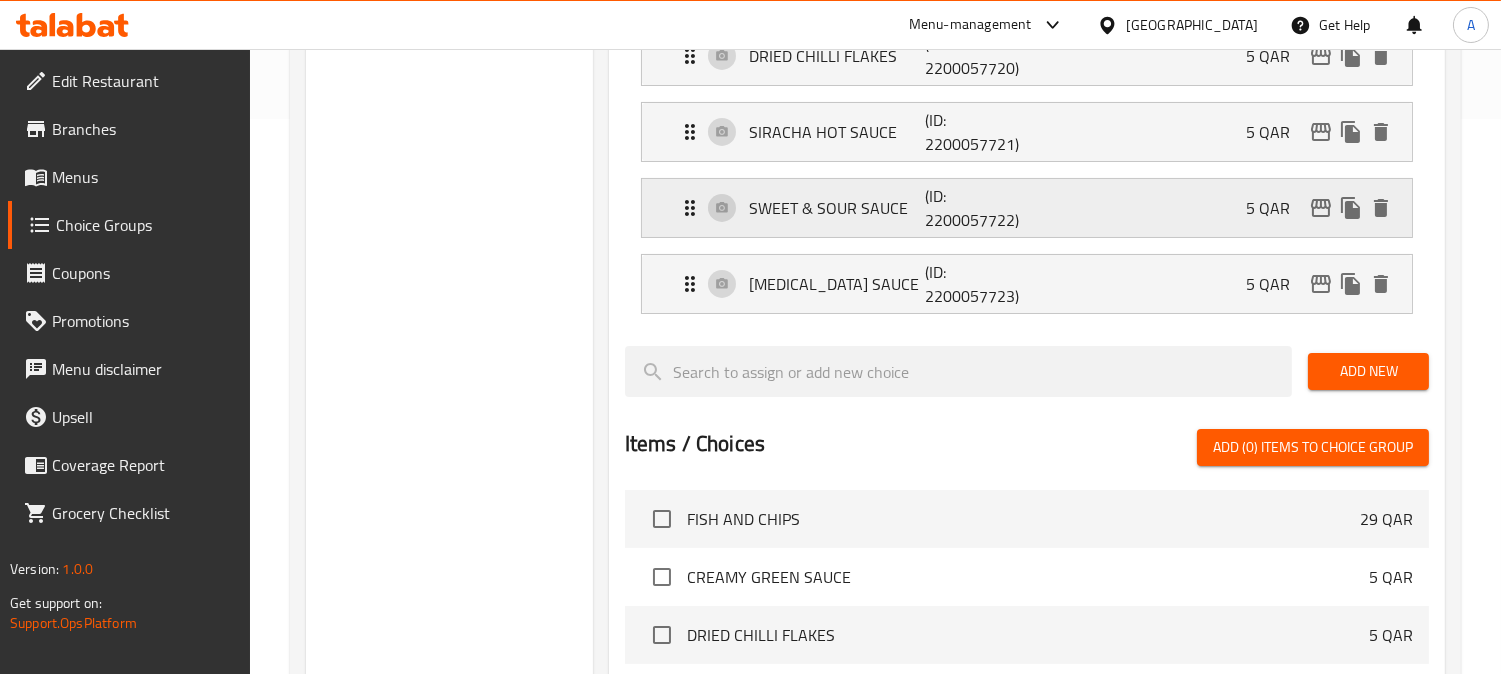 click on "SWEET & SOUR SAUCE (ID: 2200057722) 5 QAR" at bounding box center (1033, 208) 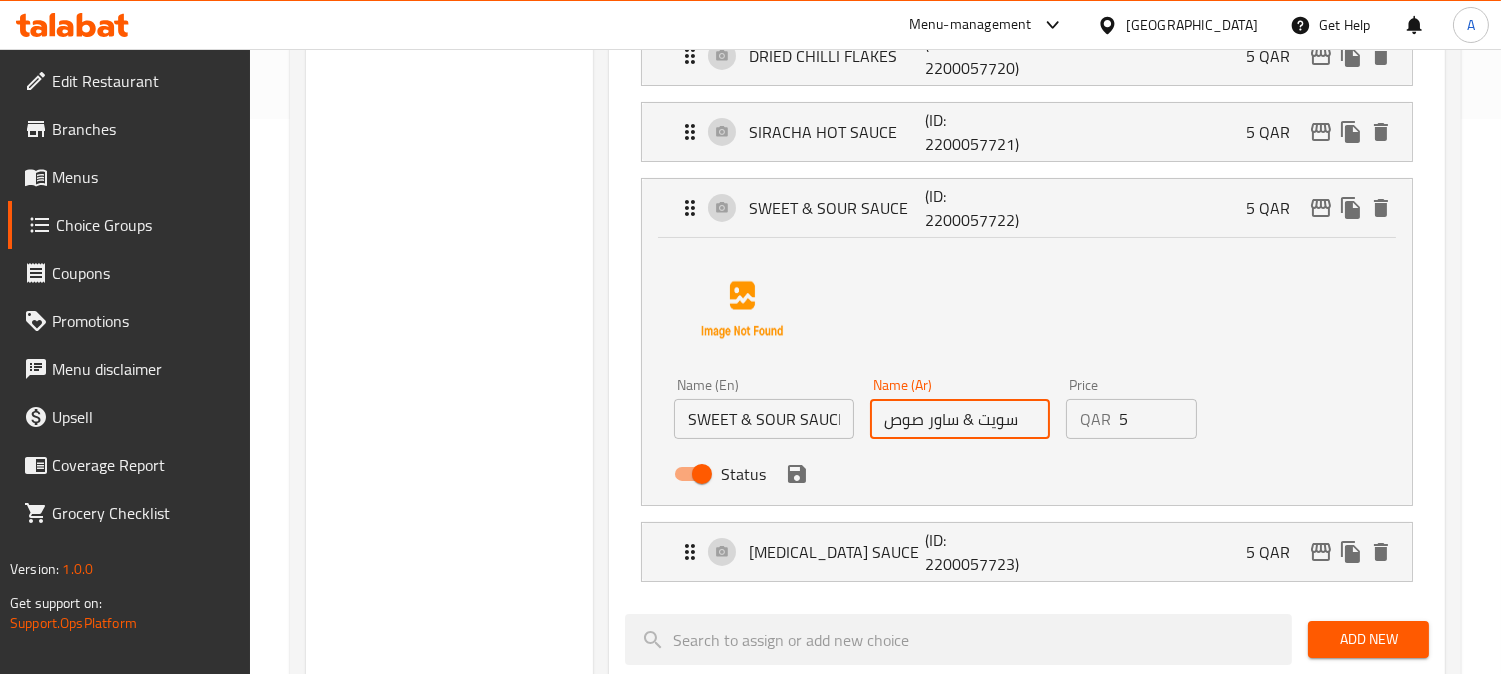 click on "سويت & ساور صوص" at bounding box center [960, 419] 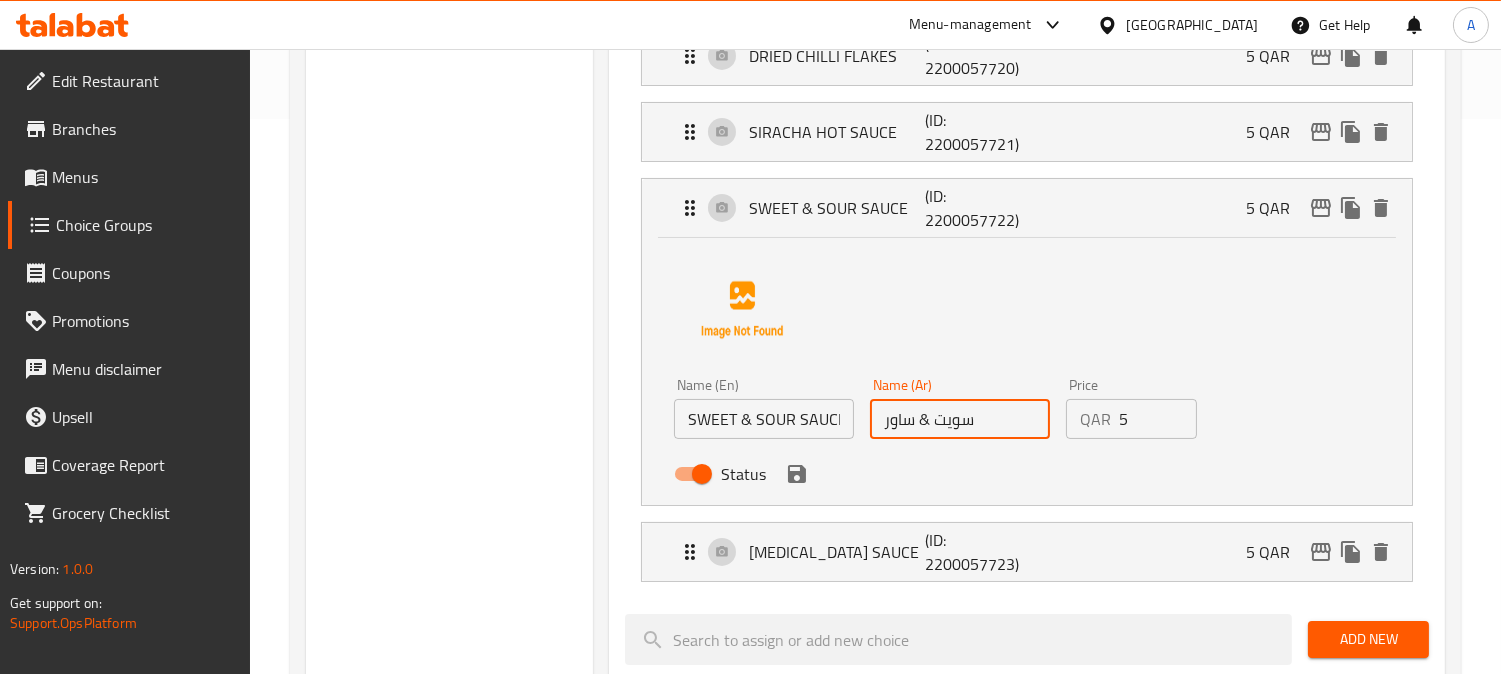 click on "سويت & ساور" at bounding box center (960, 419) 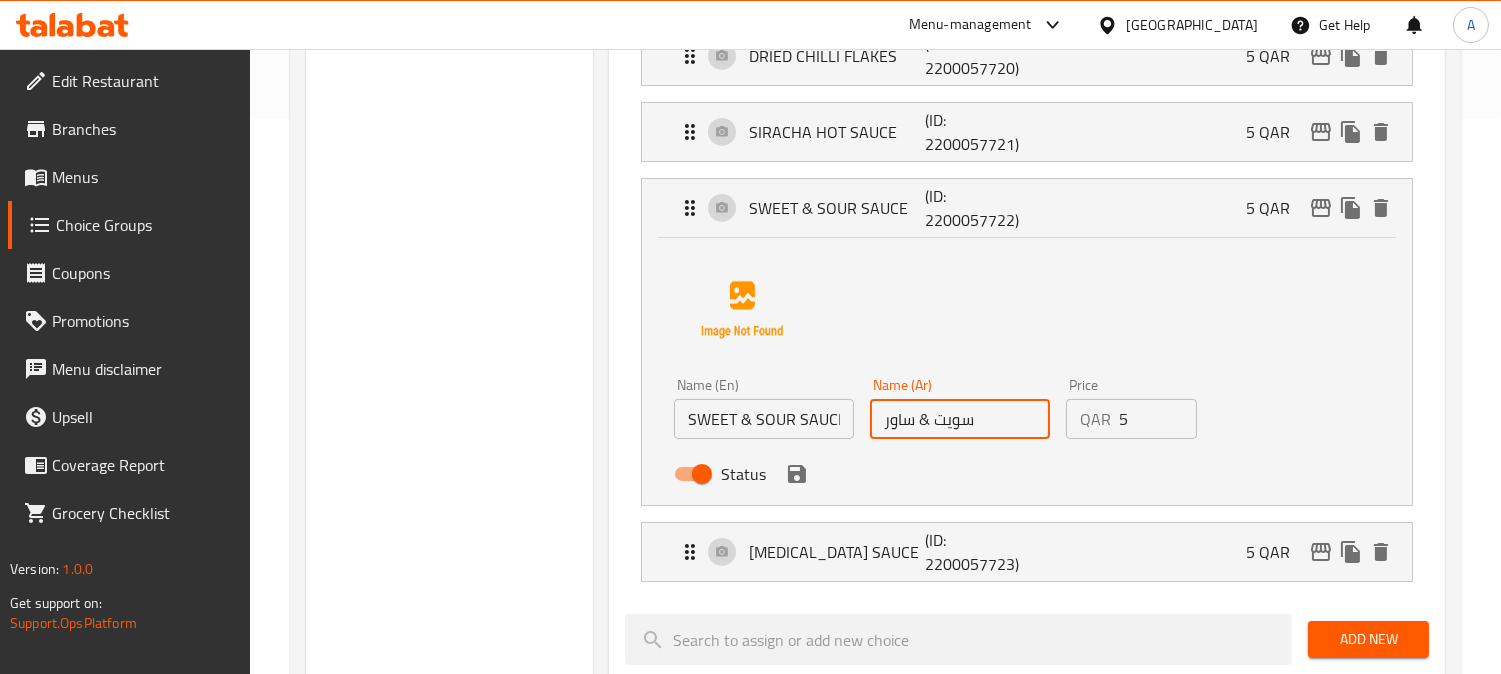 paste on "صوص" 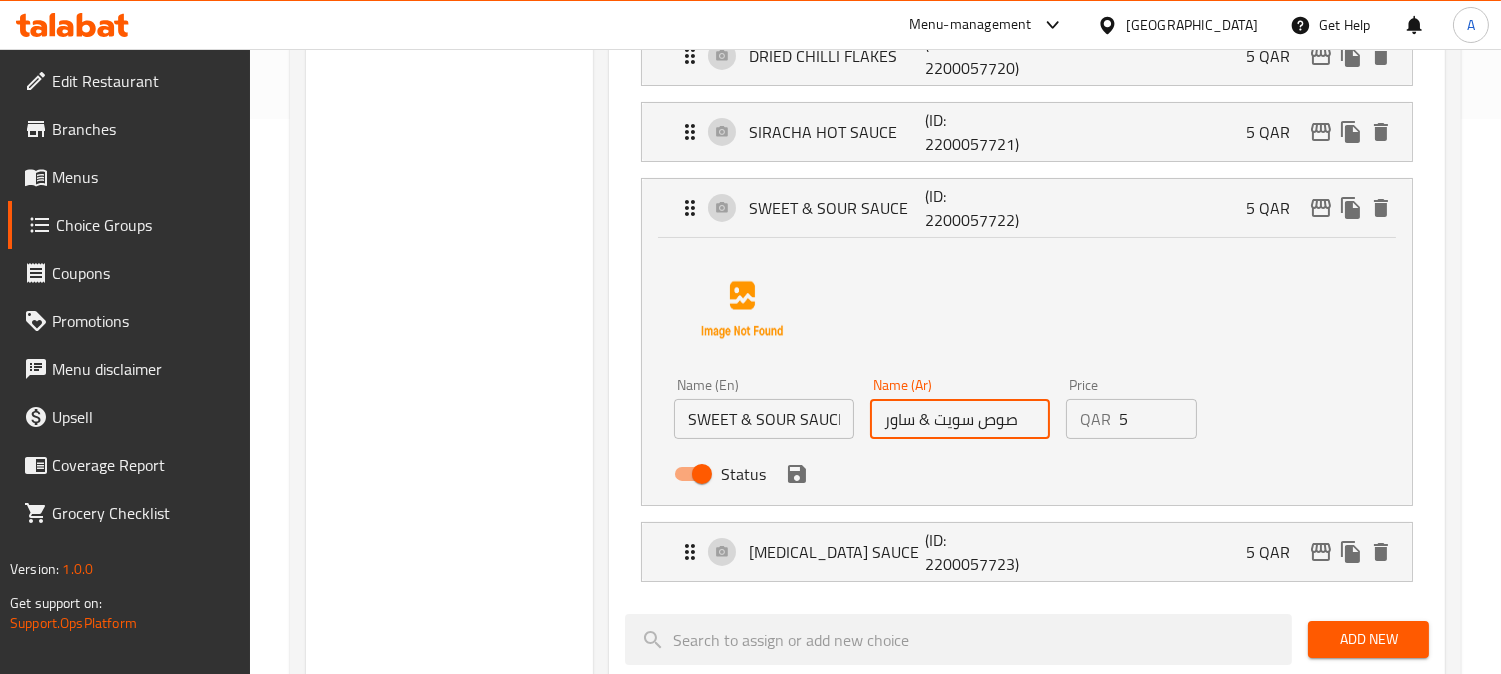 drag, startPoint x: 974, startPoint y: 422, endPoint x: 865, endPoint y: 414, distance: 109.29318 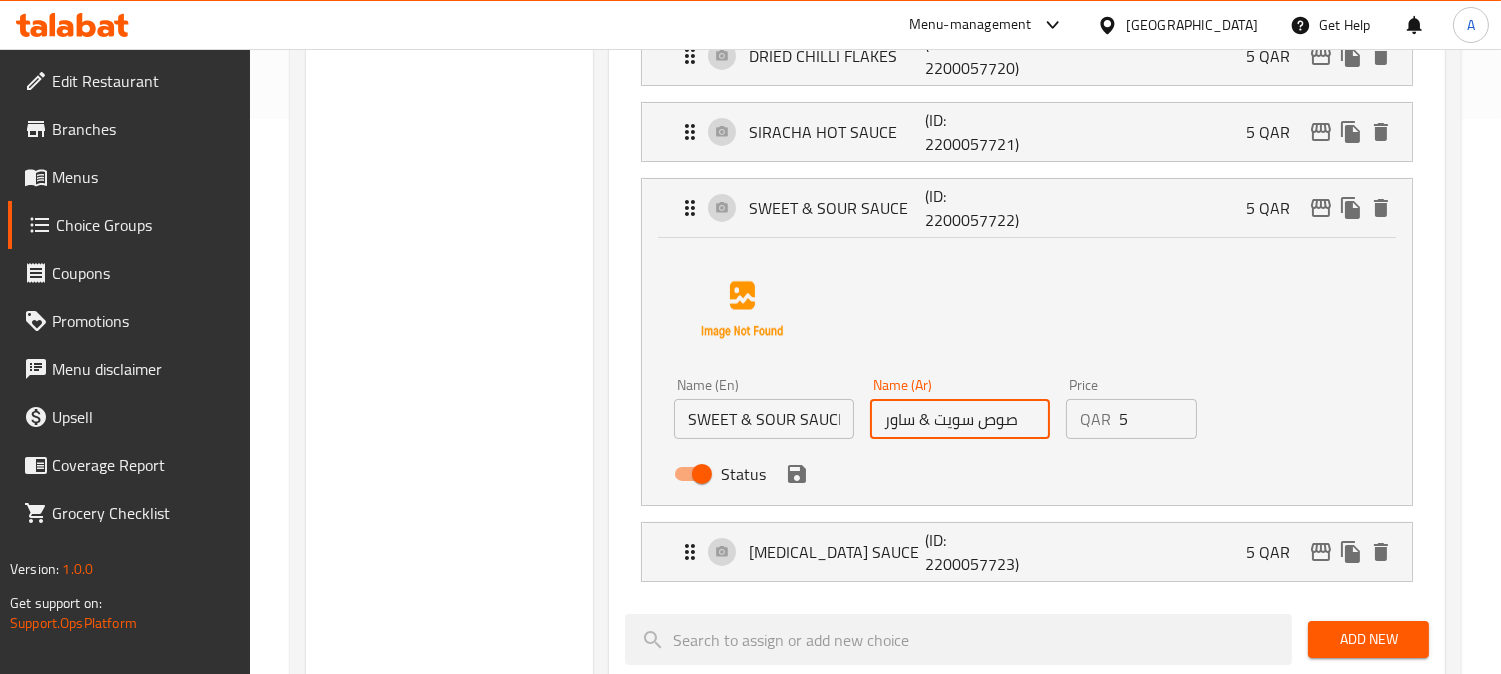 click on "Name (Ar) صوص سويت & ساور Name (Ar)" at bounding box center [960, 408] 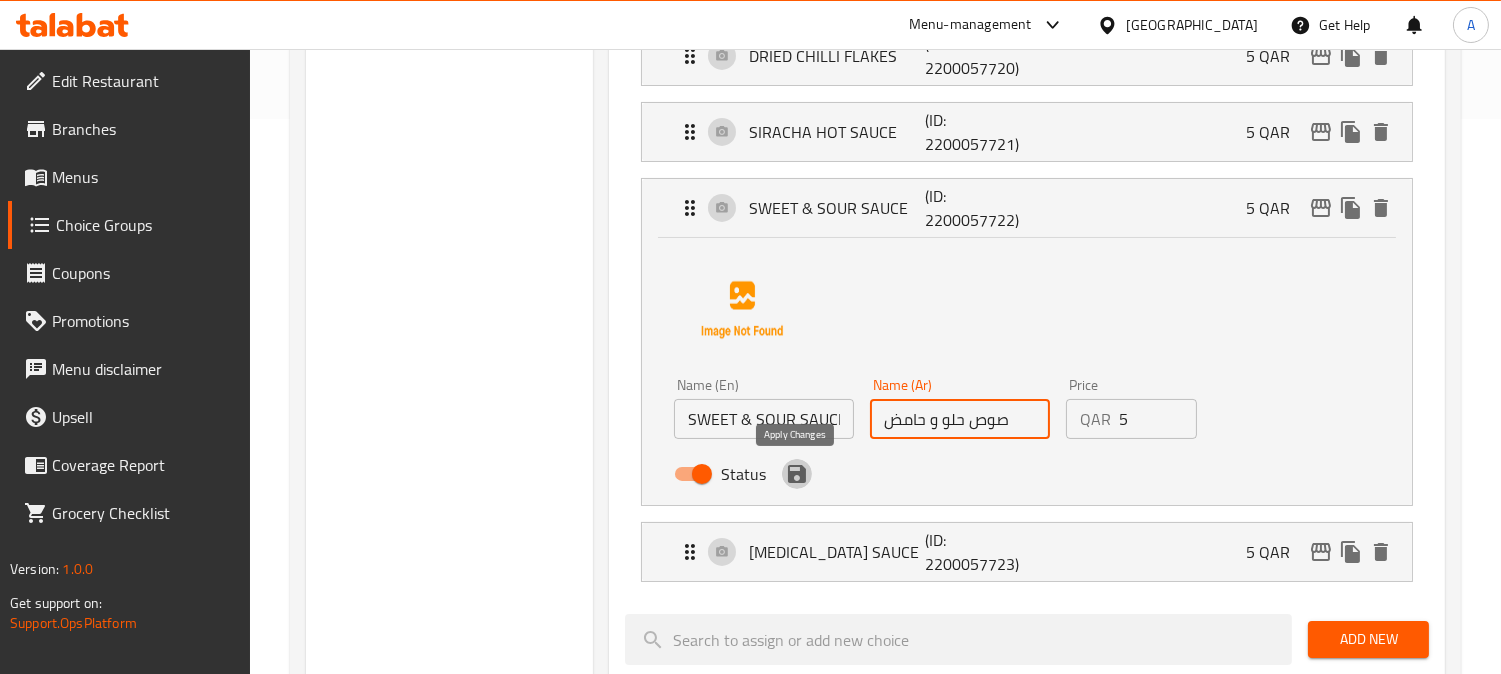 click 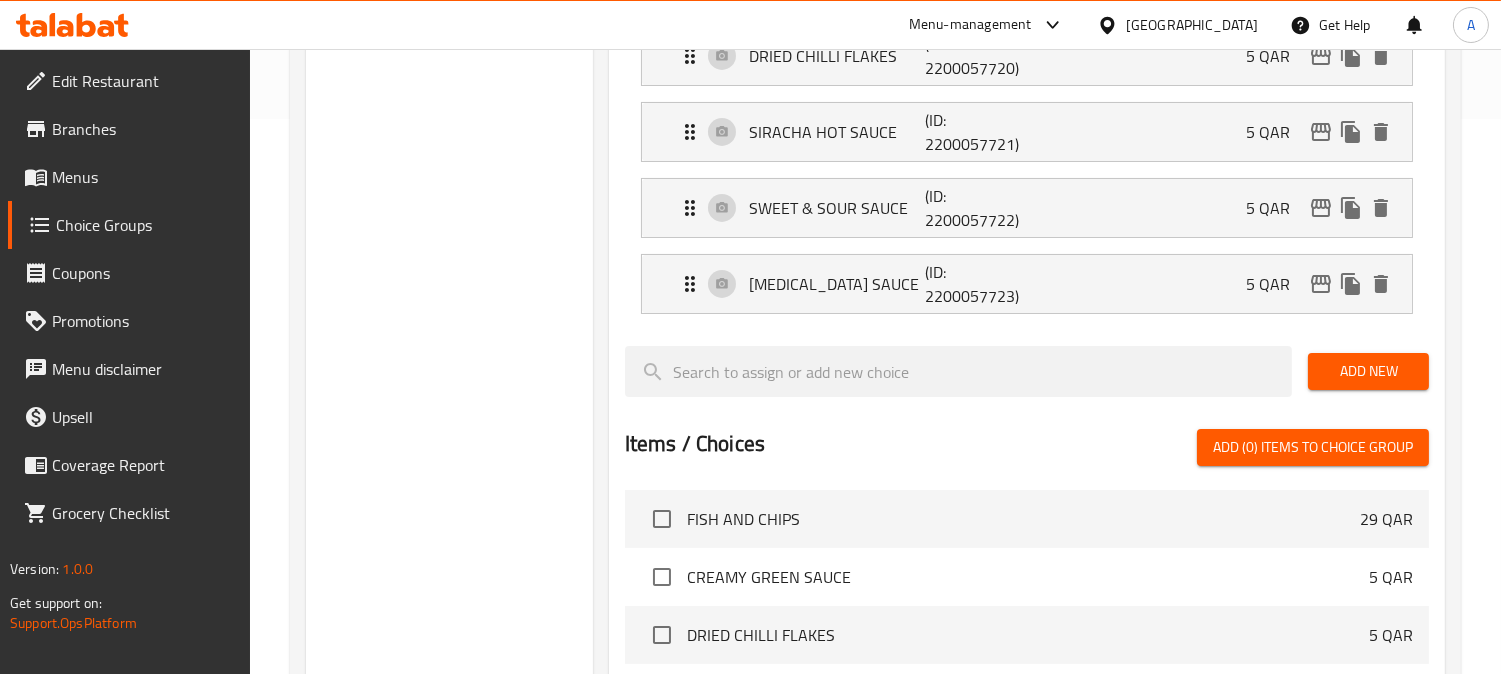type on "صوص حلو و حامض" 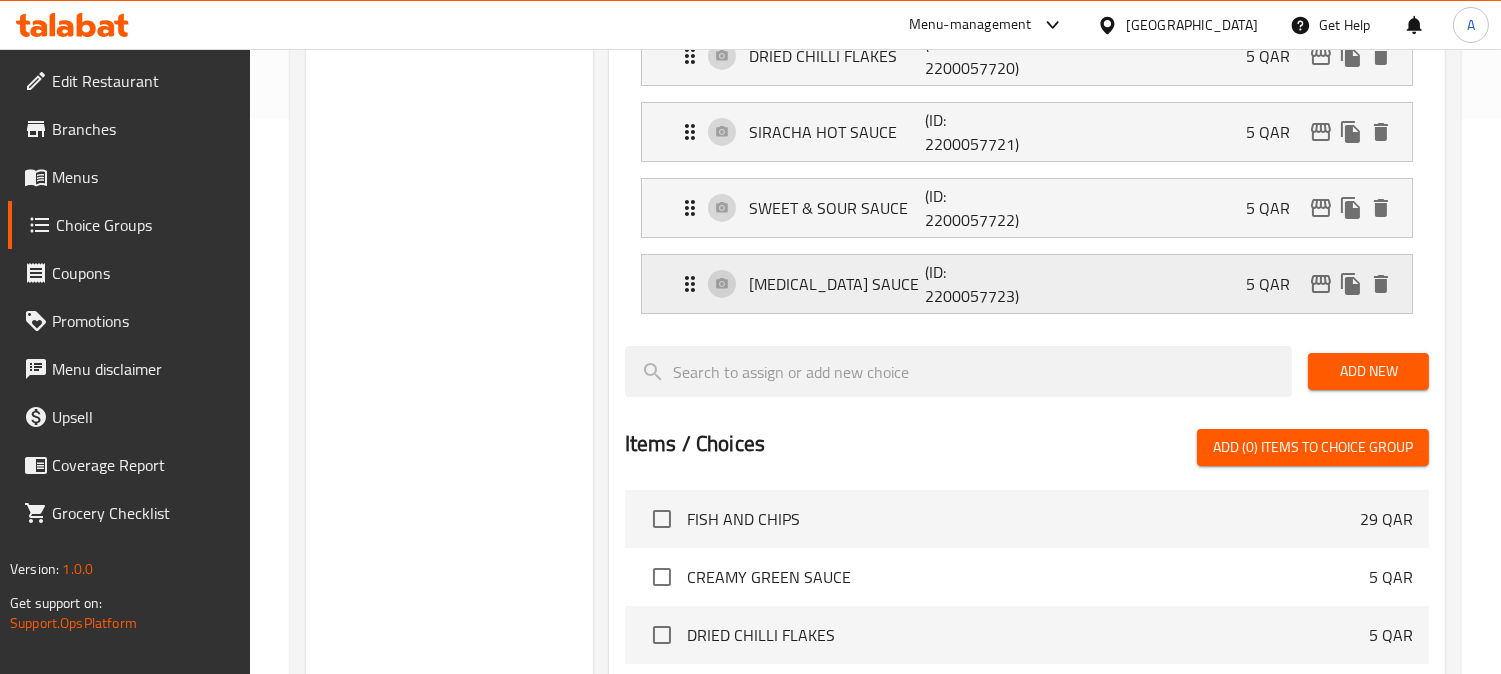 click on "[MEDICAL_DATA] SAUCE" at bounding box center [837, 284] 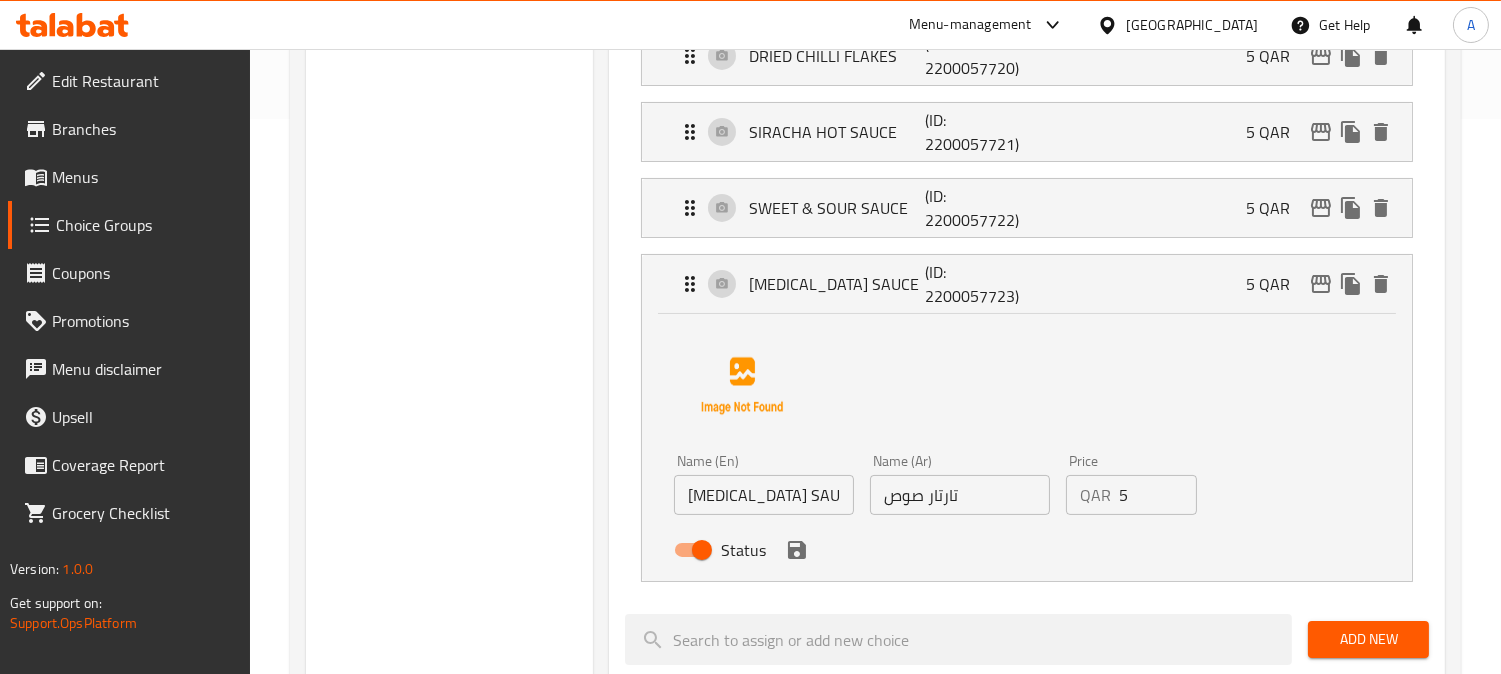 click on "تارتار صوص" at bounding box center [960, 495] 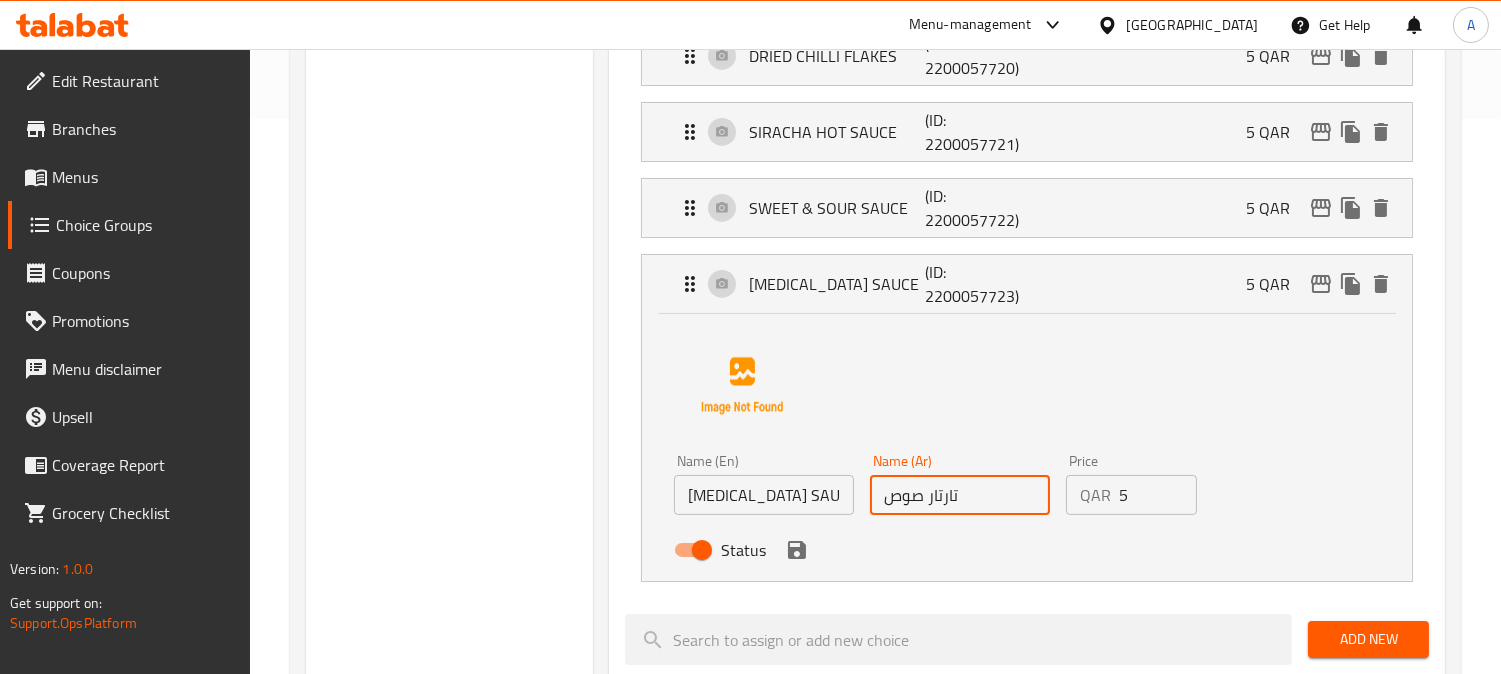 click on "تارتار صوص" at bounding box center [960, 495] 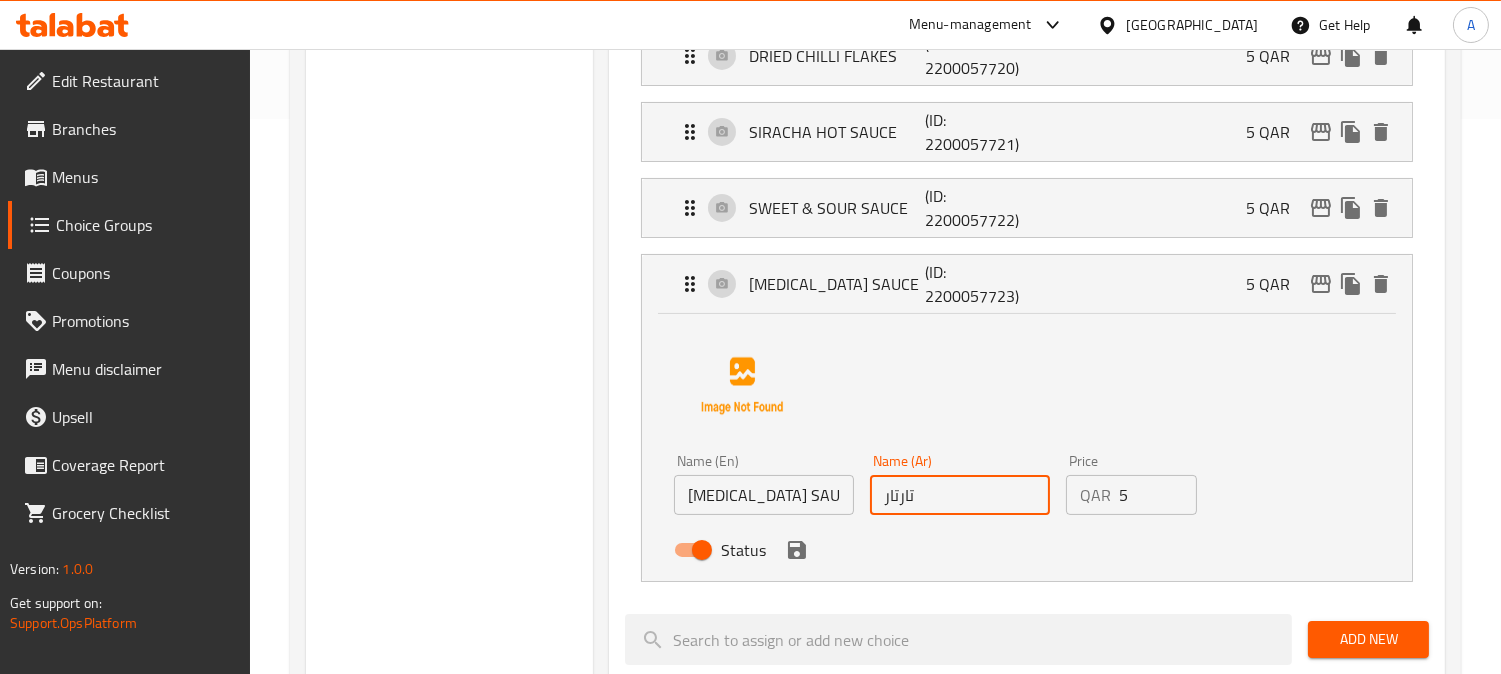 click on "تارتار" at bounding box center [960, 495] 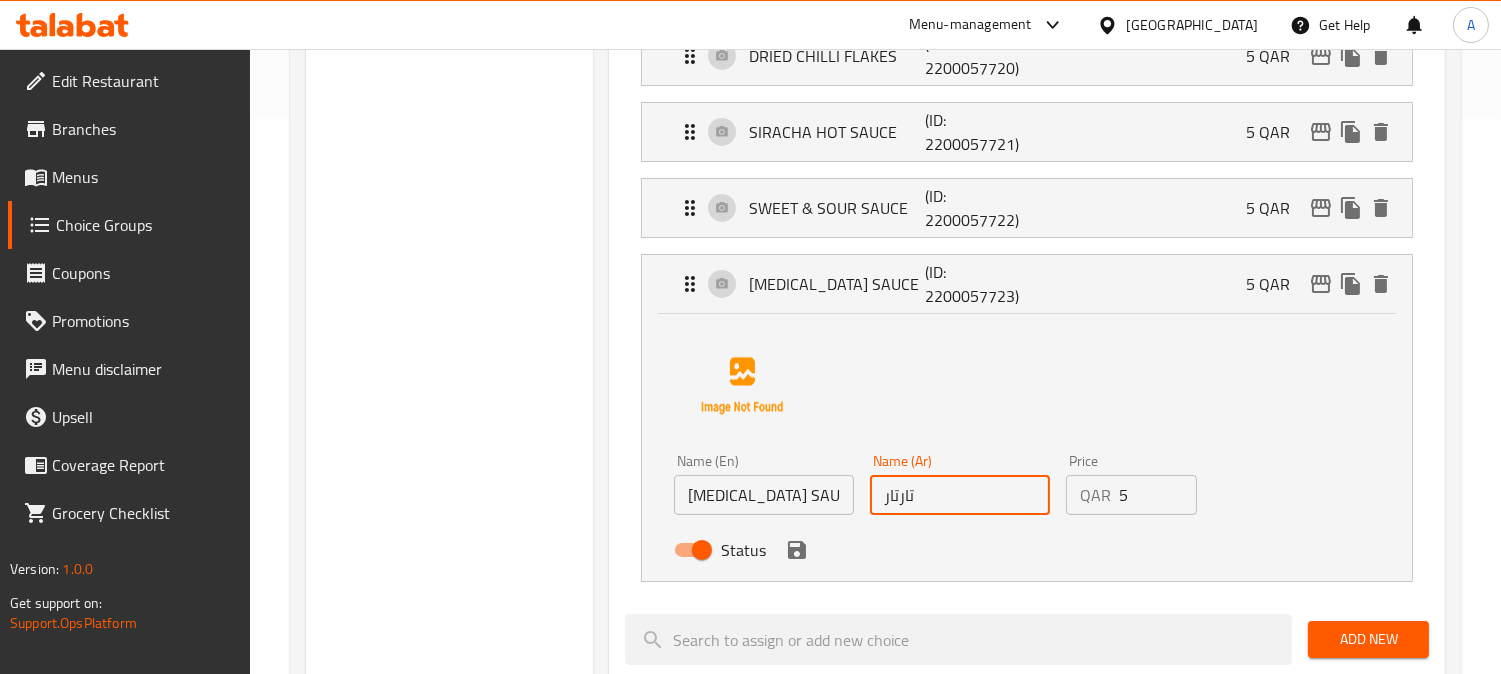 paste on "صوص" 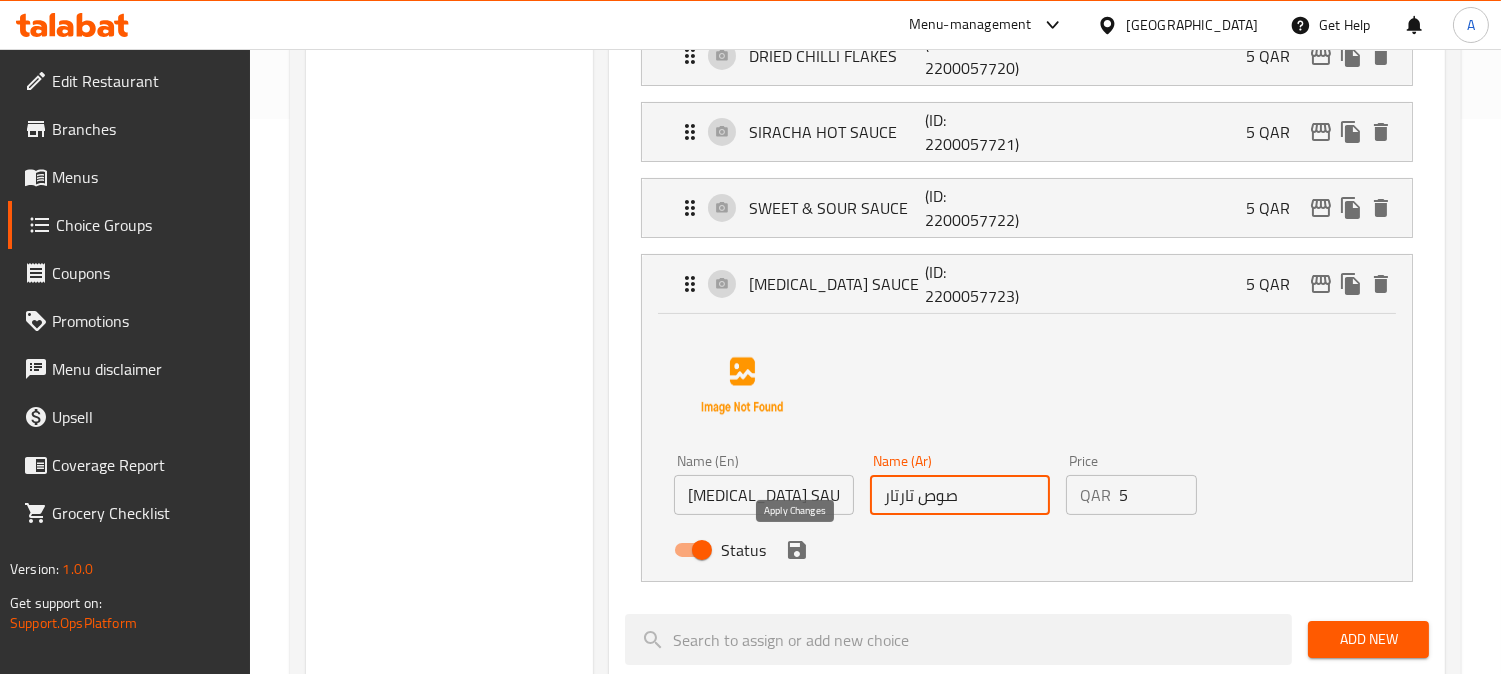 click 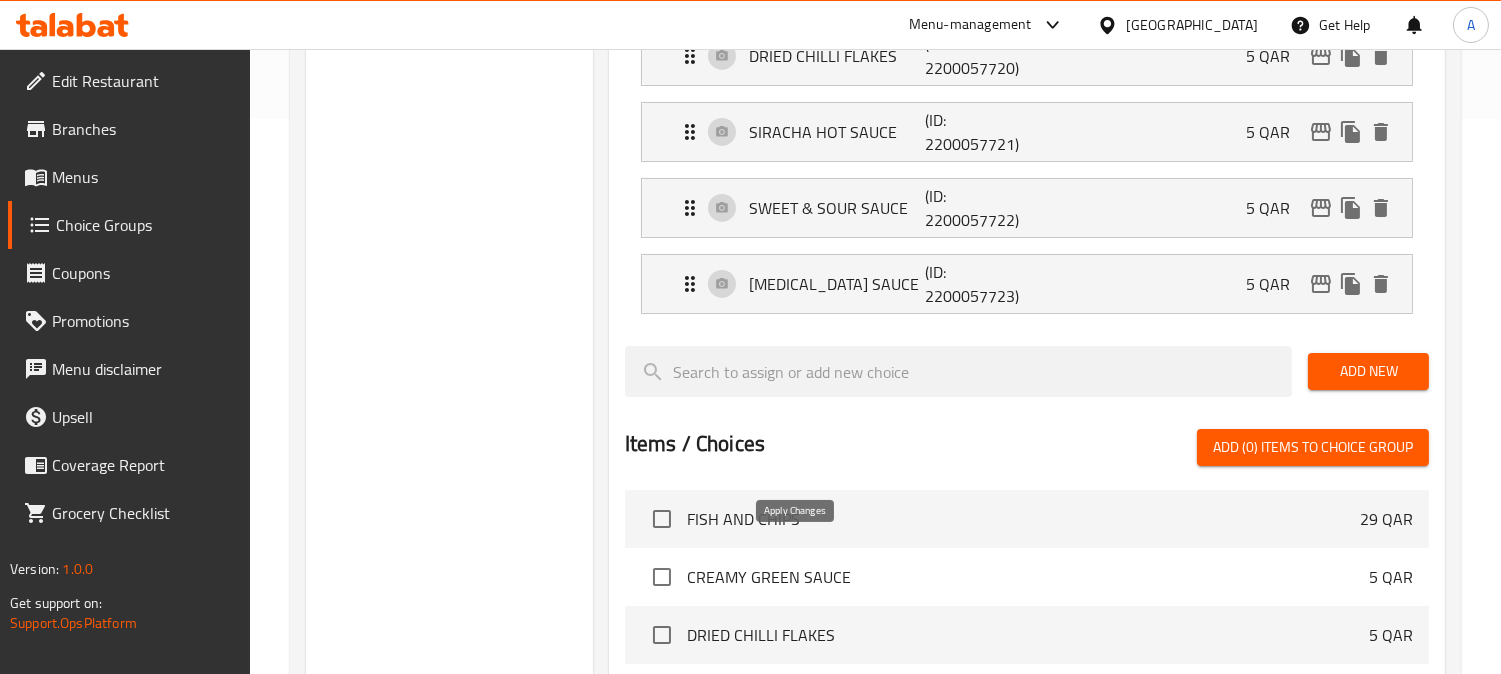 type on "صوص تارتار" 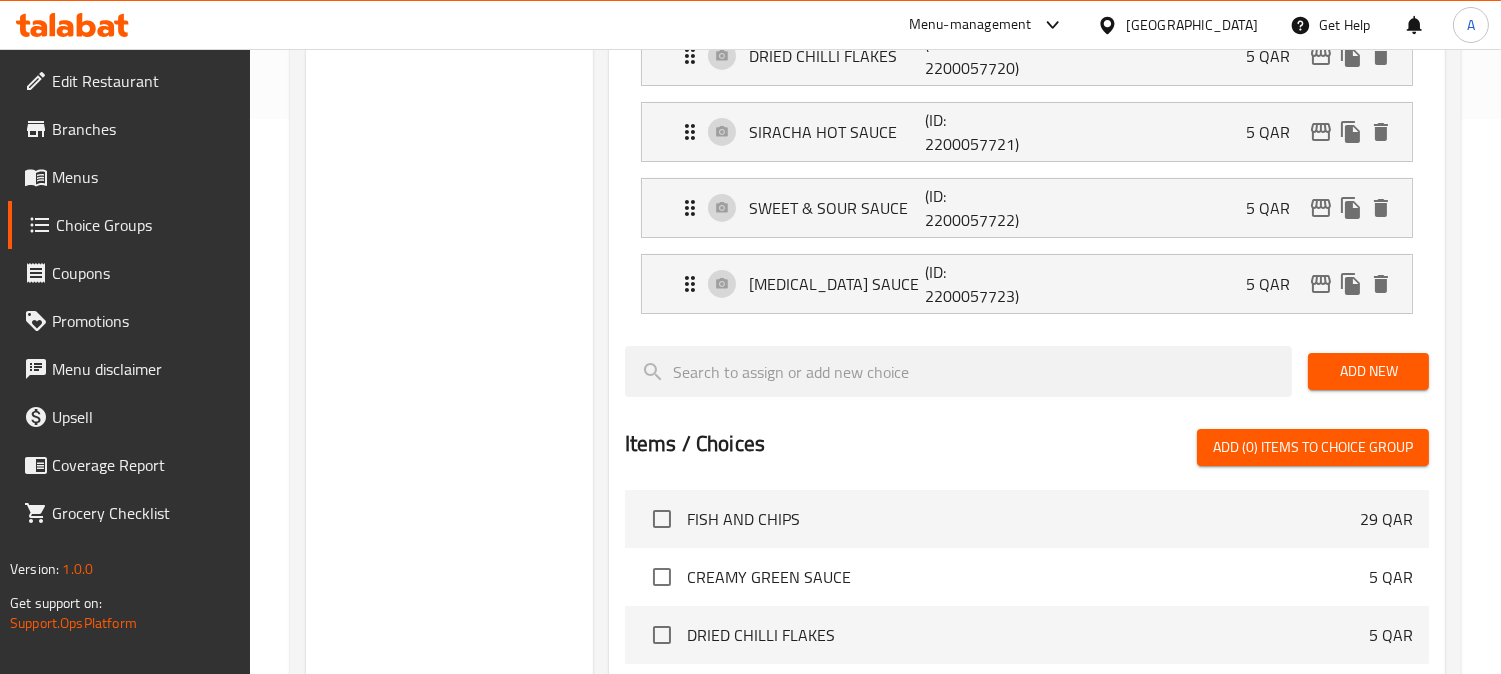 scroll, scrollTop: 0, scrollLeft: 0, axis: both 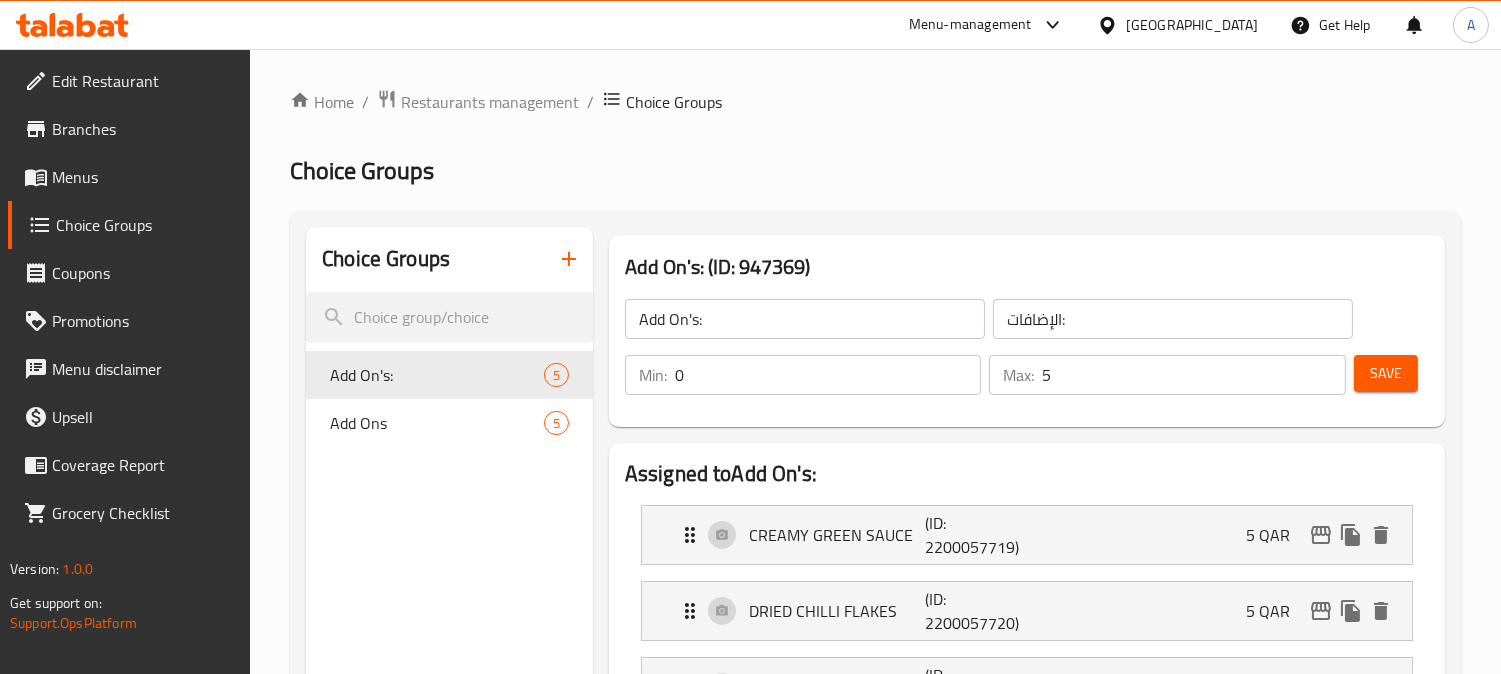 click on "Save" at bounding box center [1386, 373] 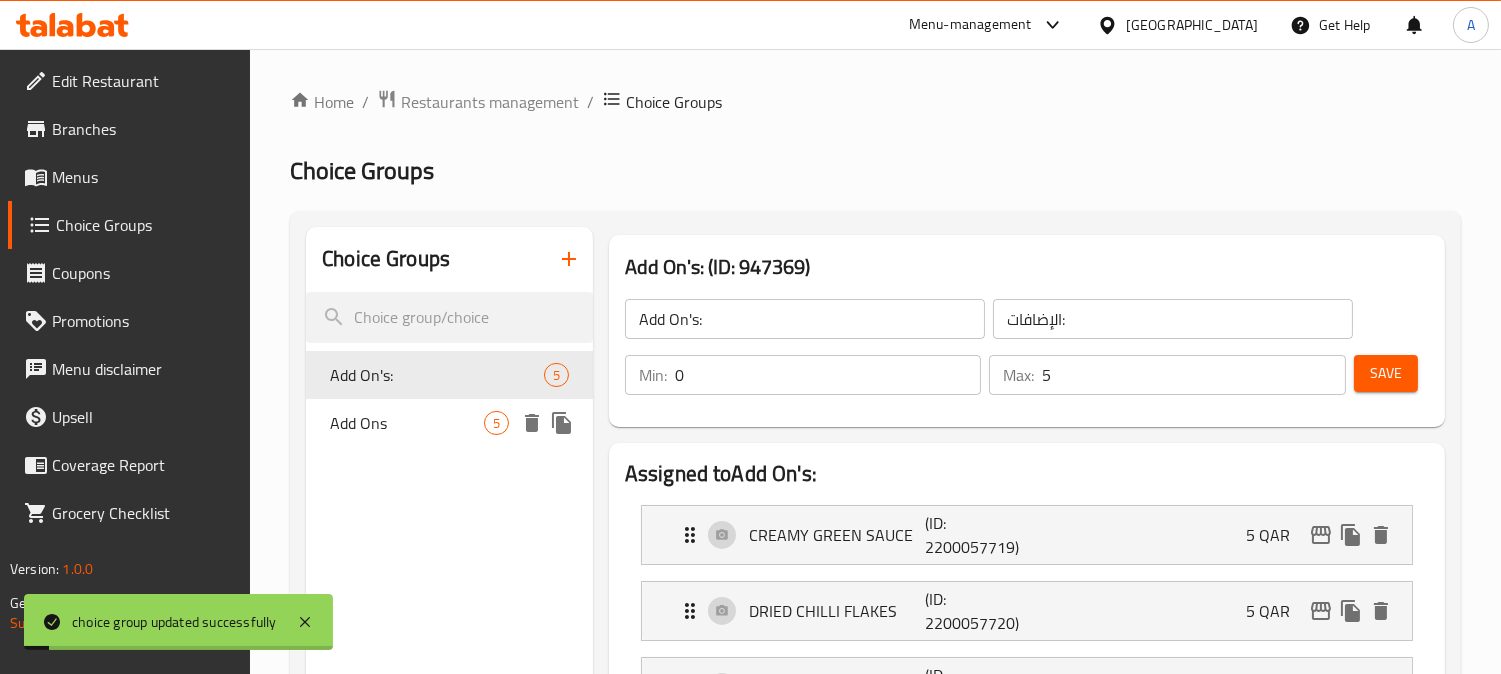 click on "Add Ons" at bounding box center [407, 423] 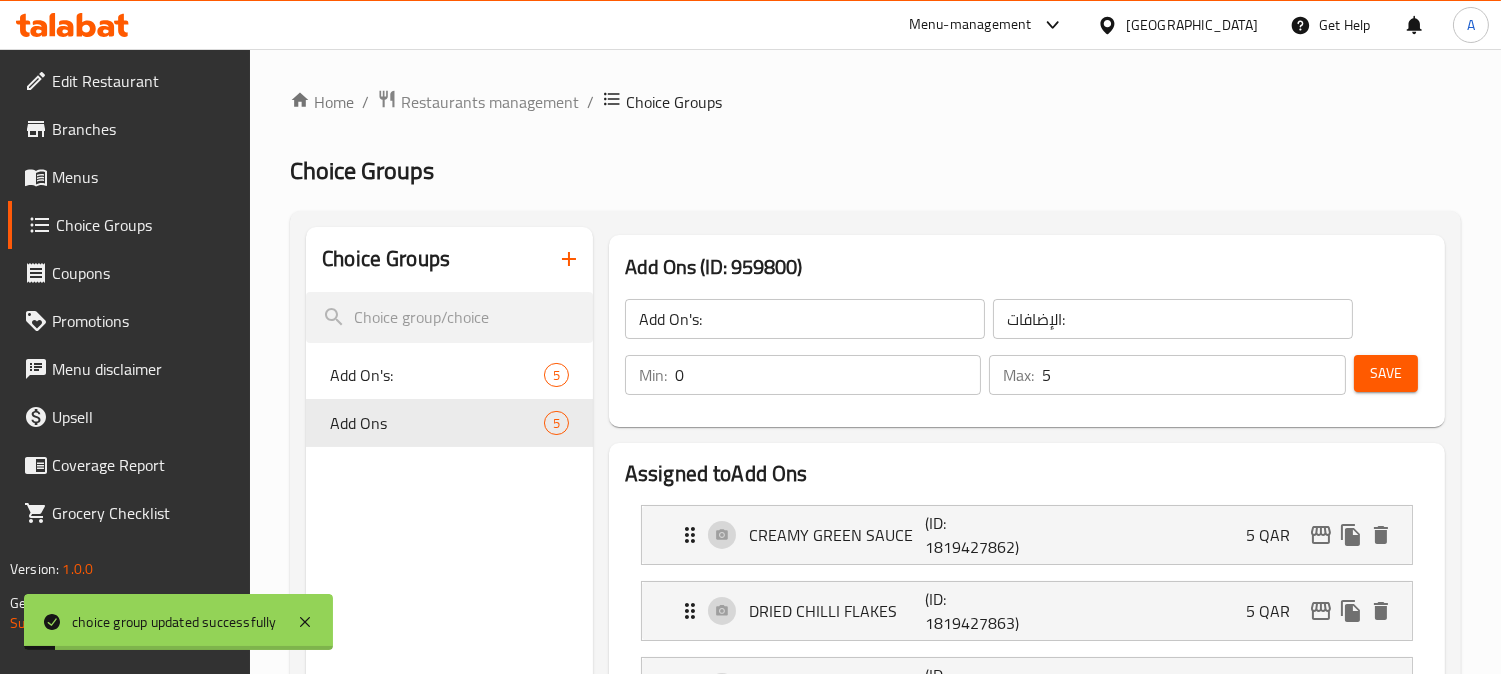 type on "Add Ons" 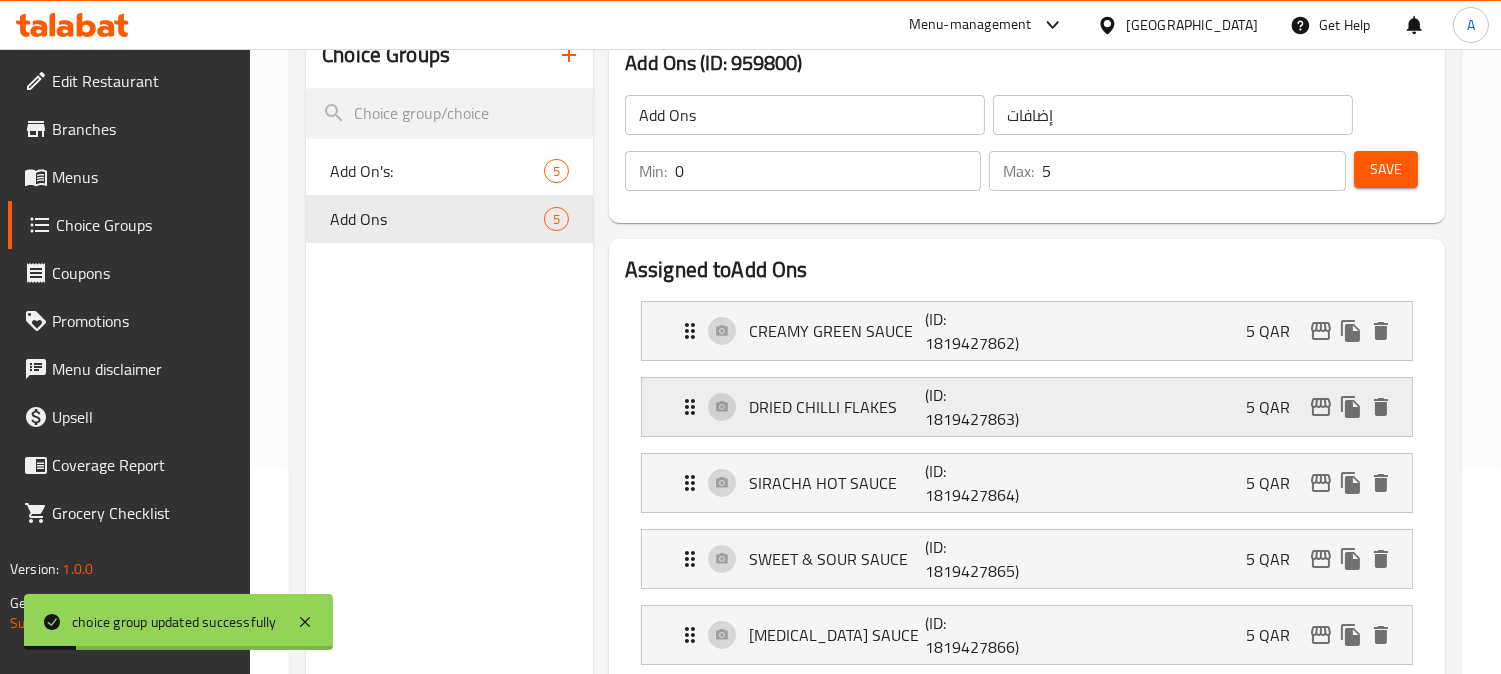 scroll, scrollTop: 222, scrollLeft: 0, axis: vertical 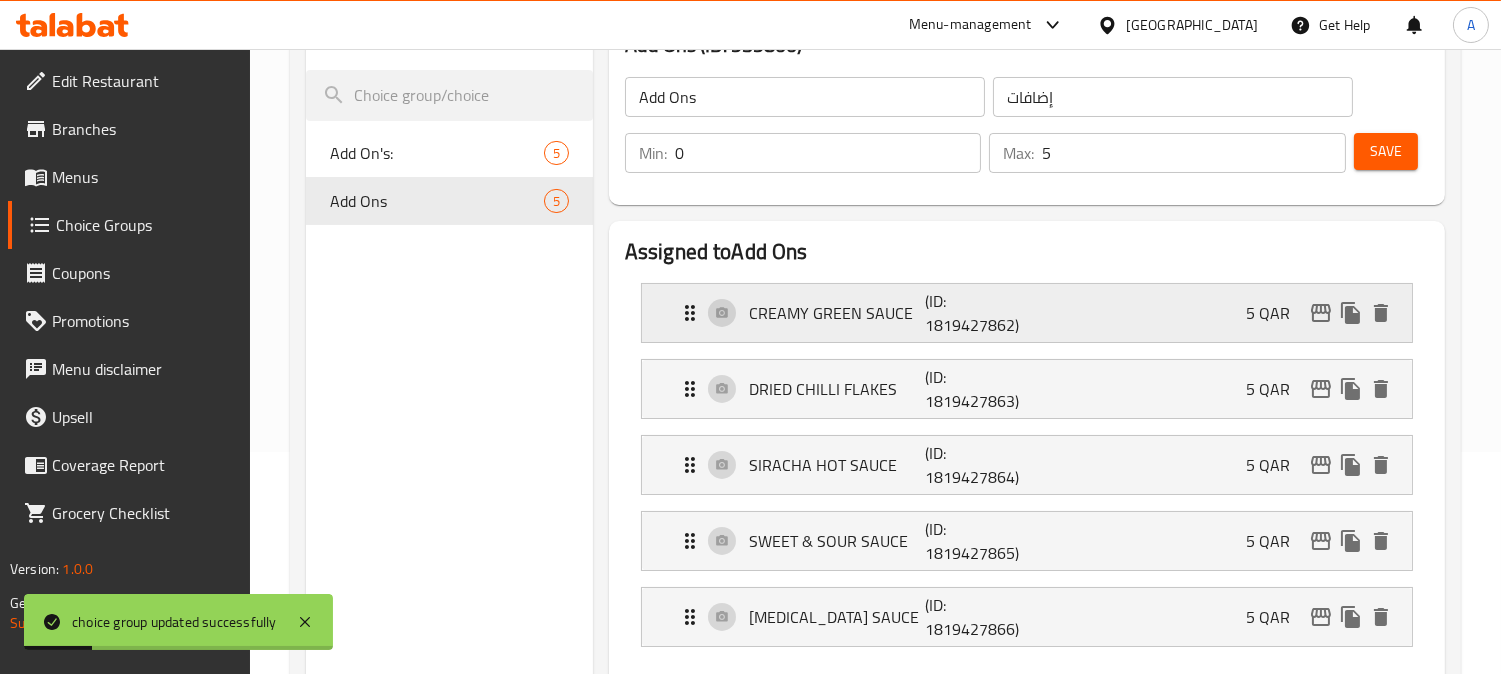 click on "CREAMY GREEN SAUCE" at bounding box center [837, 313] 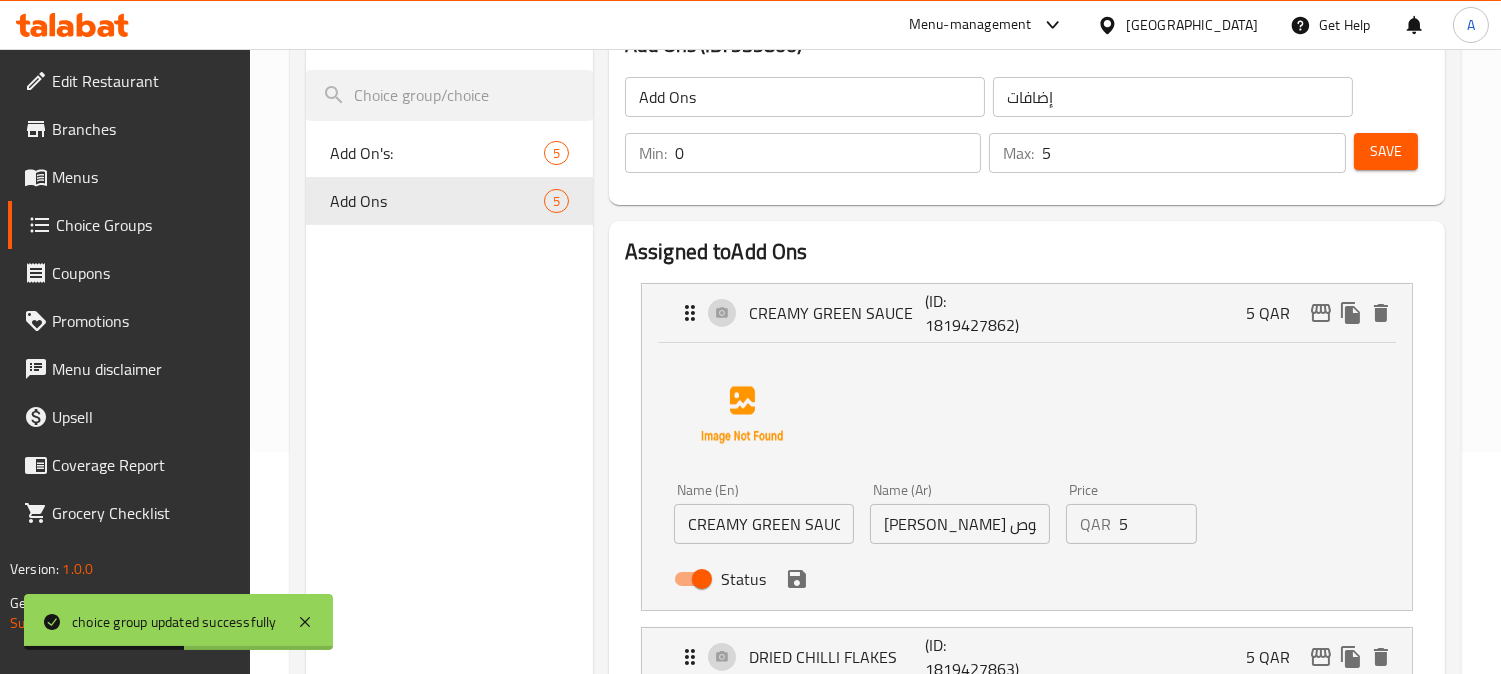 click on "[PERSON_NAME] صوص" at bounding box center [960, 524] 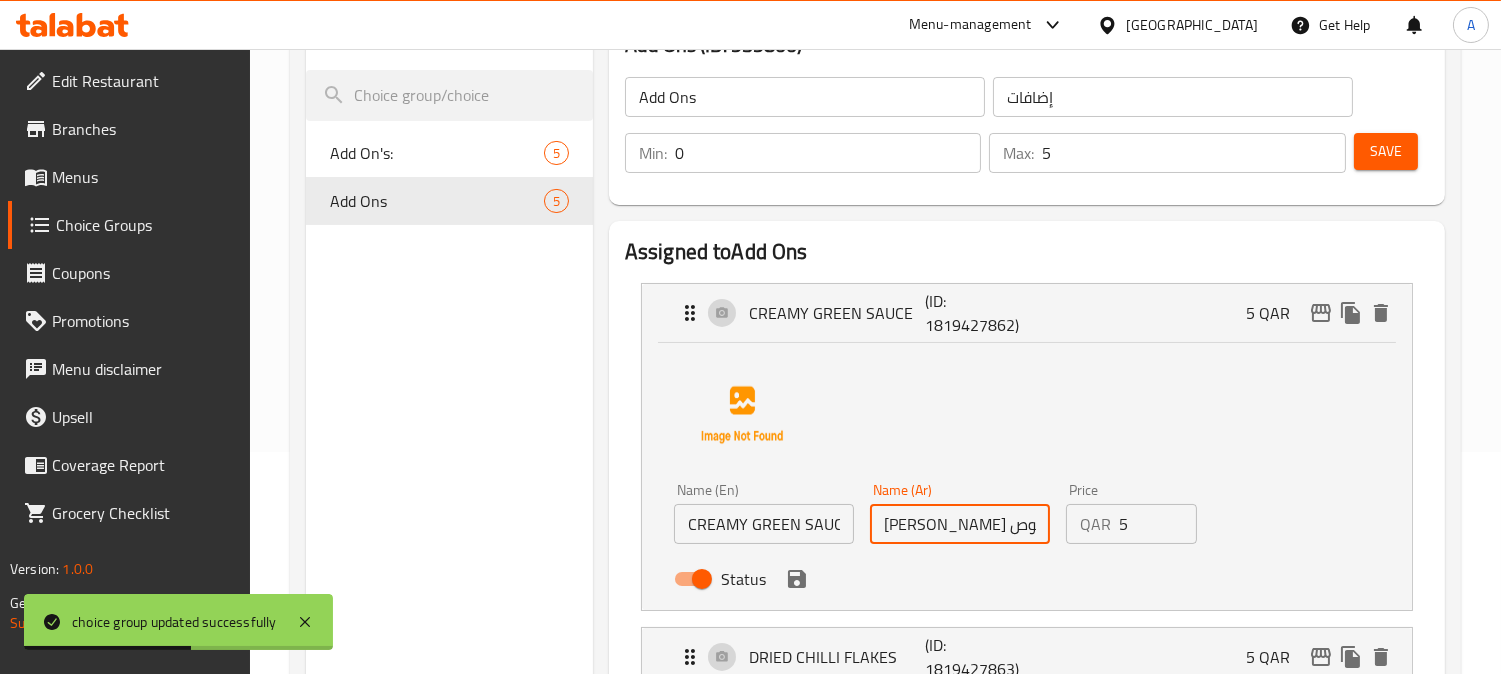 click on "[PERSON_NAME] صوص" at bounding box center (960, 524) 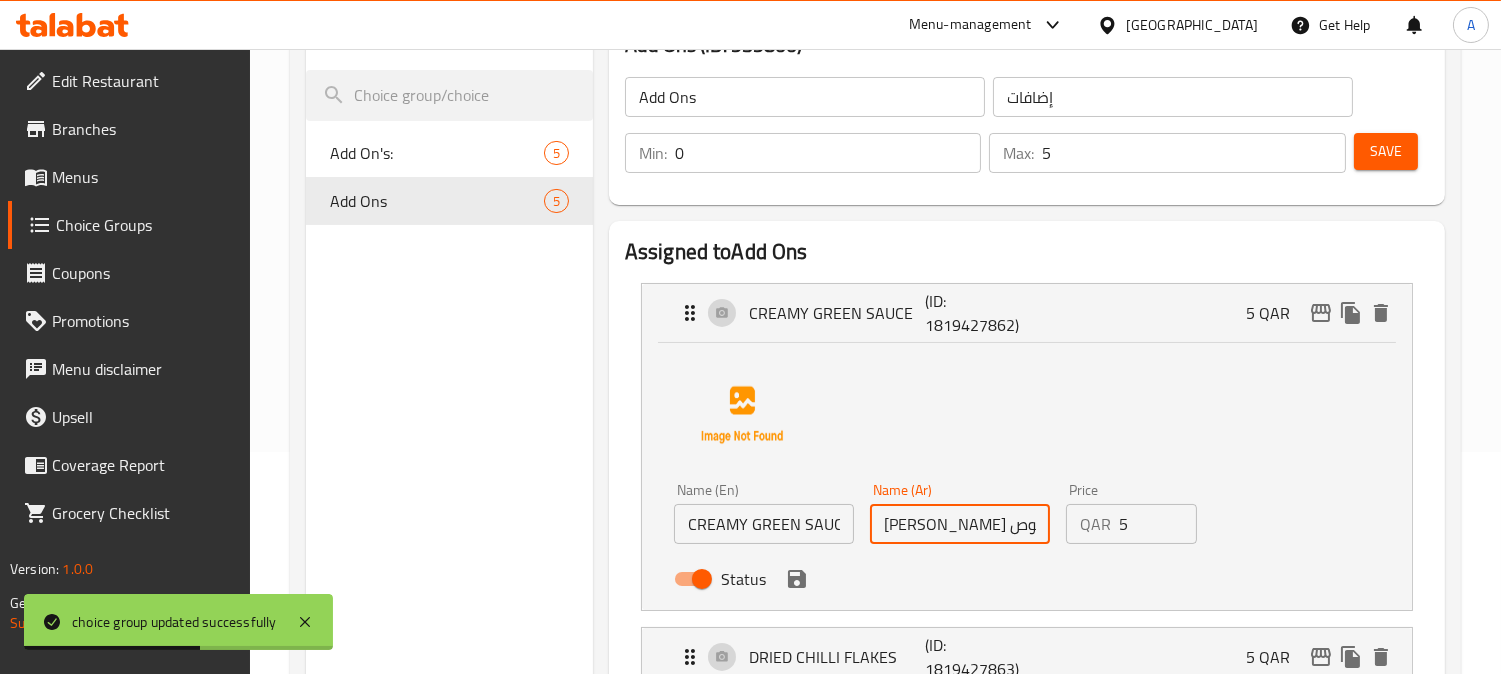 click on "[PERSON_NAME] صوص" at bounding box center [960, 524] 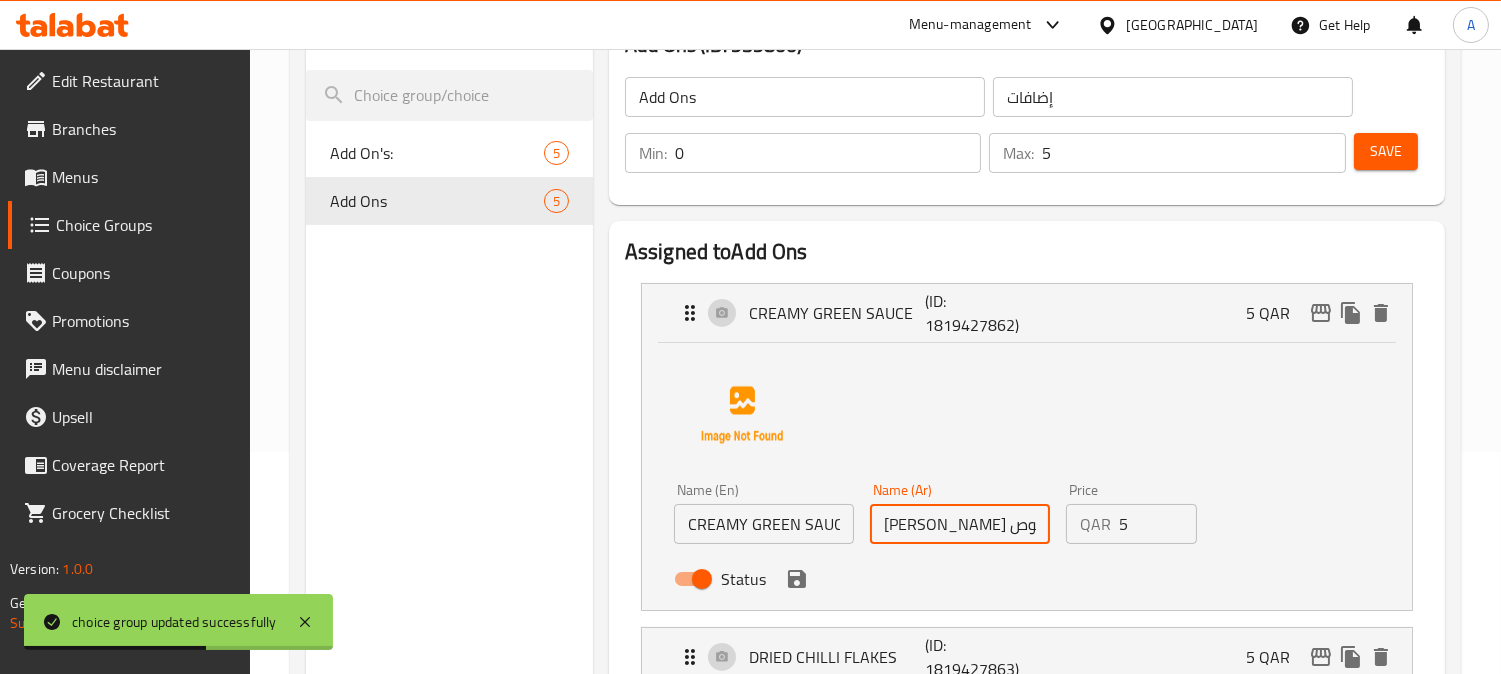 click on "[PERSON_NAME] صوص" at bounding box center (960, 524) 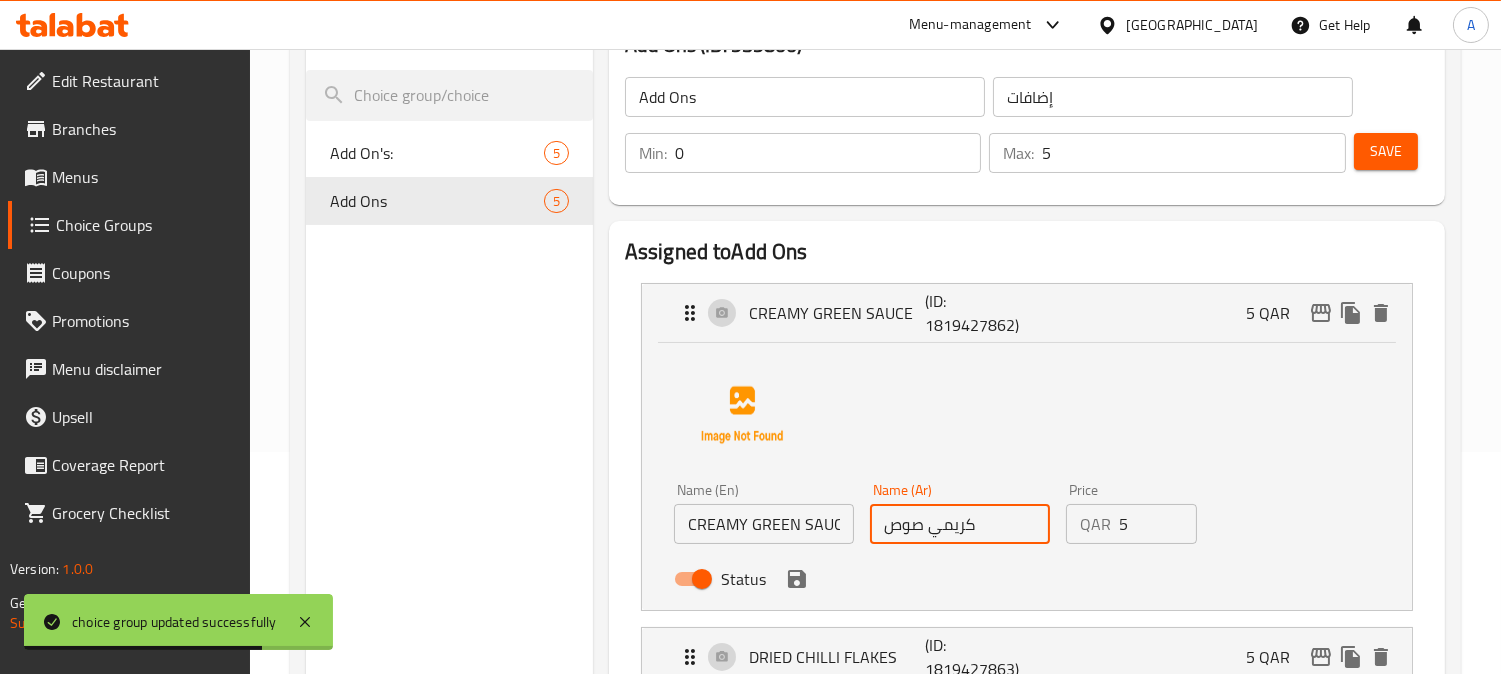 click on "كريمي صوص" at bounding box center (960, 524) 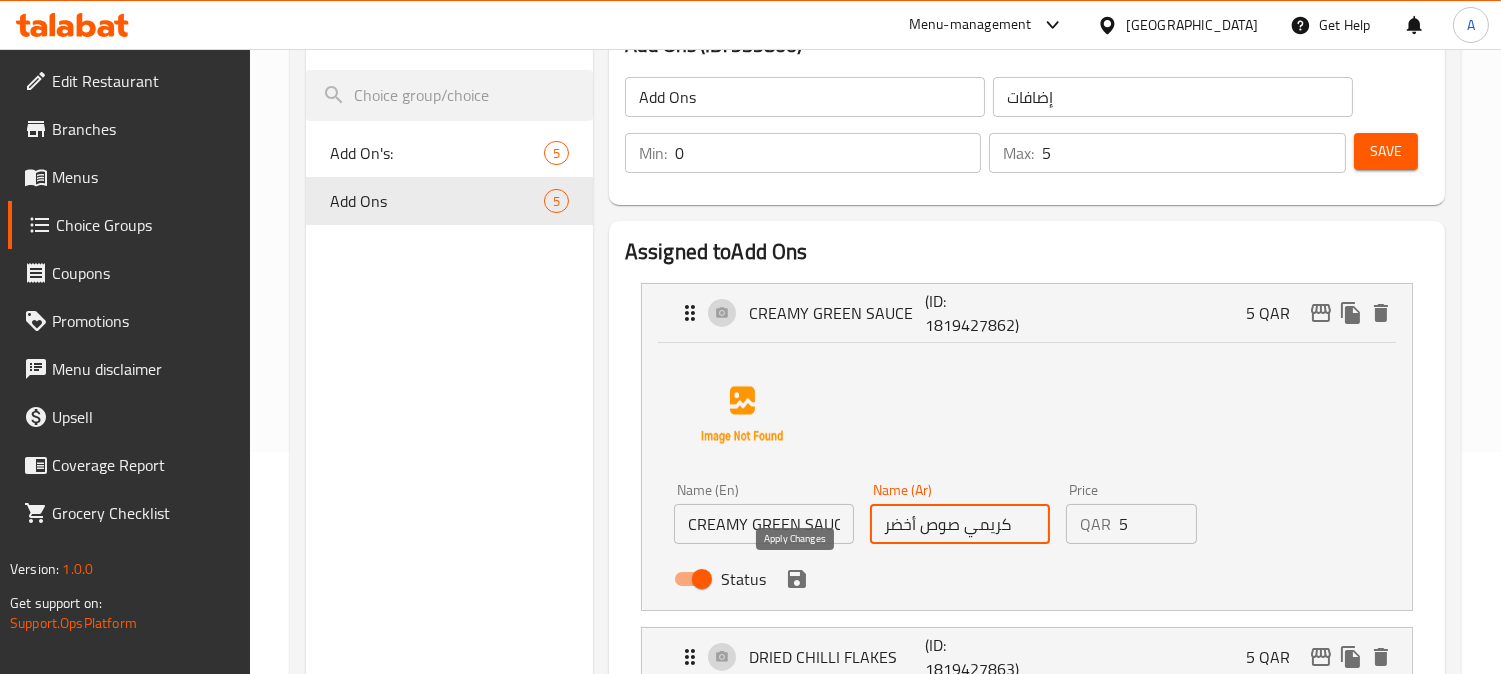 click 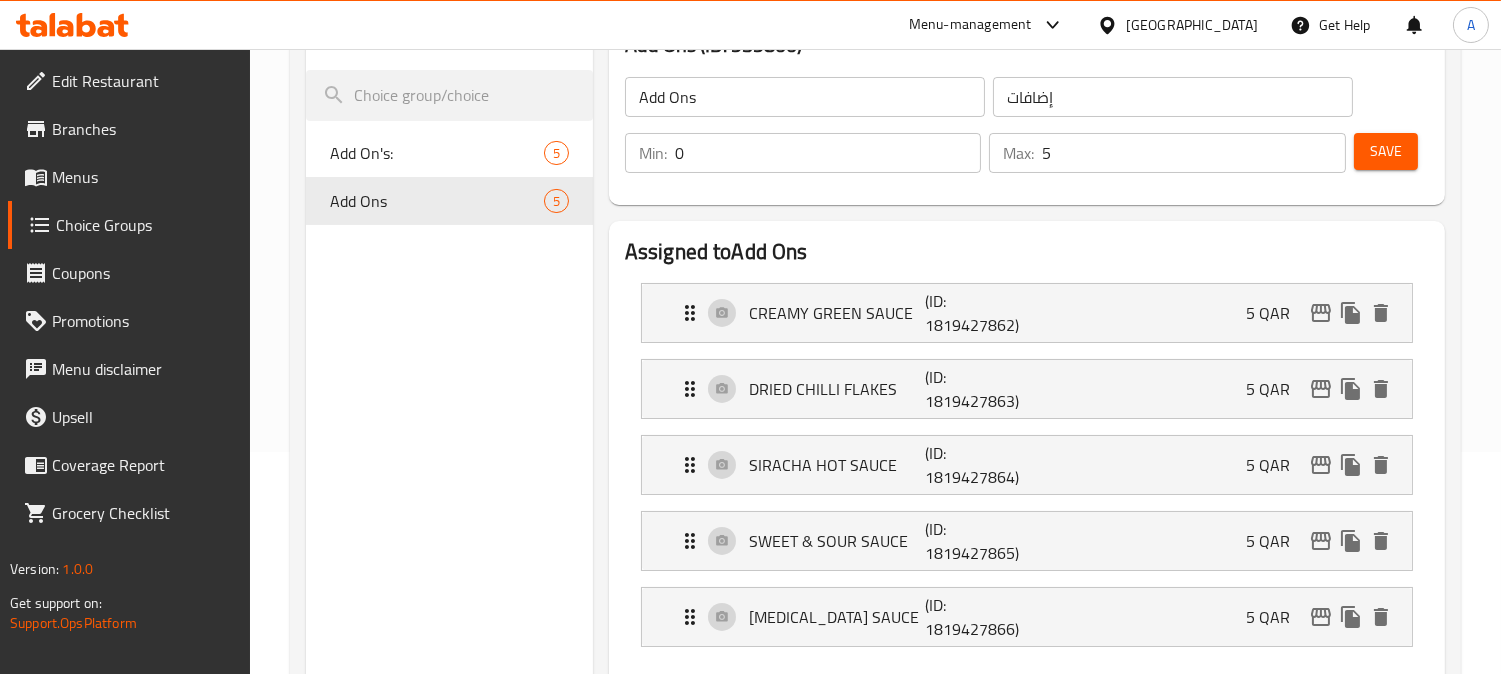 type on "كريمي صوص أخضر" 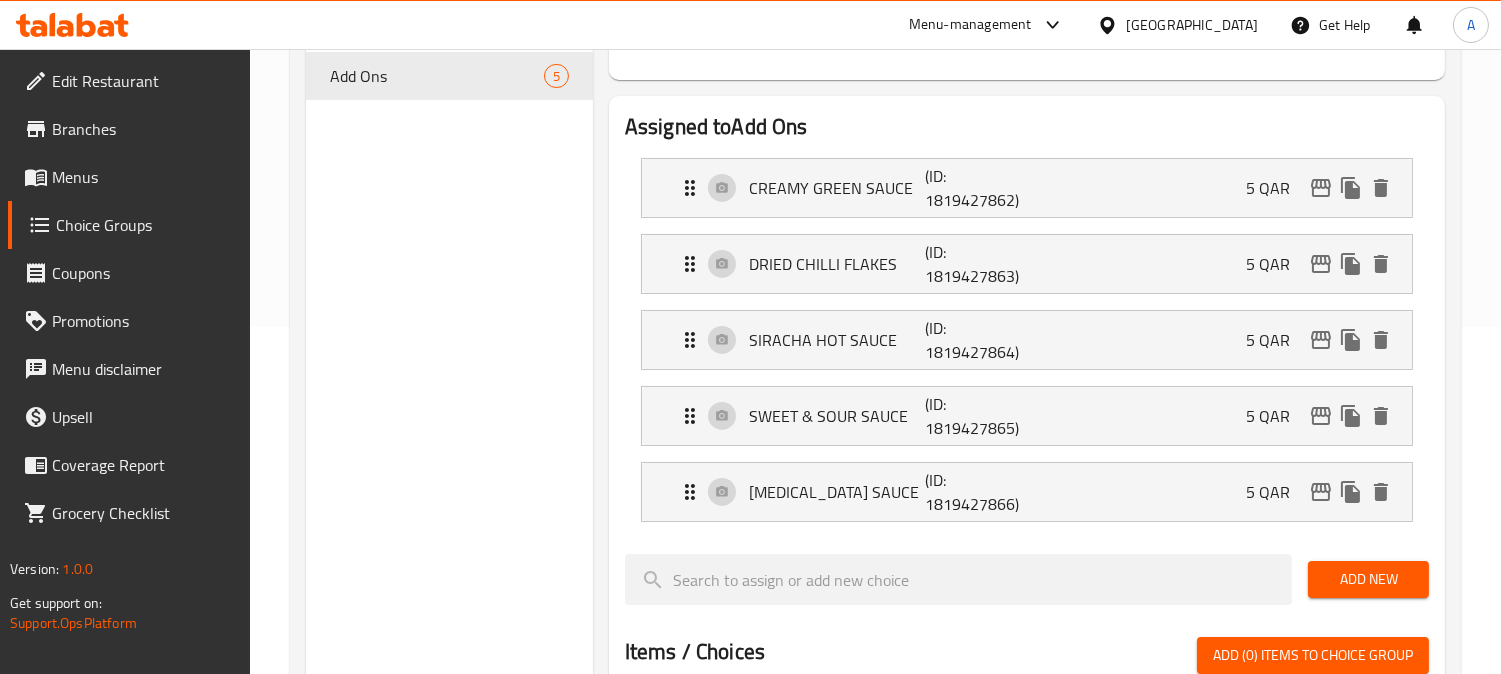 scroll, scrollTop: 444, scrollLeft: 0, axis: vertical 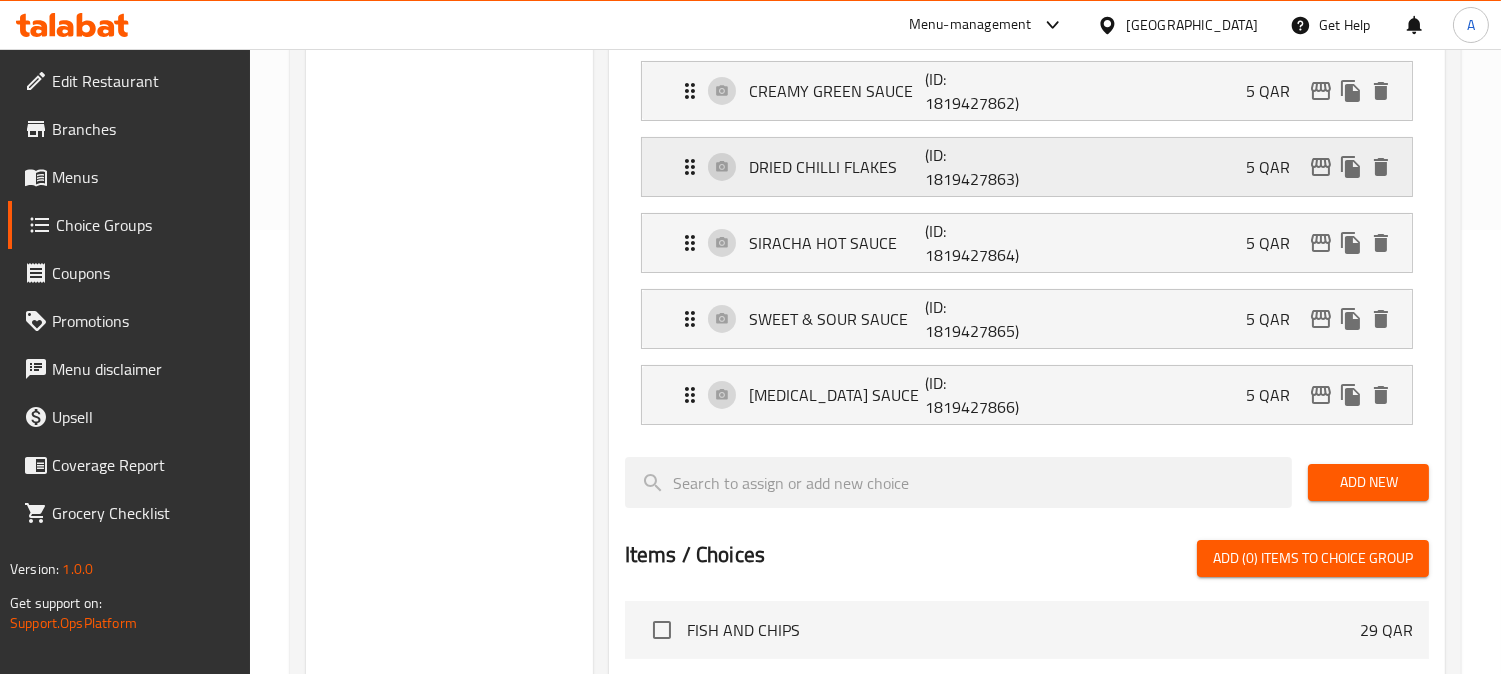 click on "DRIED CHILLI FLAKES" at bounding box center (837, 167) 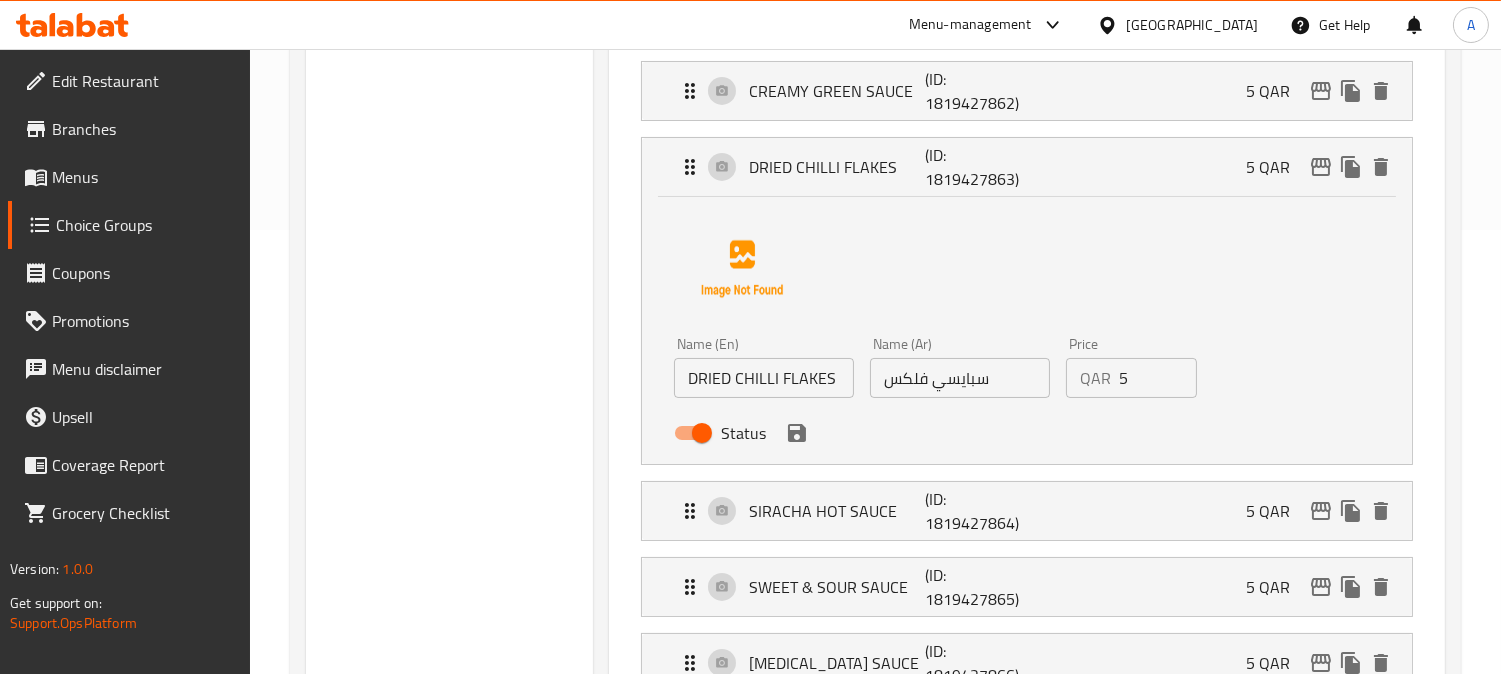 drag, startPoint x: 1008, startPoint y: 376, endPoint x: 606, endPoint y: 386, distance: 402.12436 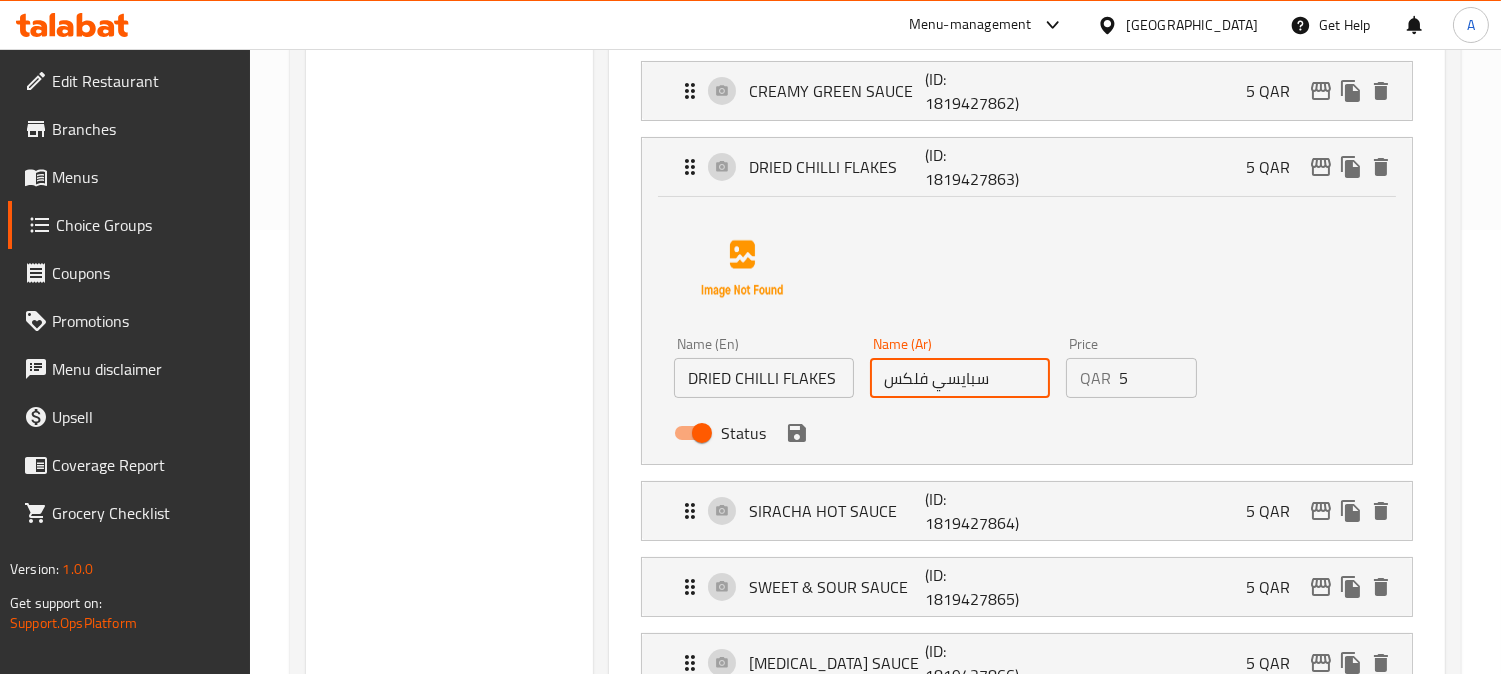 paste on "قائق الفلفل الحار المجفف" 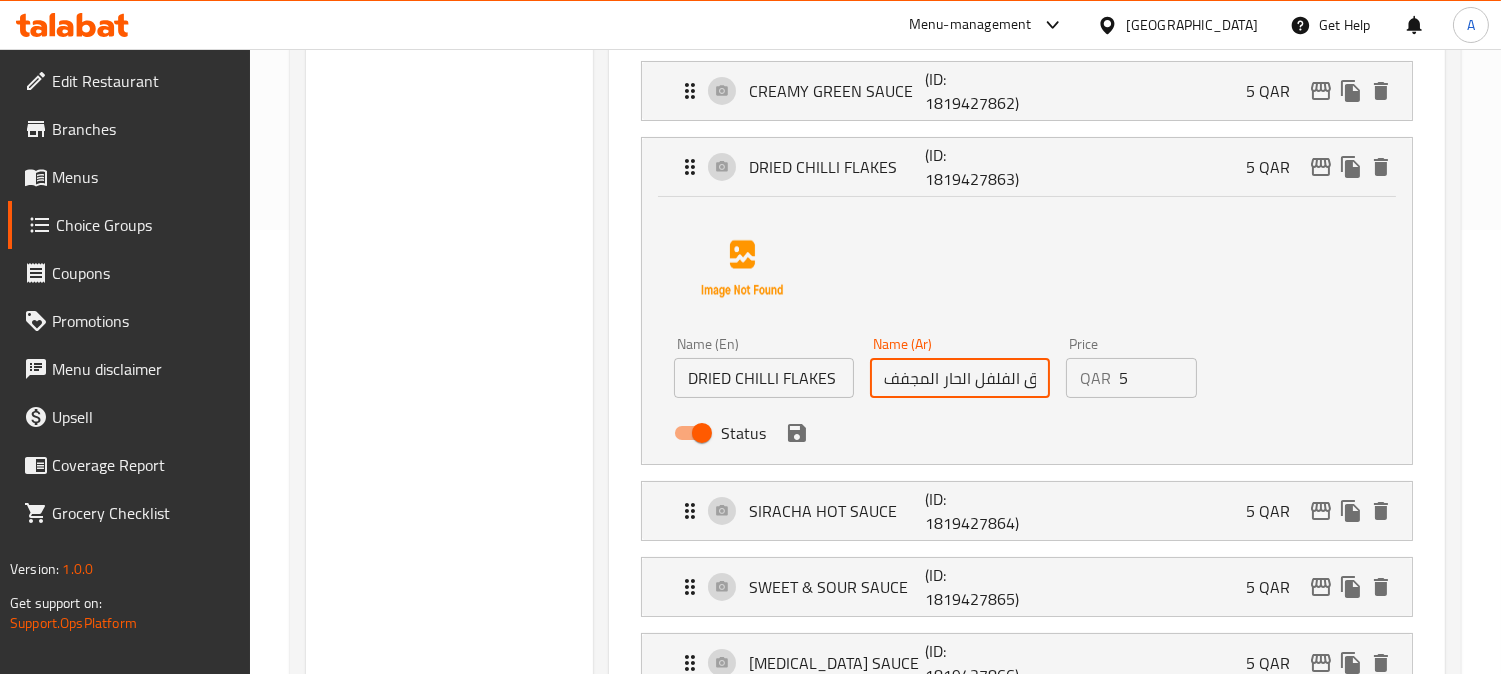scroll, scrollTop: 0, scrollLeft: 23, axis: horizontal 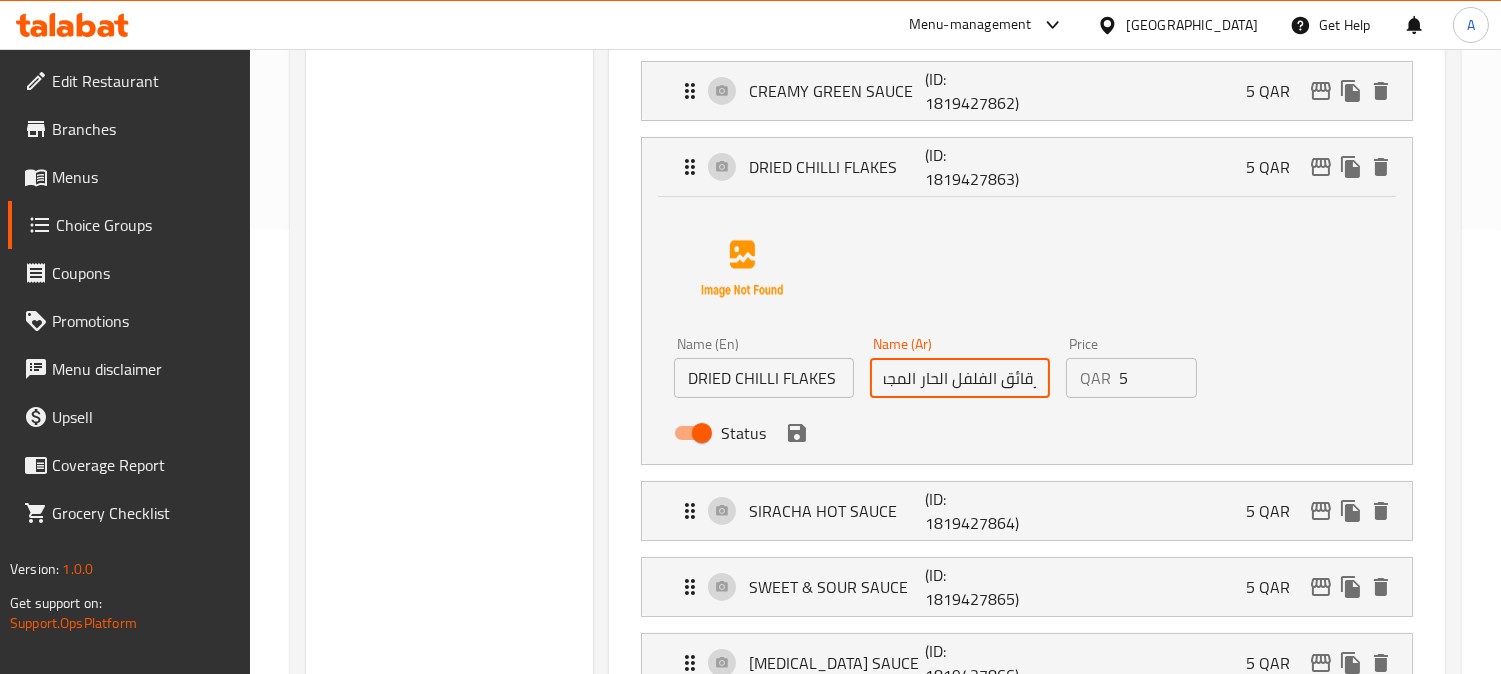 click 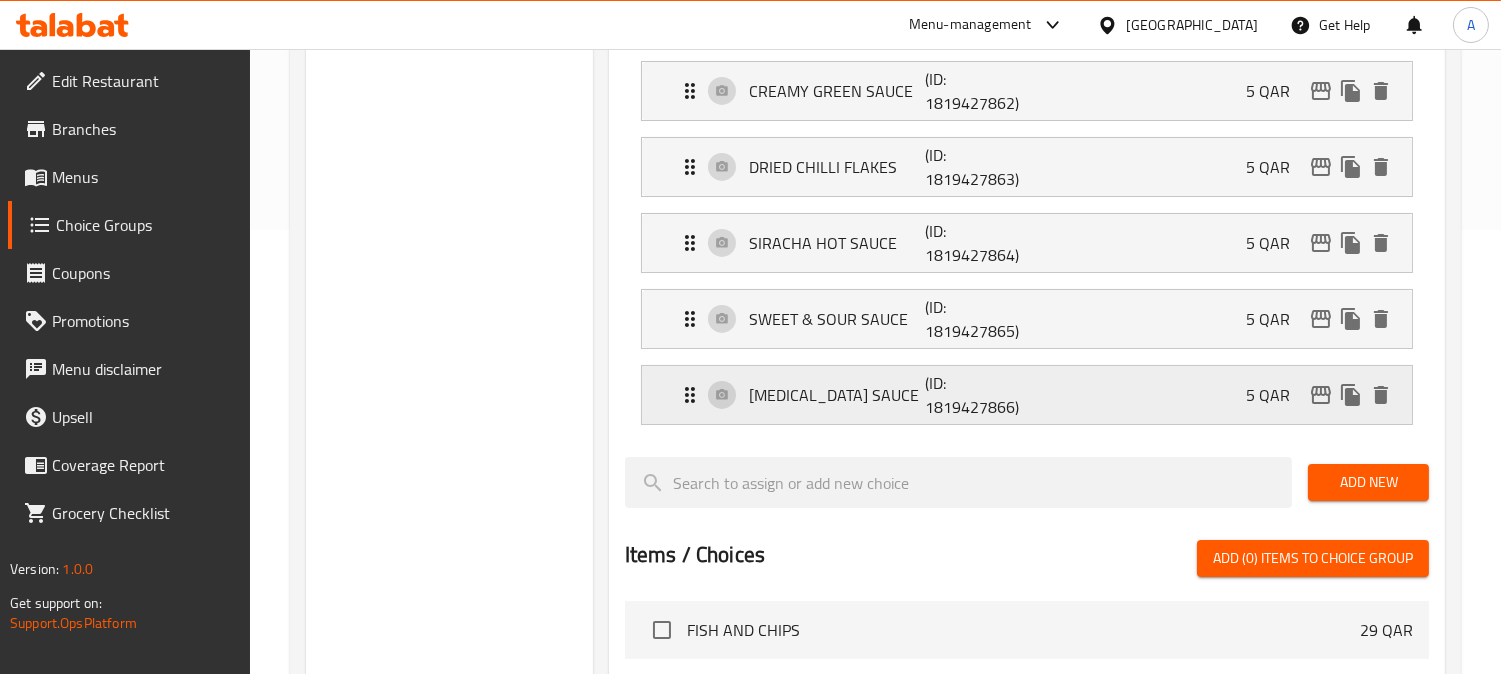 type on "رقائق الفلفل الحار المجفف" 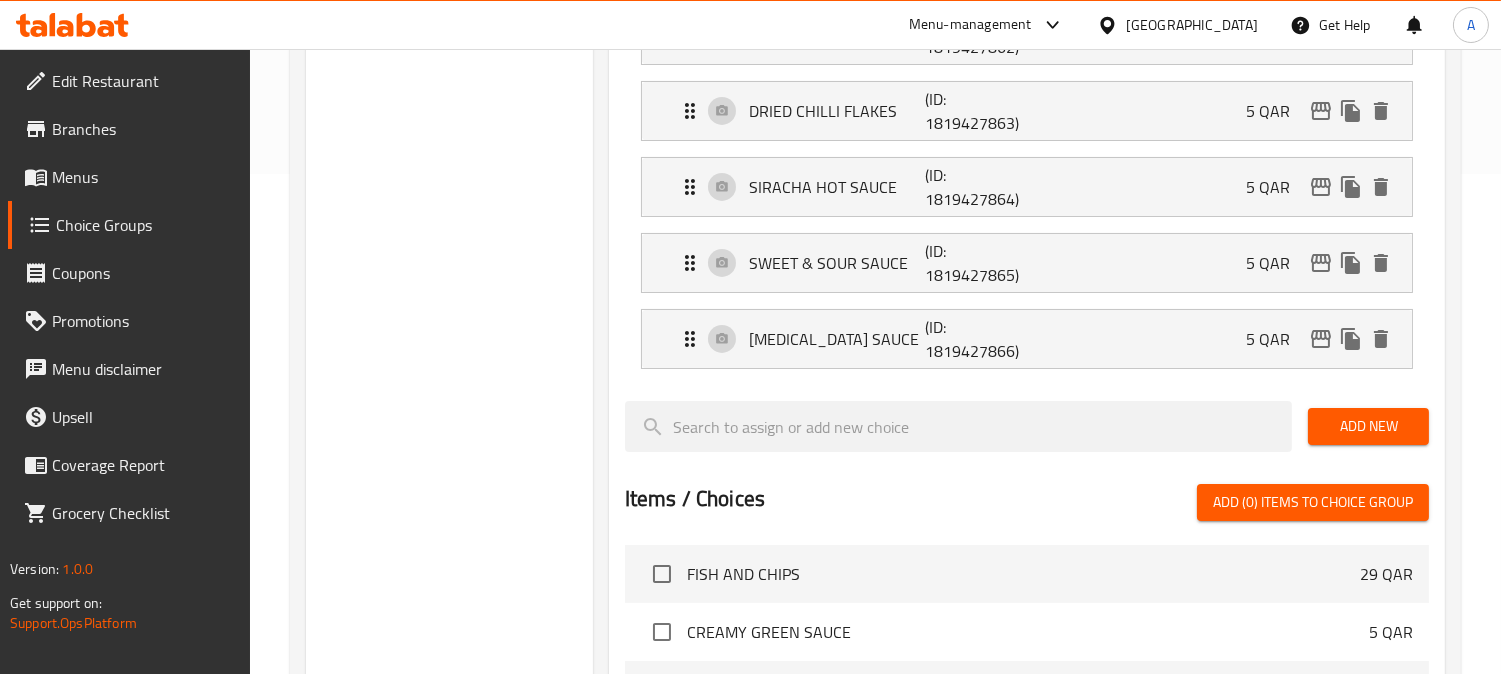 scroll, scrollTop: 0, scrollLeft: 0, axis: both 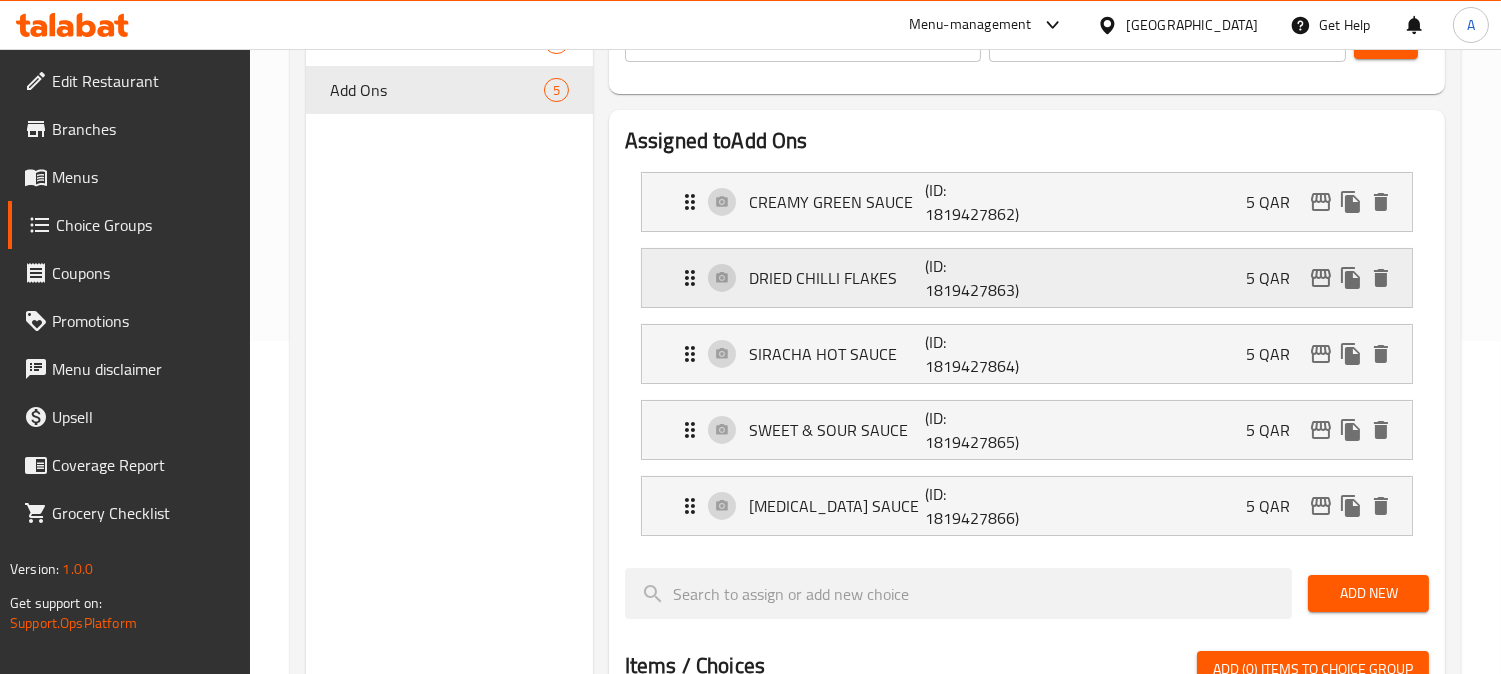 click on "DRIED CHILLI FLAKES" at bounding box center [837, 278] 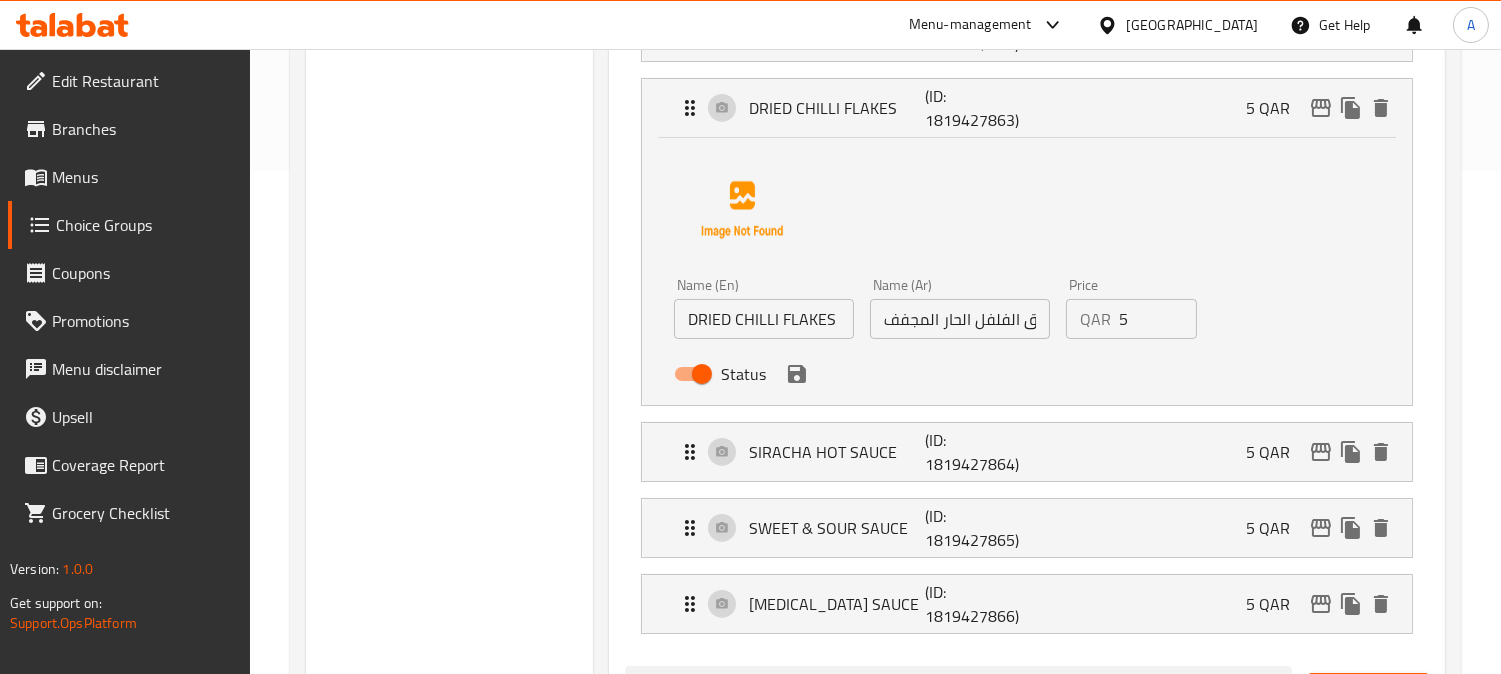 scroll, scrollTop: 666, scrollLeft: 0, axis: vertical 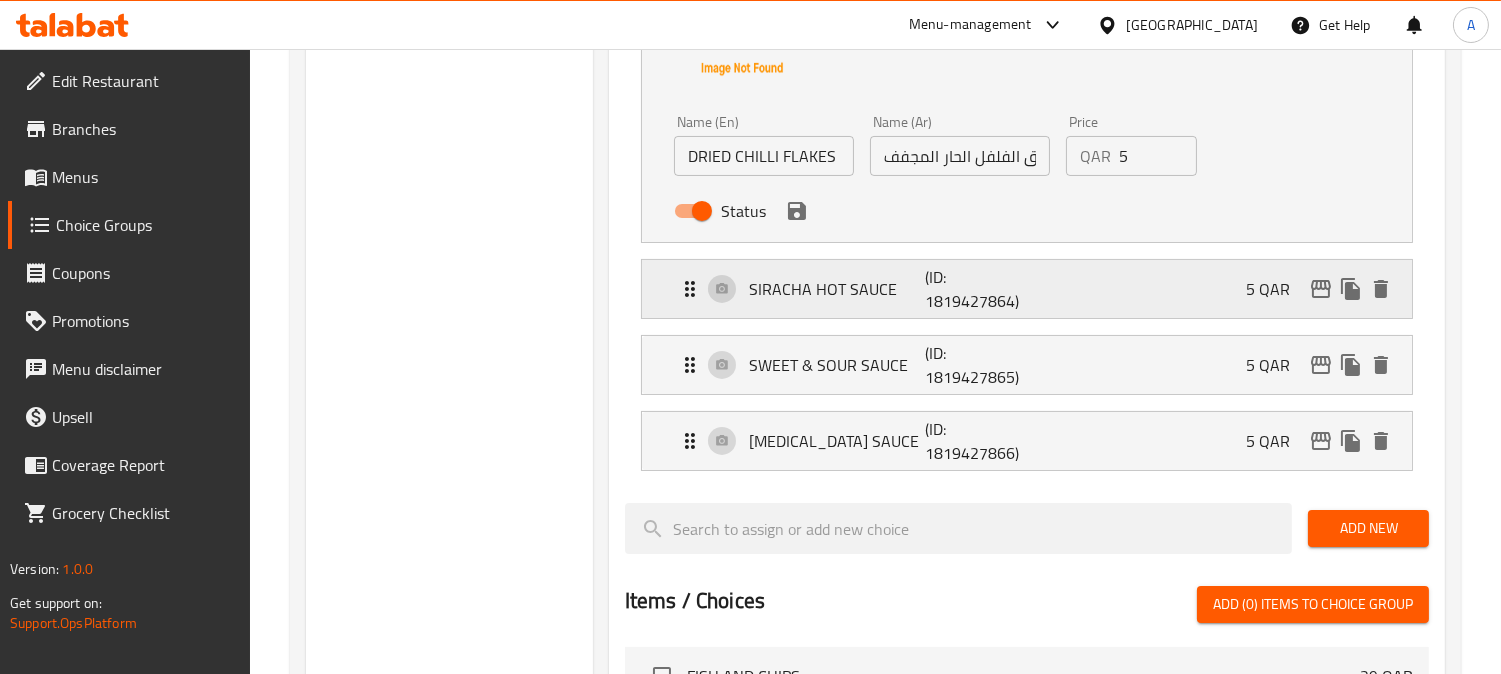 click on "SIRACHA HOT SAUCE" at bounding box center [837, 289] 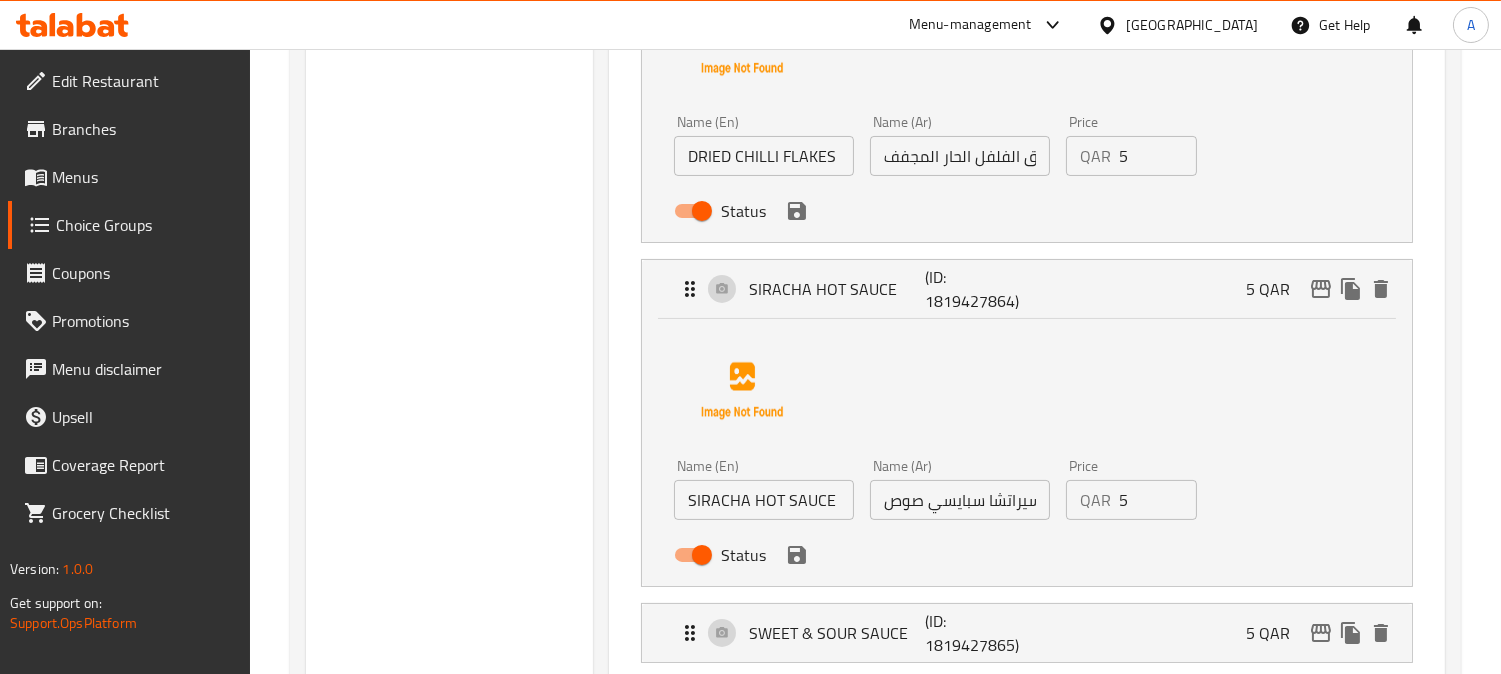 click on "سيراتشا سبايسي صوص" at bounding box center (960, 500) 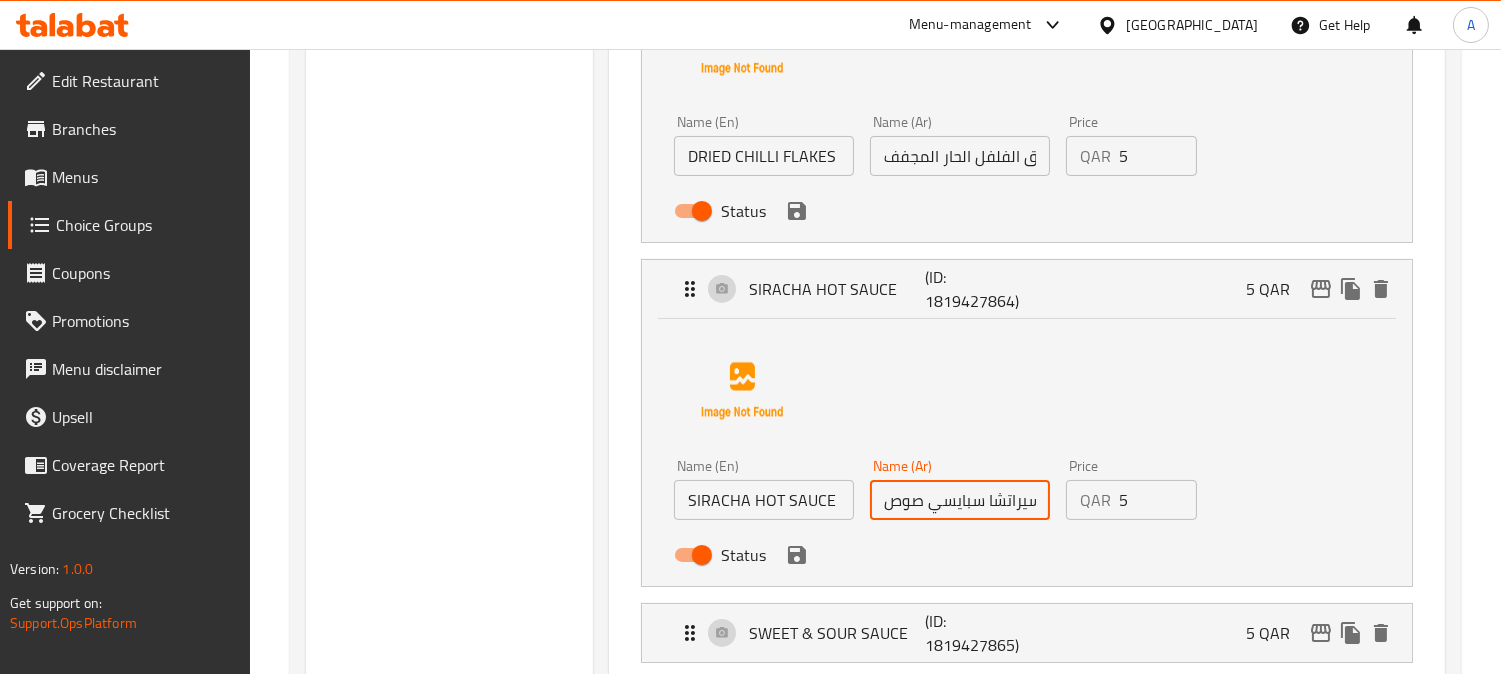 click on "سيراتشا سبايسي صوص" at bounding box center (960, 500) 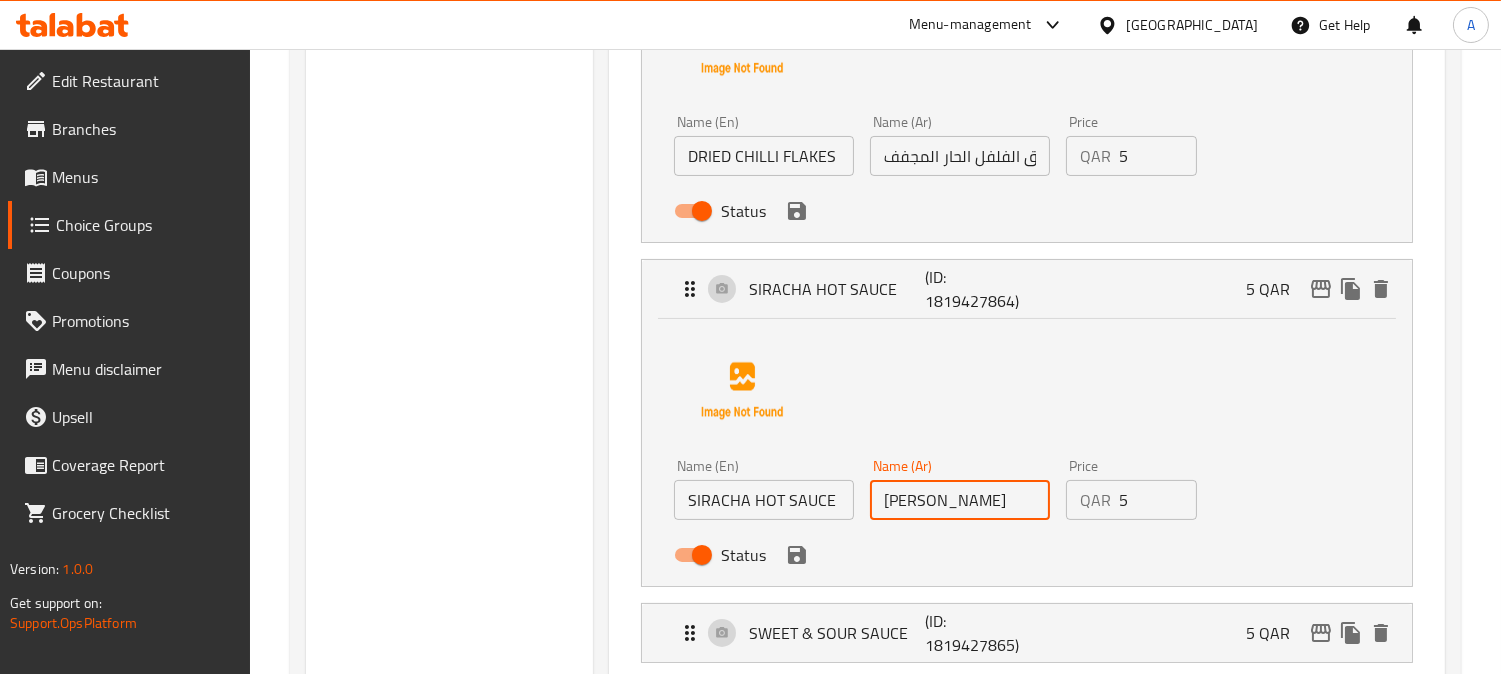 click on "سيراتشا سبايسي" at bounding box center [960, 500] 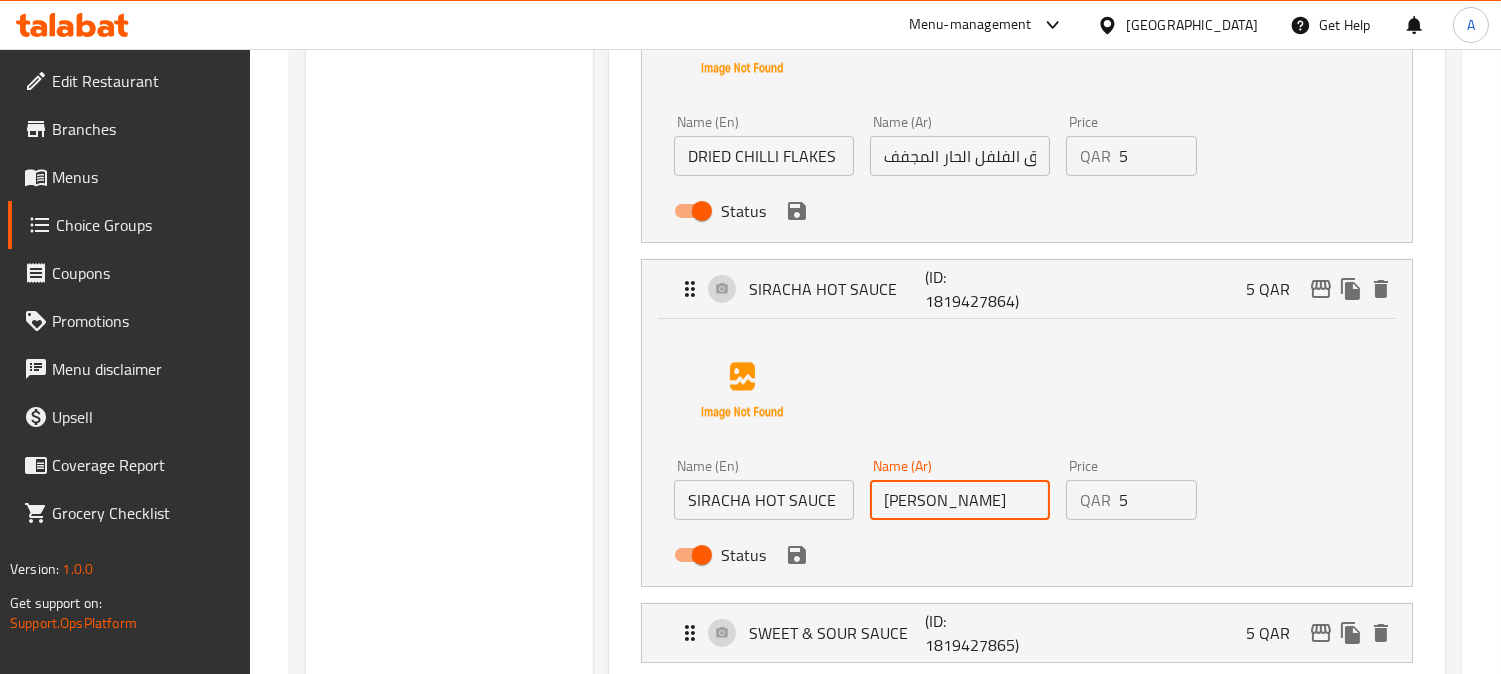 paste on "صوص" 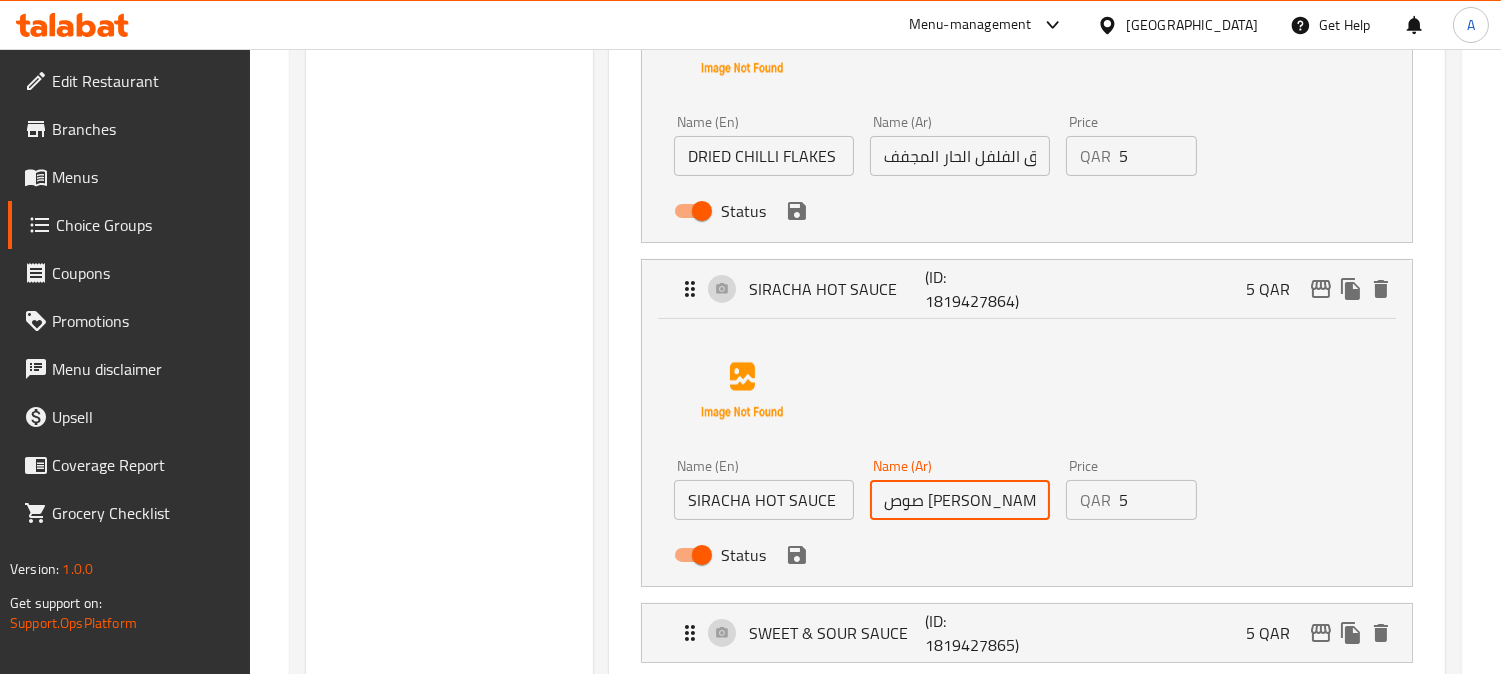 click on "صوص سيراتشا سبايسي" at bounding box center [960, 500] 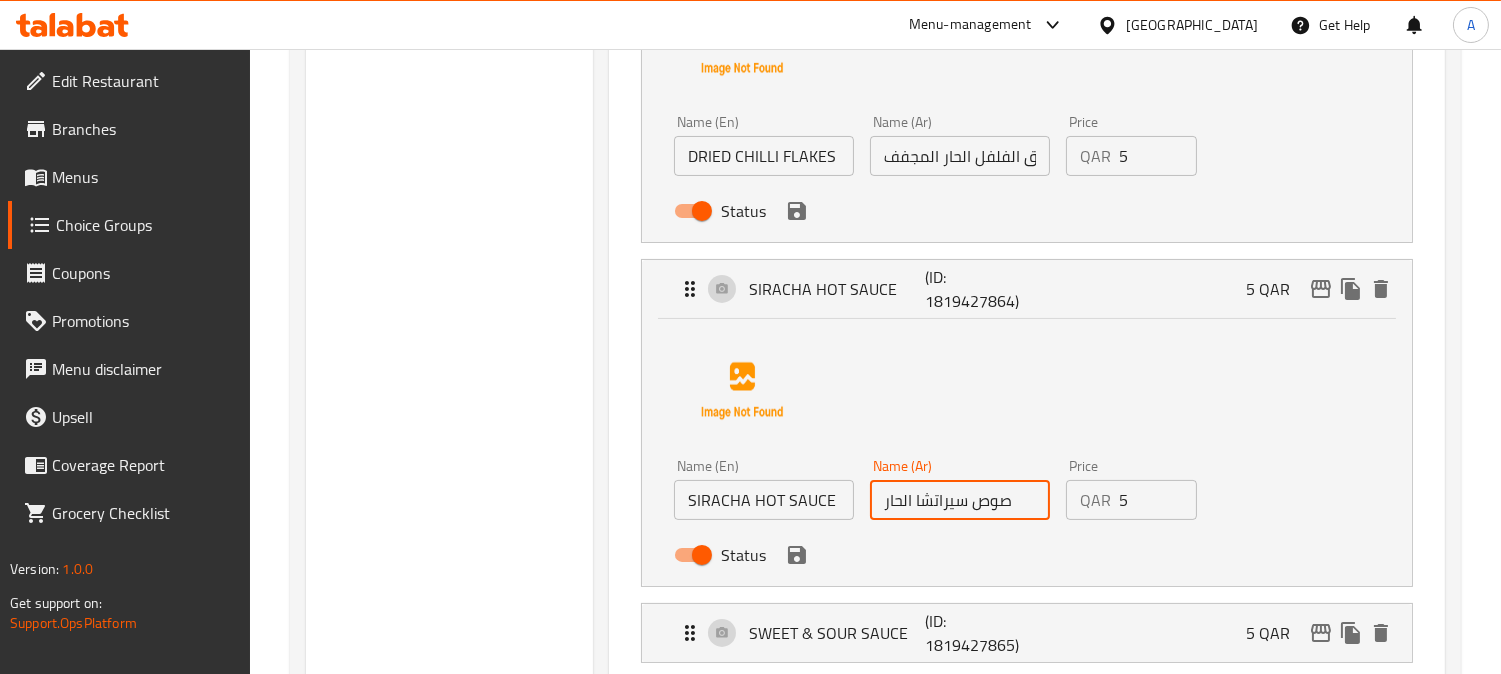 click on "Status" at bounding box center [960, 555] 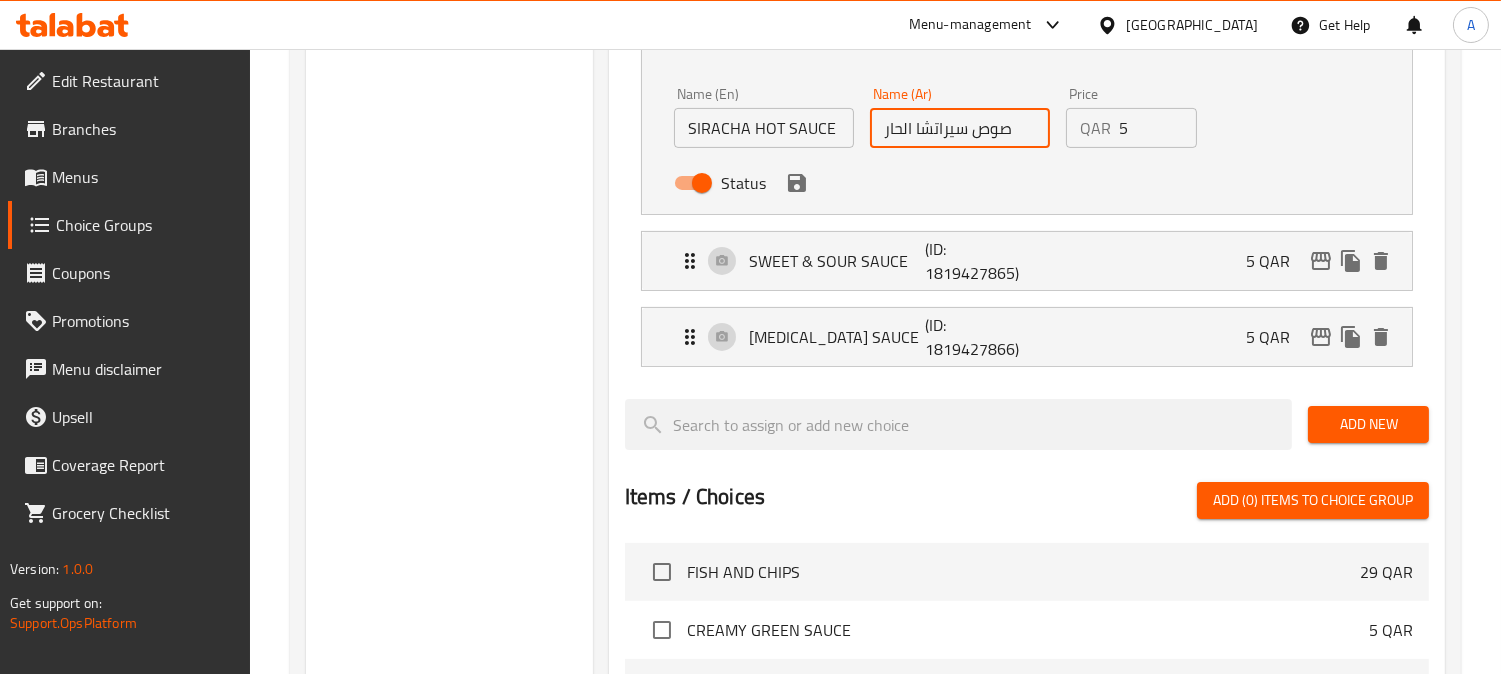scroll, scrollTop: 1111, scrollLeft: 0, axis: vertical 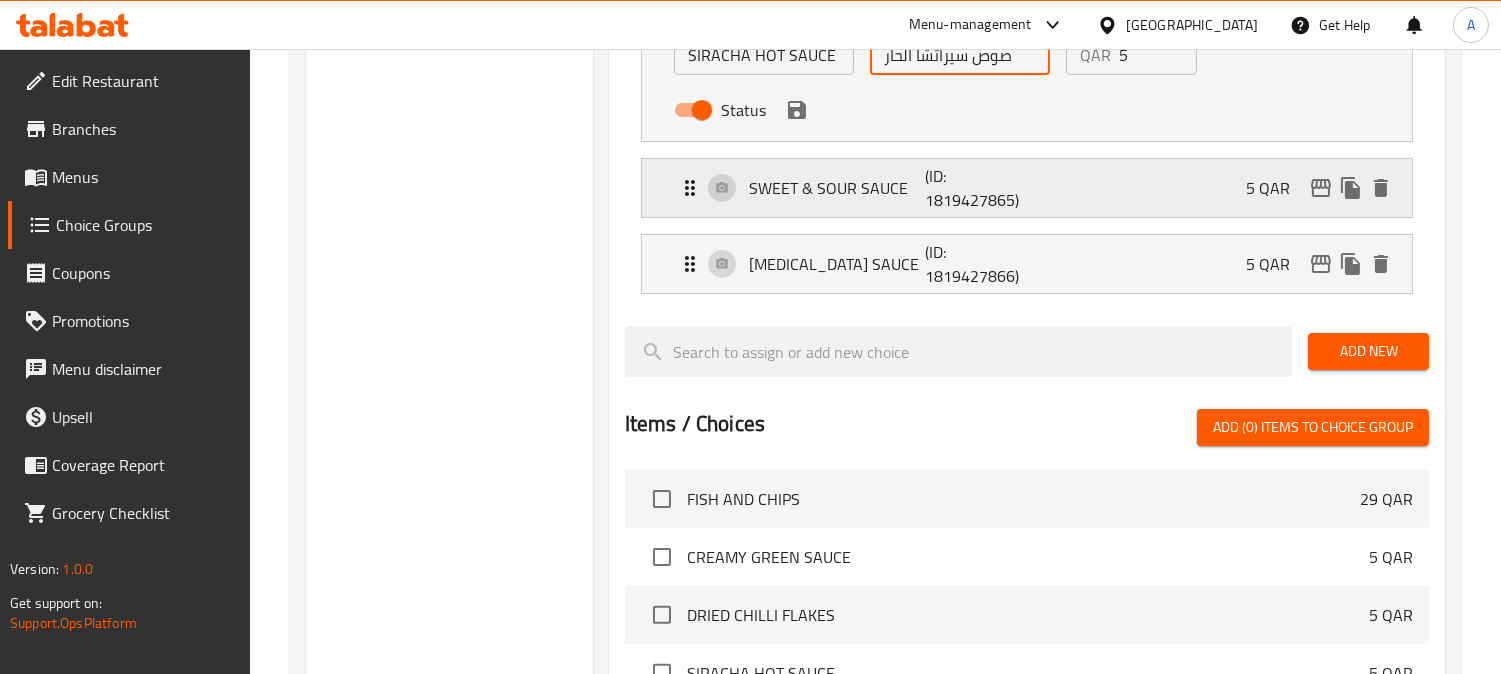 click on "SWEET & SOUR SAUCE (ID: 1819427865) 5 QAR" at bounding box center (1033, 188) 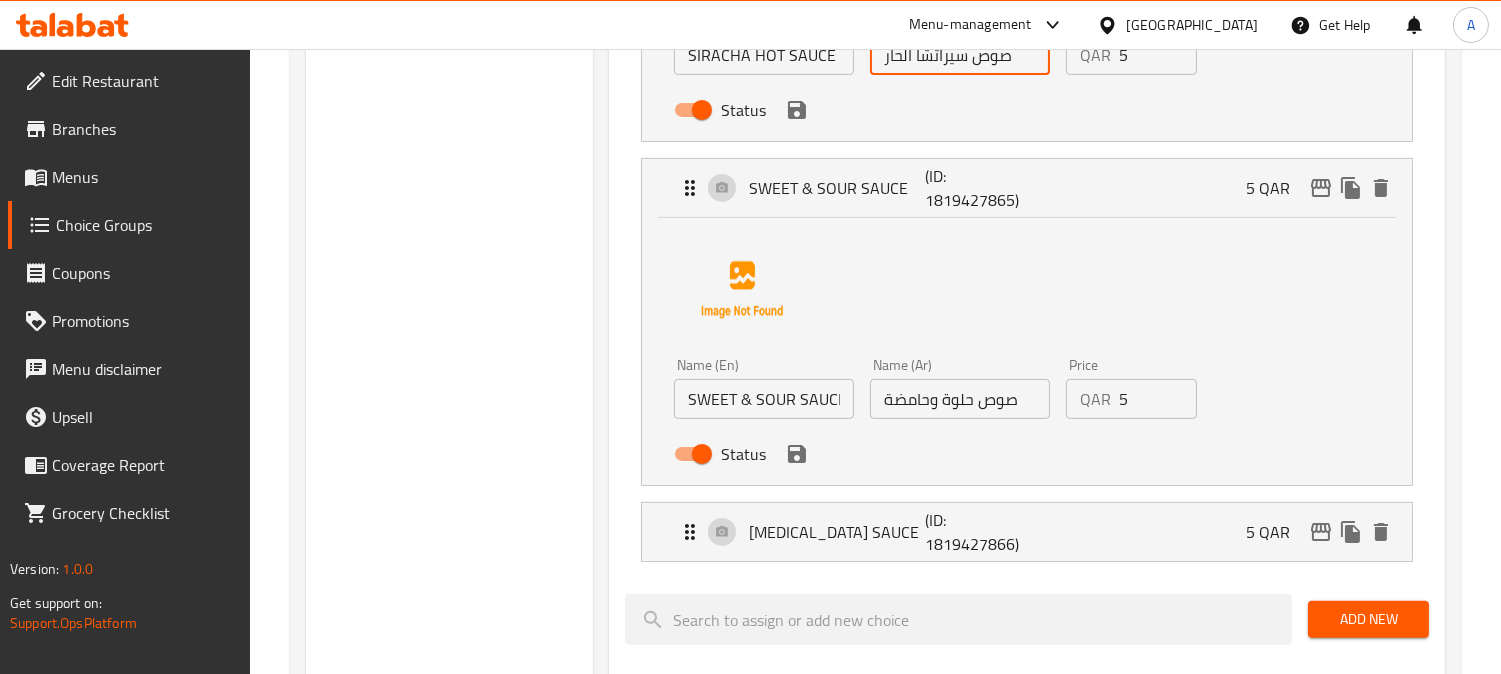 type on "صوص سيراتشا الحار" 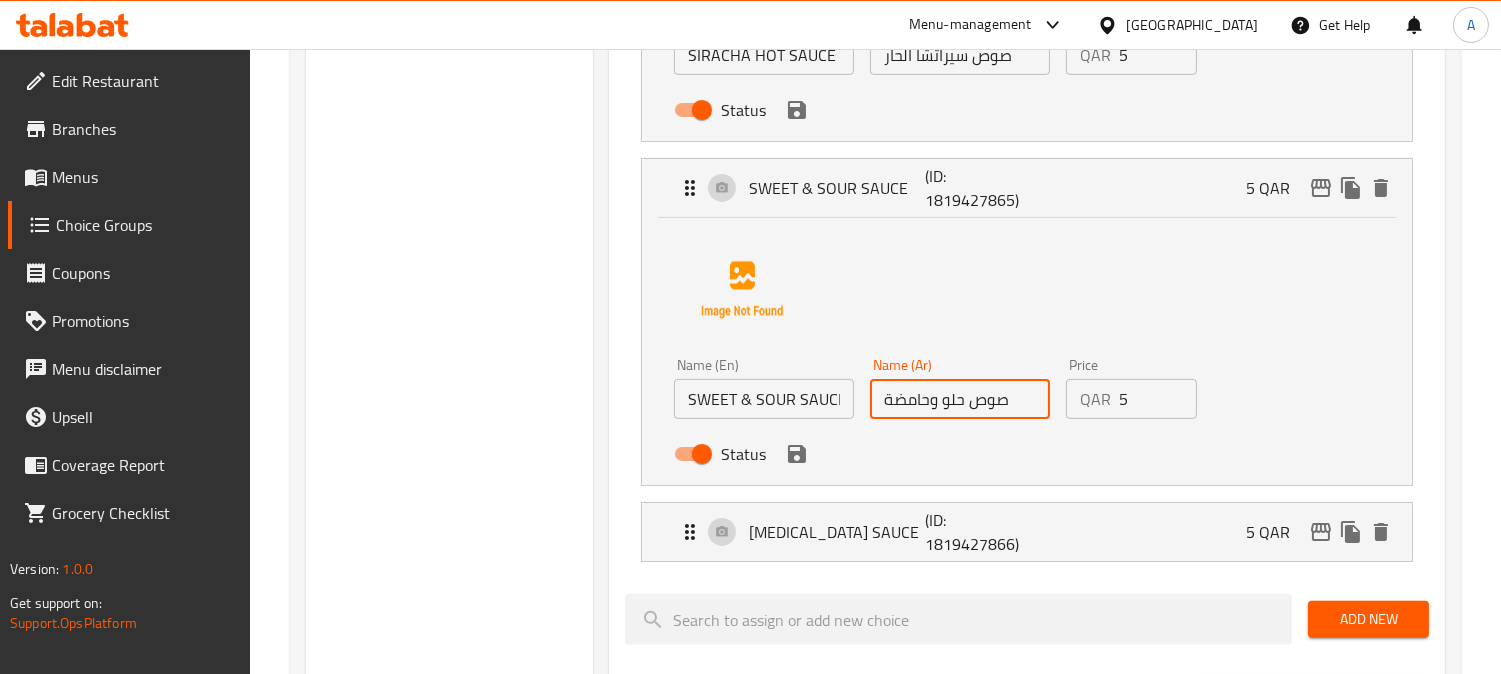 click on "صوص حلو وحامضة" at bounding box center (960, 399) 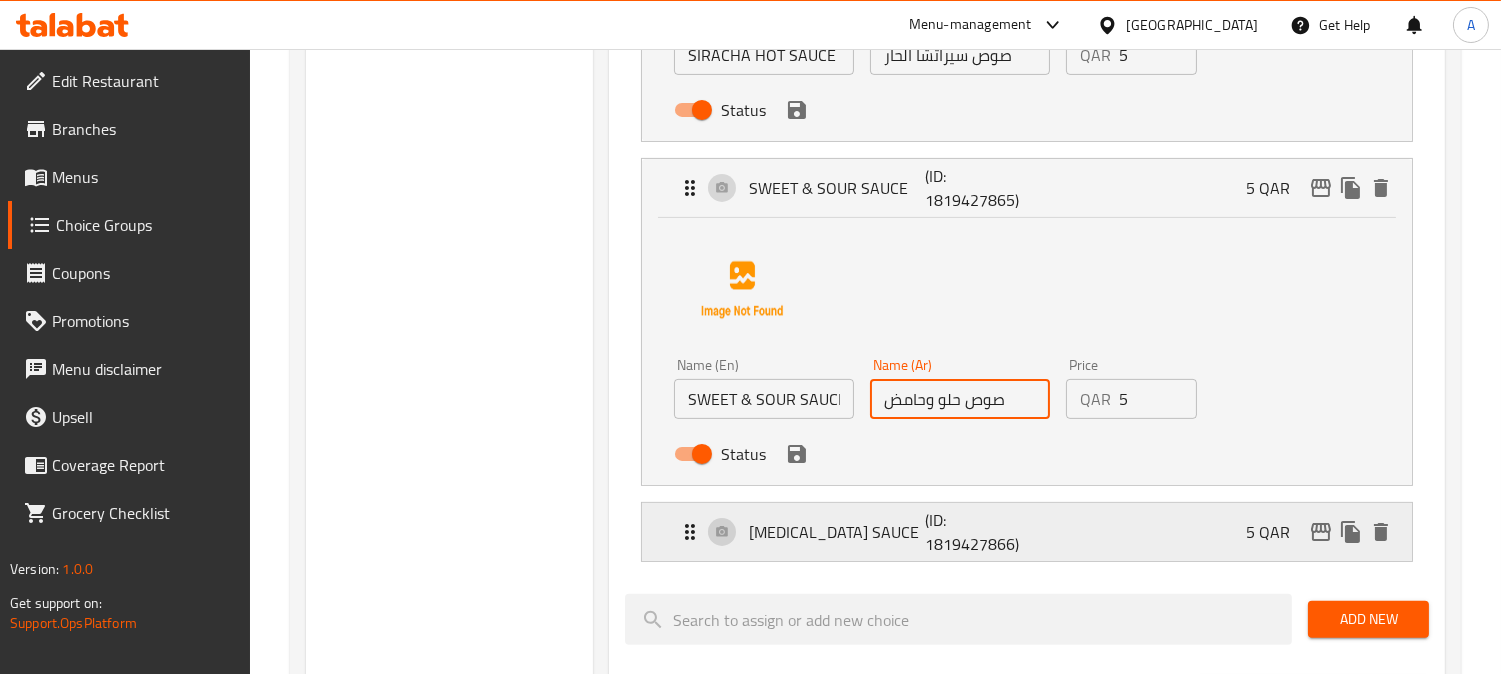 click on "(ID: 1819427866)" at bounding box center (984, 532) 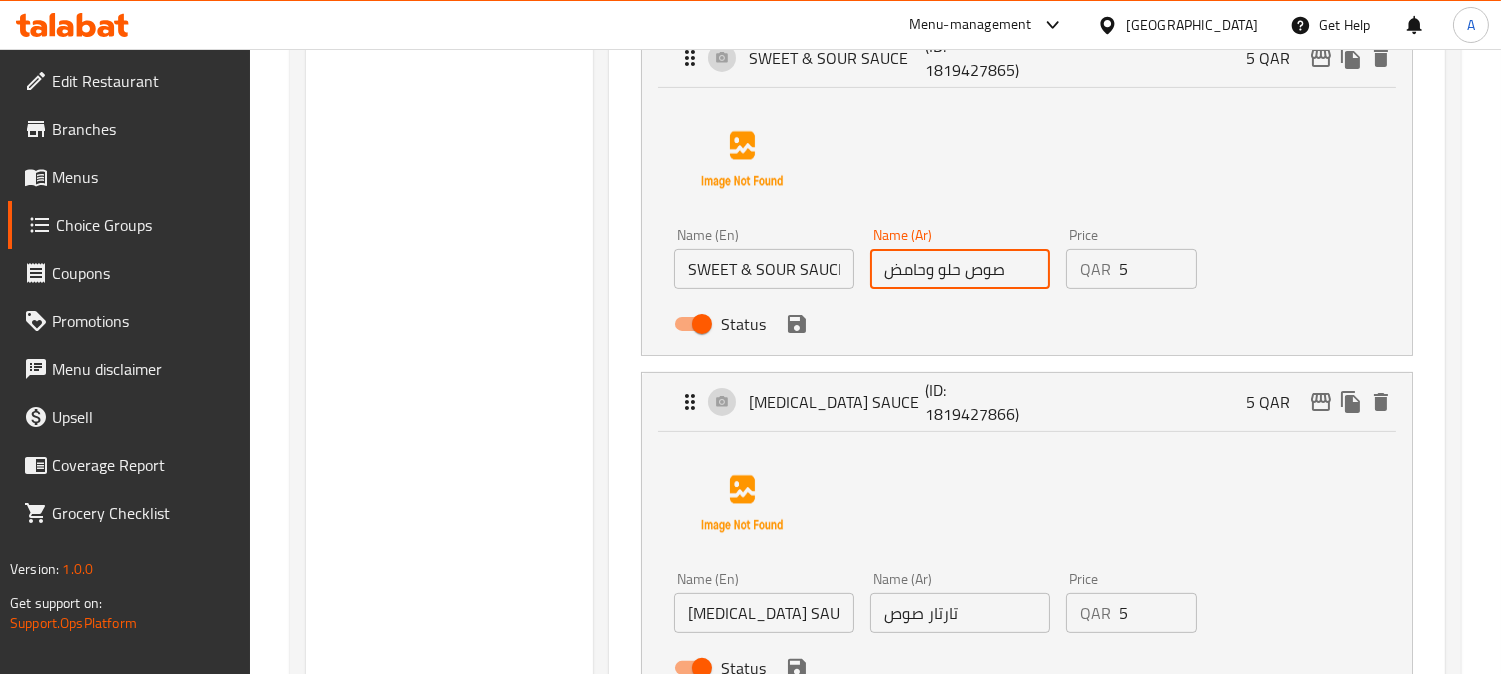 scroll, scrollTop: 1333, scrollLeft: 0, axis: vertical 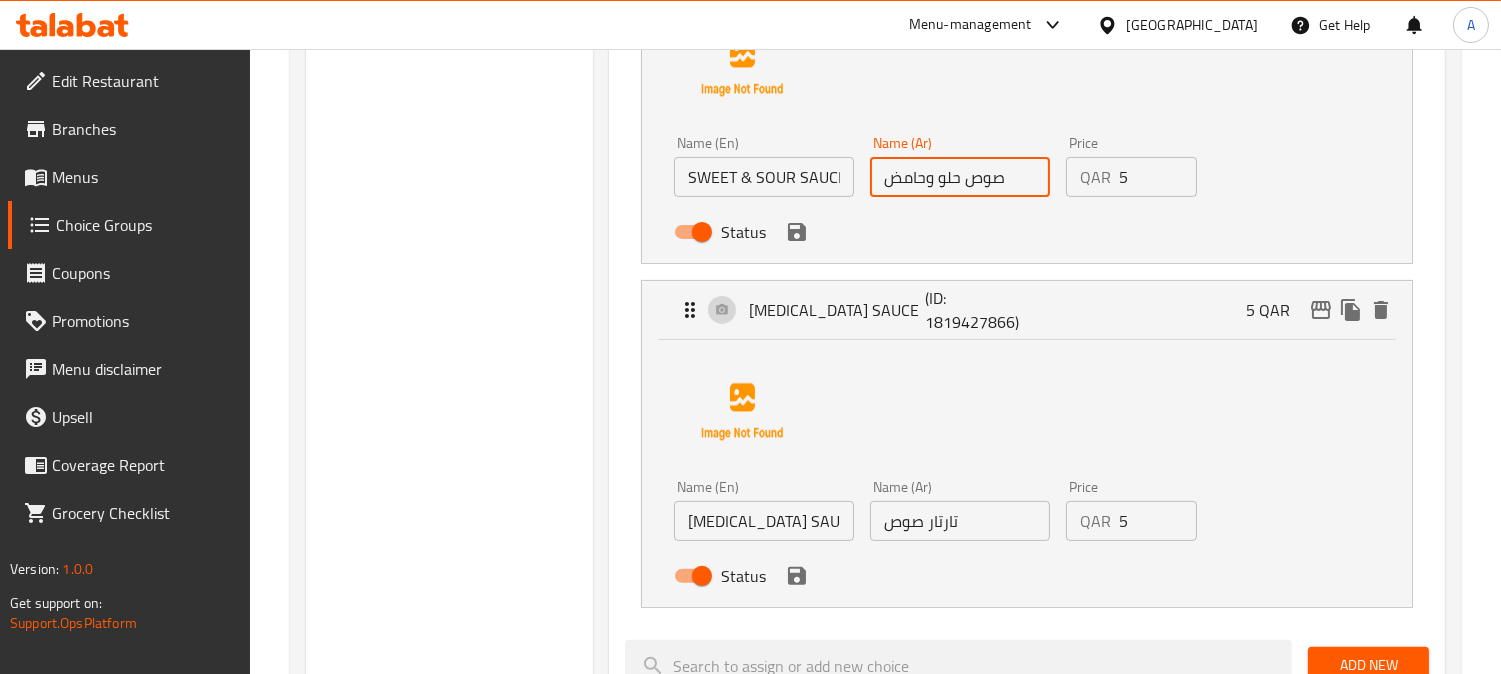 type on "صوص حلو وحامض" 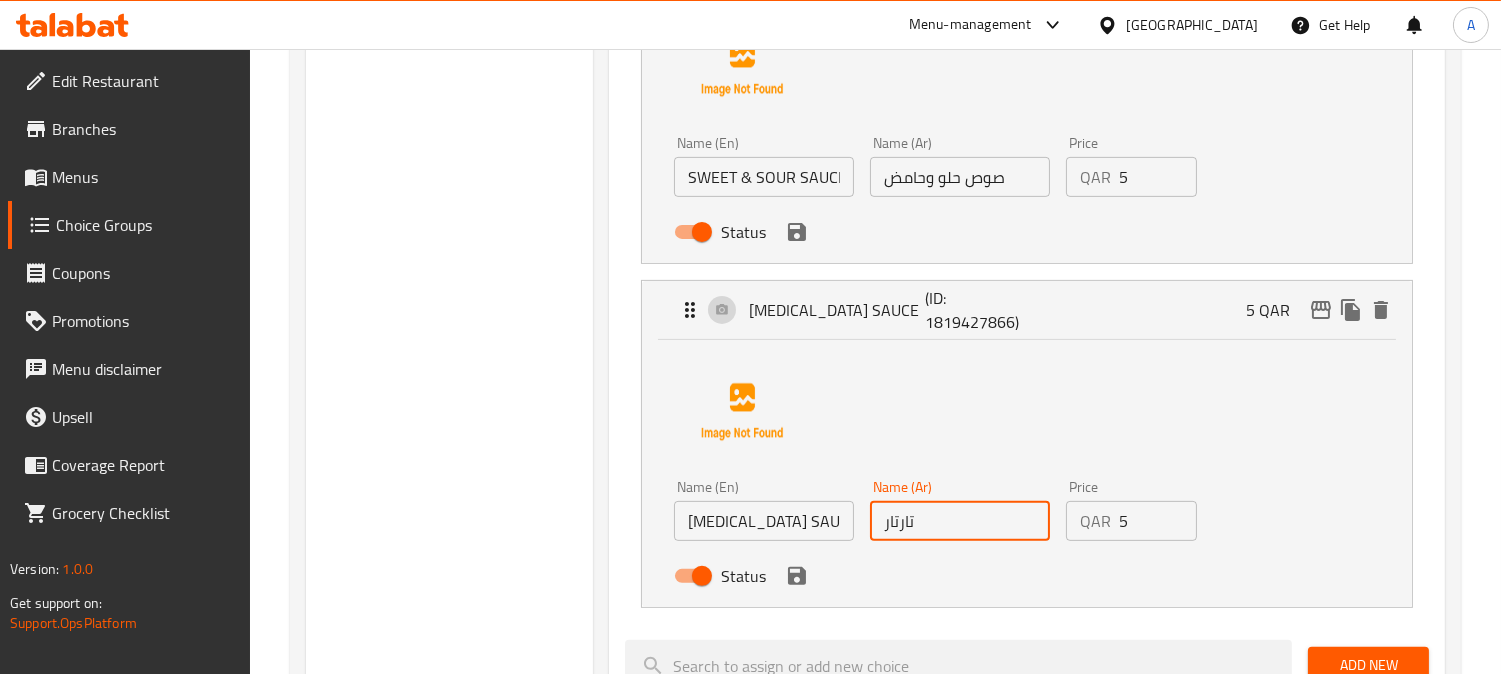 click on "تارتار" at bounding box center (960, 521) 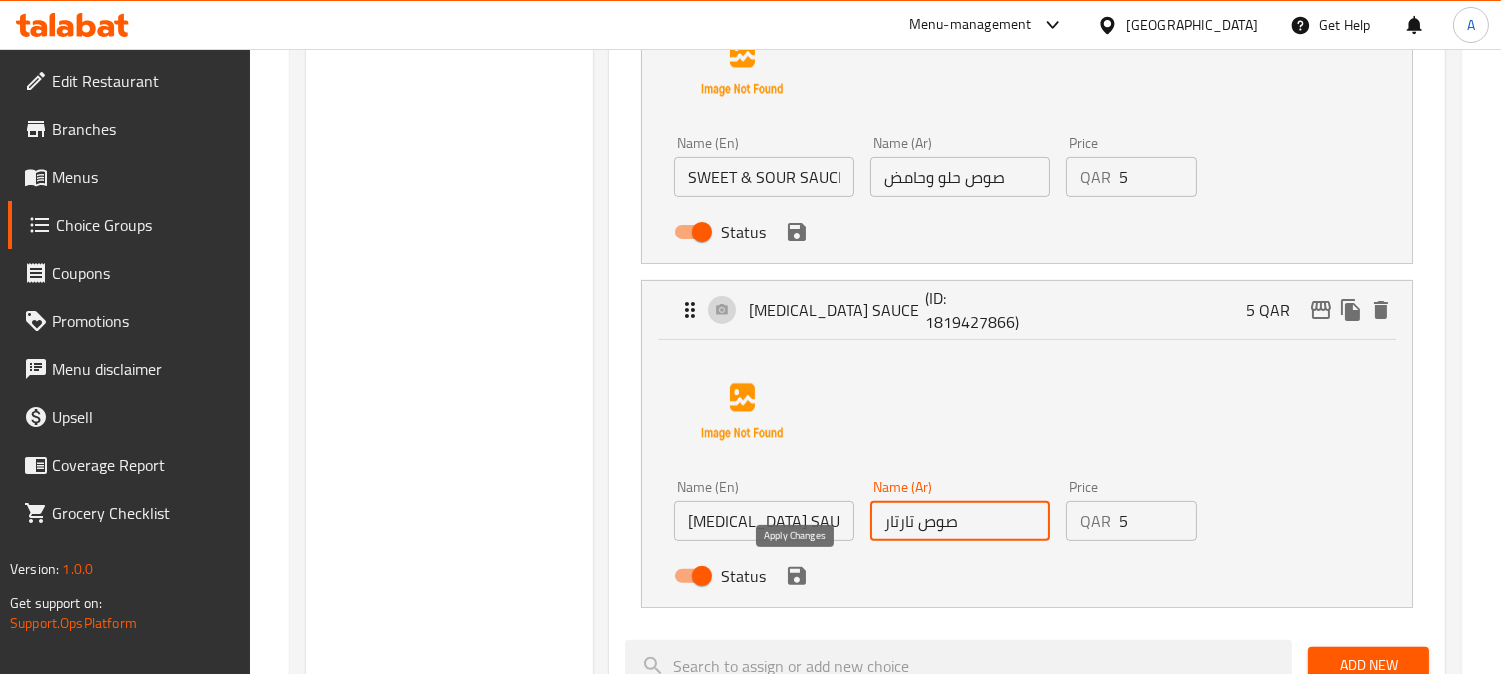 click 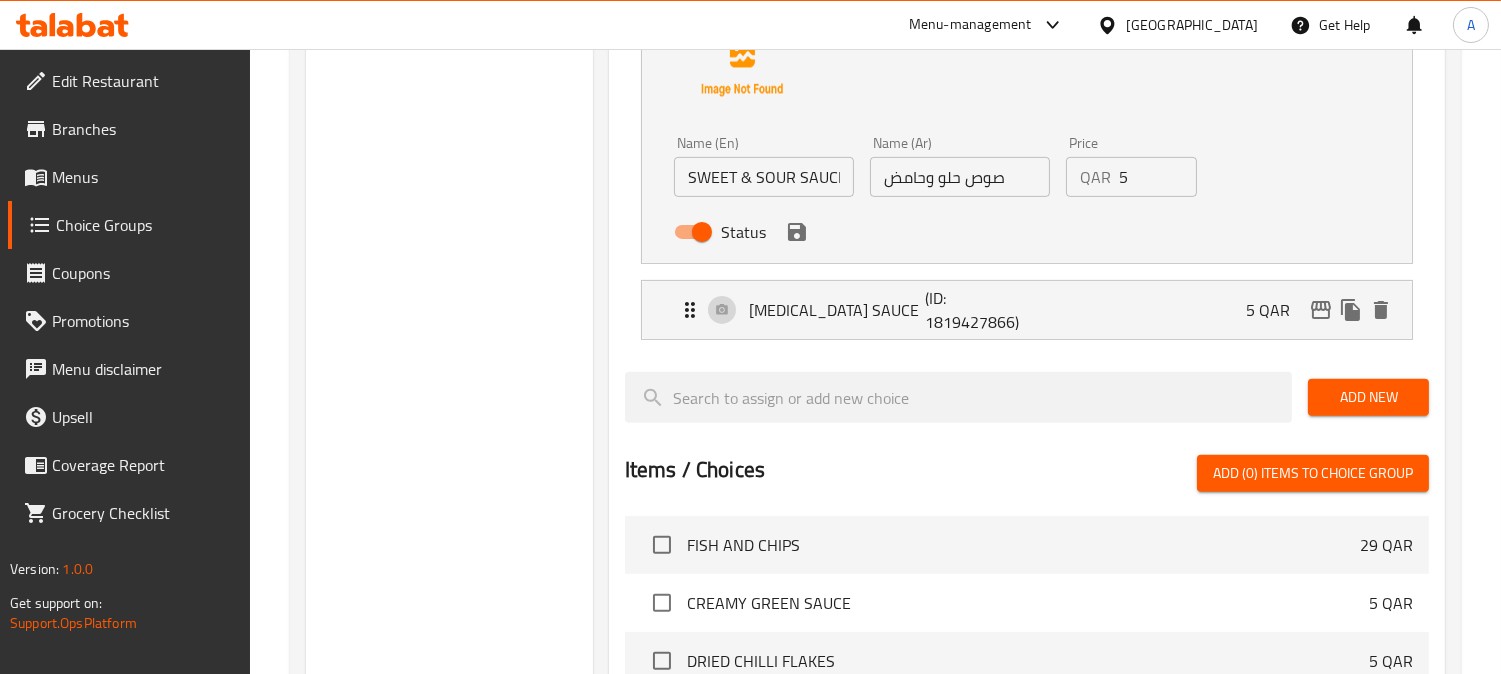 type on "صوص تارتار" 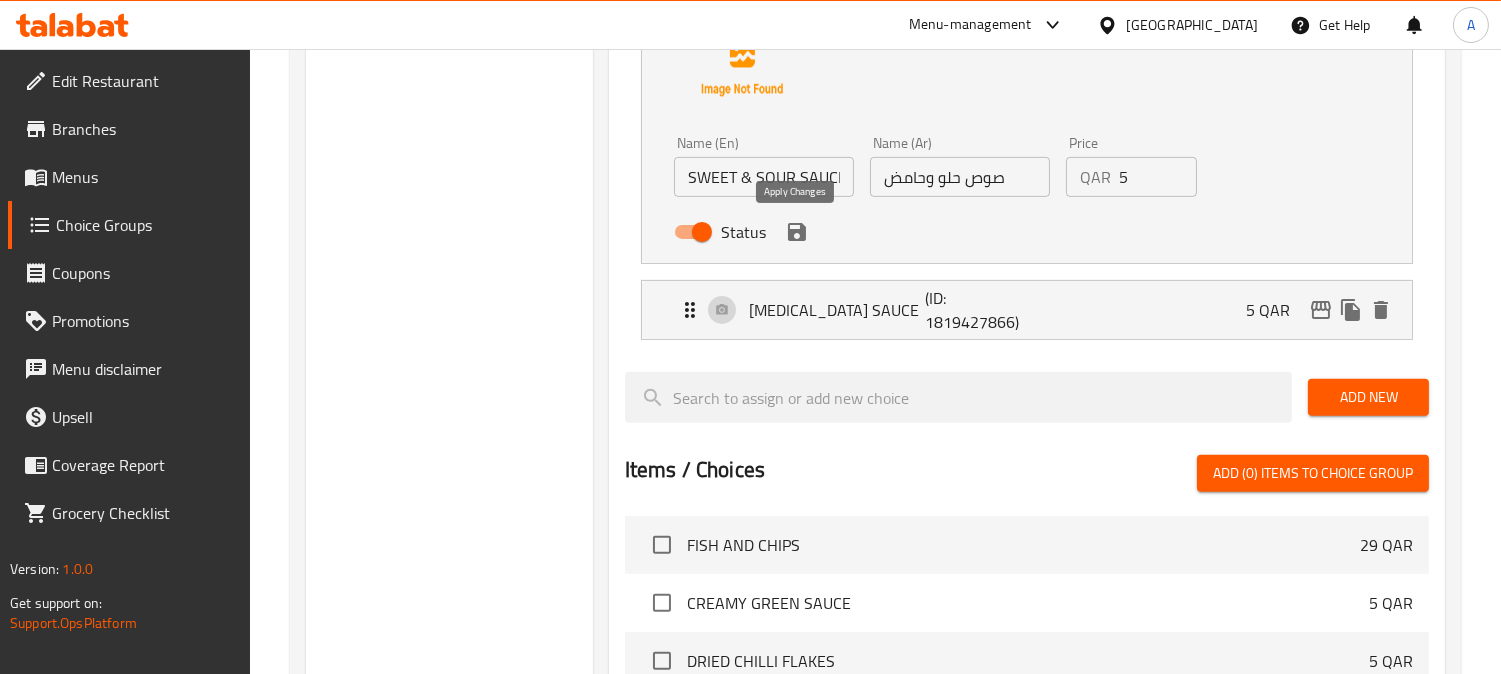 click 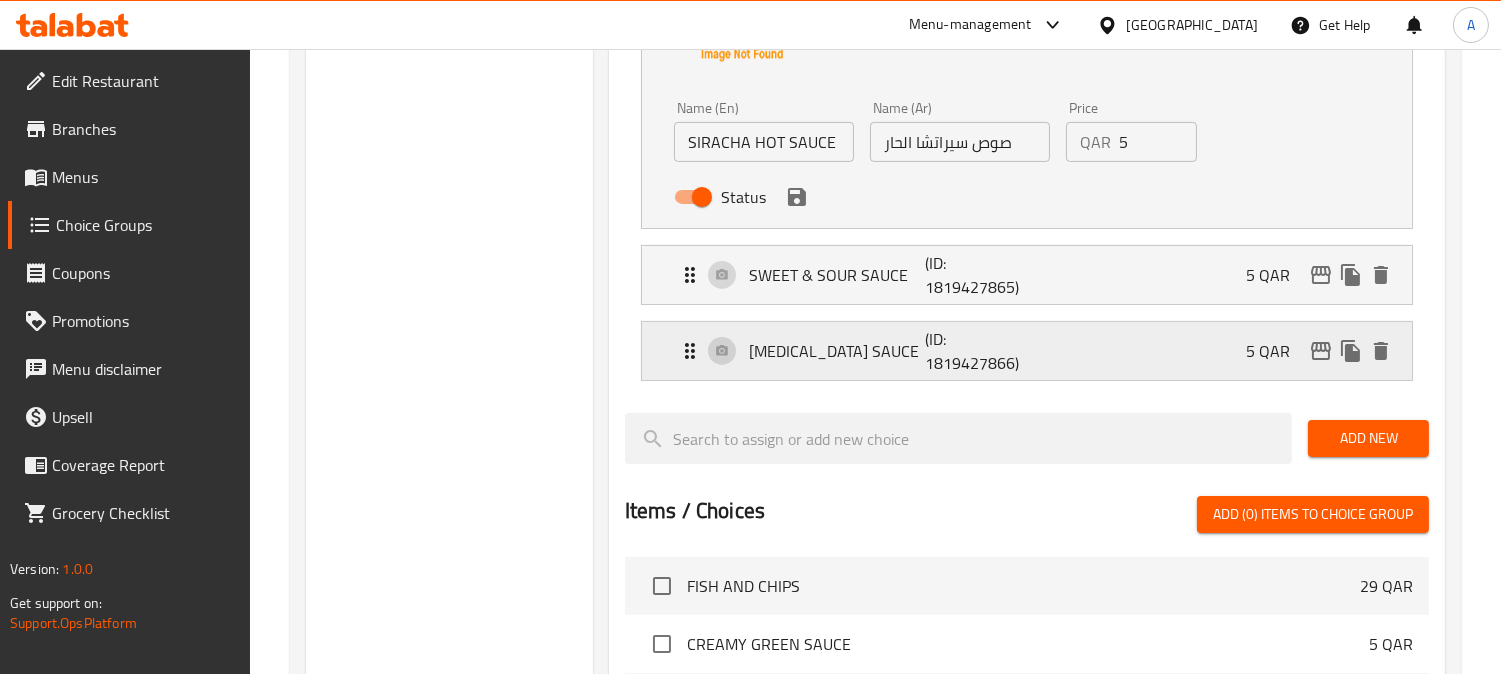 scroll, scrollTop: 1000, scrollLeft: 0, axis: vertical 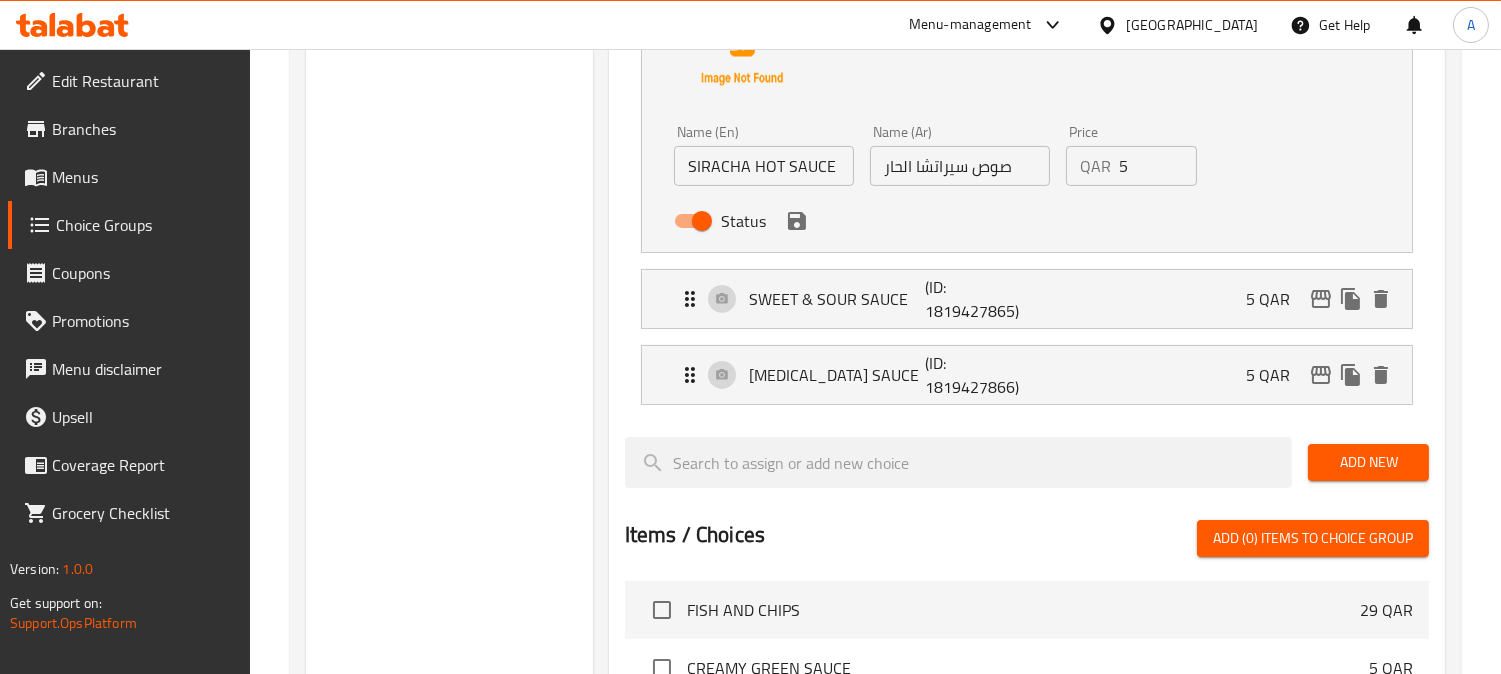 click 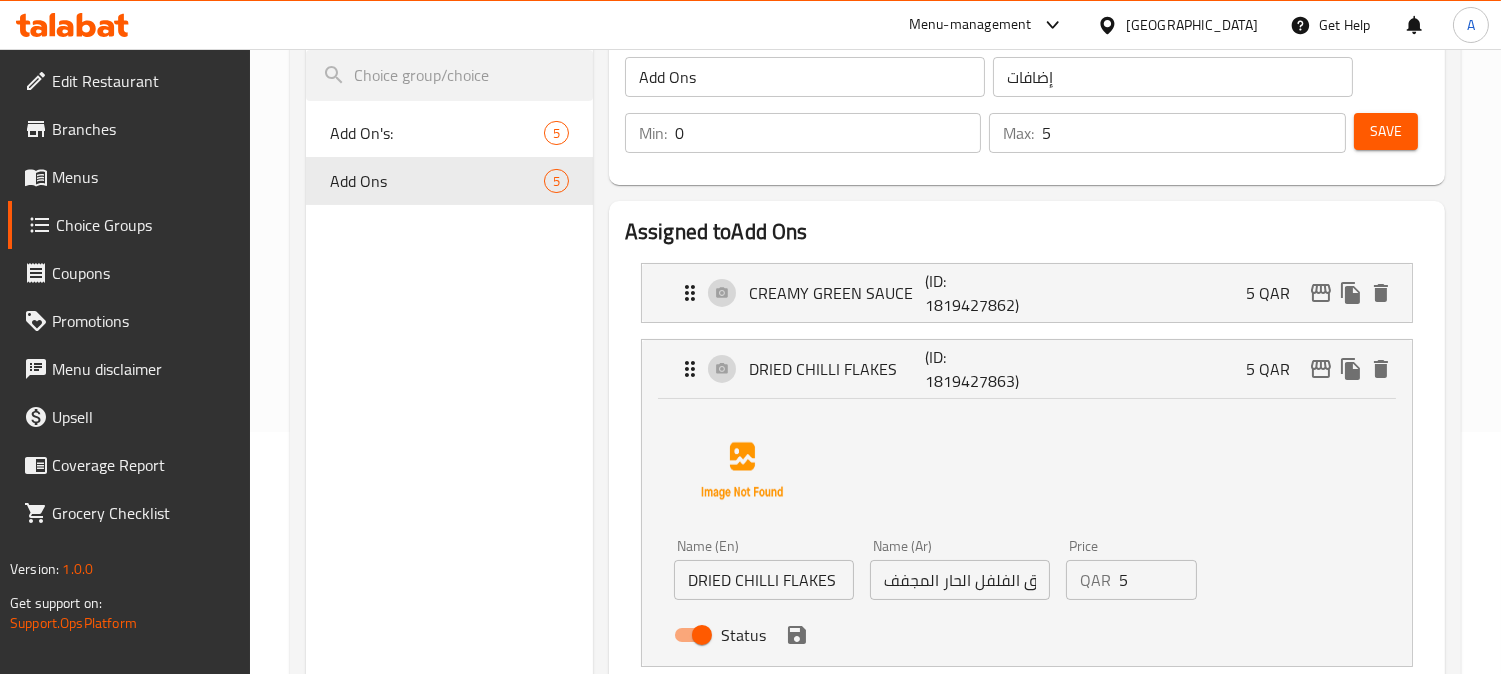 scroll, scrollTop: 444, scrollLeft: 0, axis: vertical 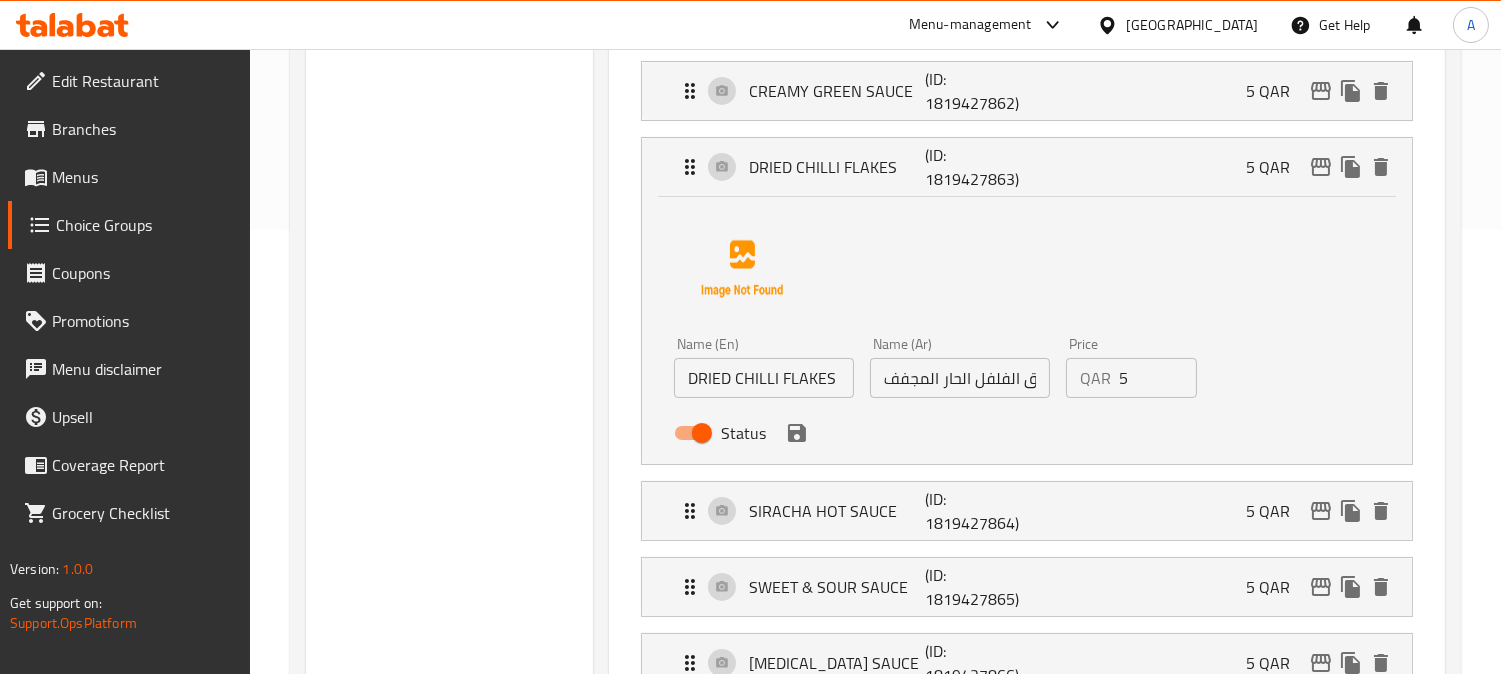click 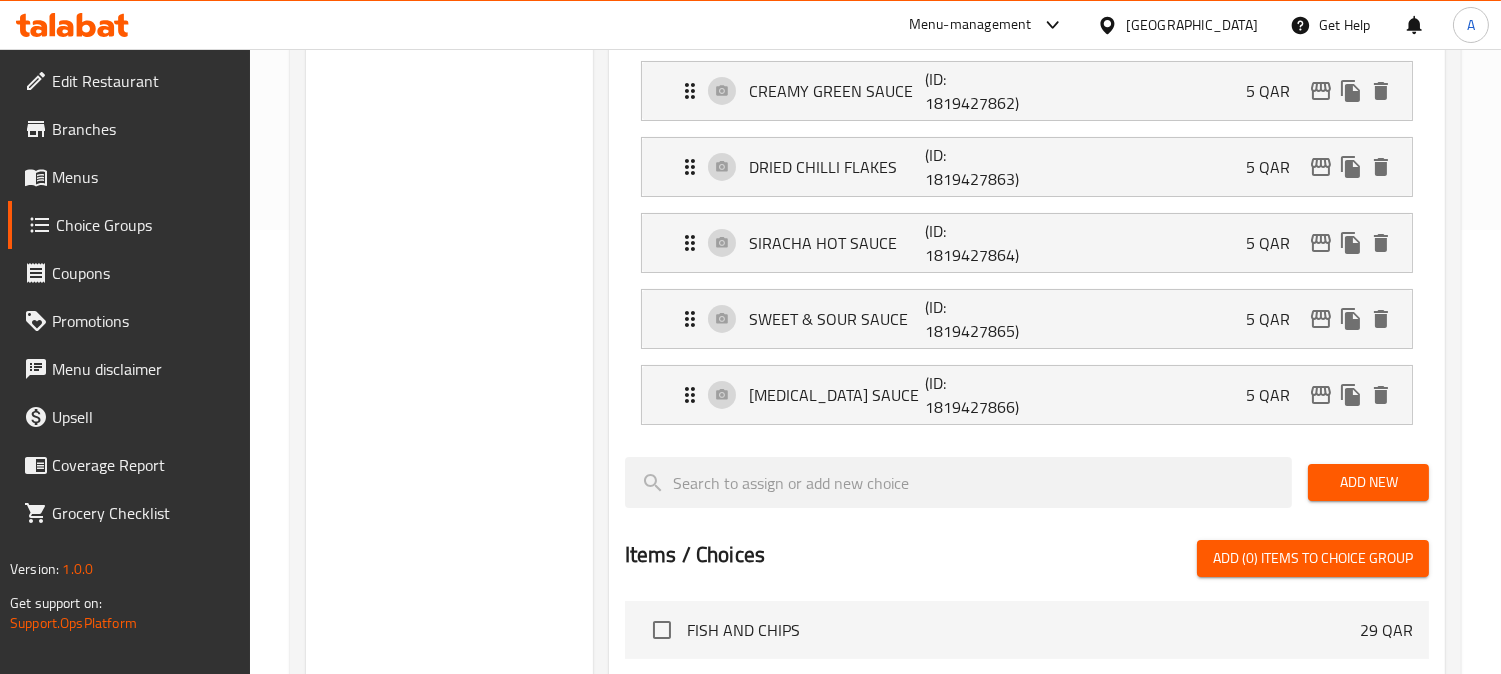 scroll, scrollTop: 0, scrollLeft: 0, axis: both 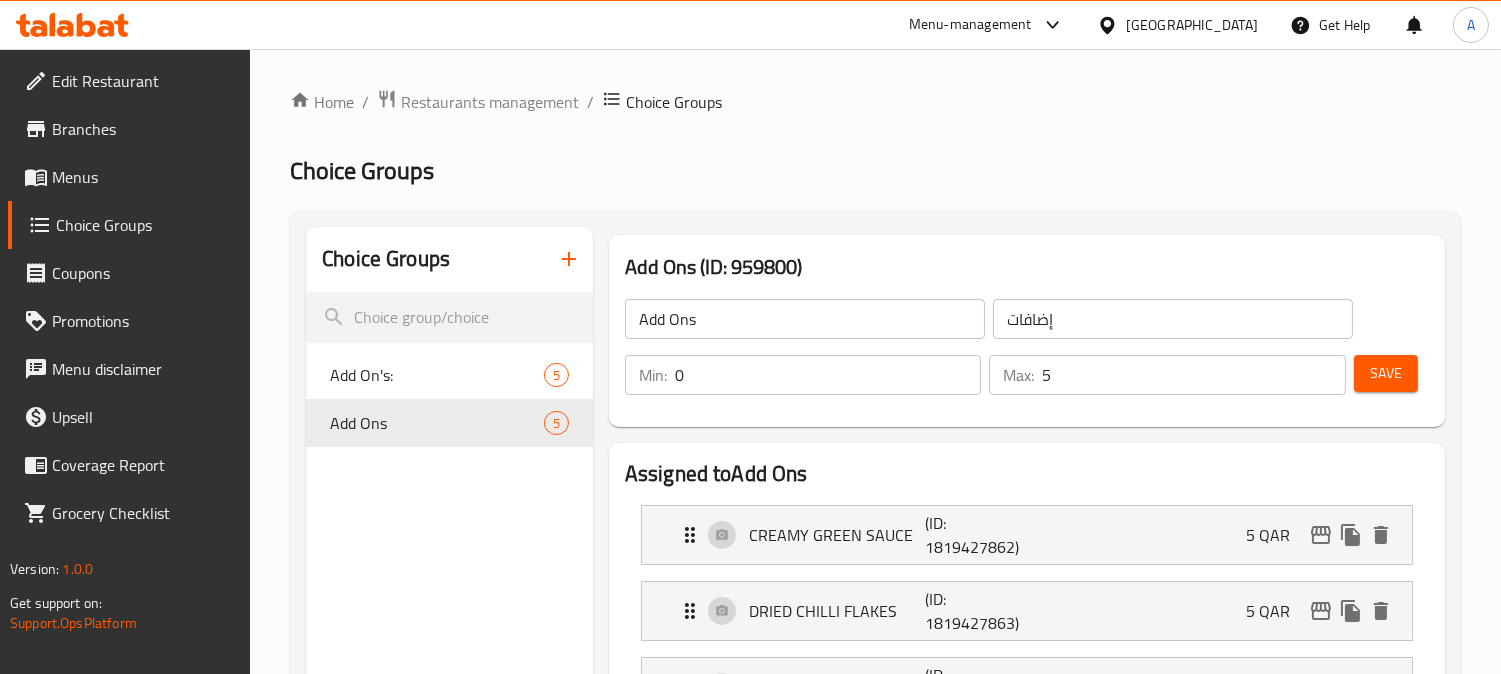 click on "Save" at bounding box center (1386, 373) 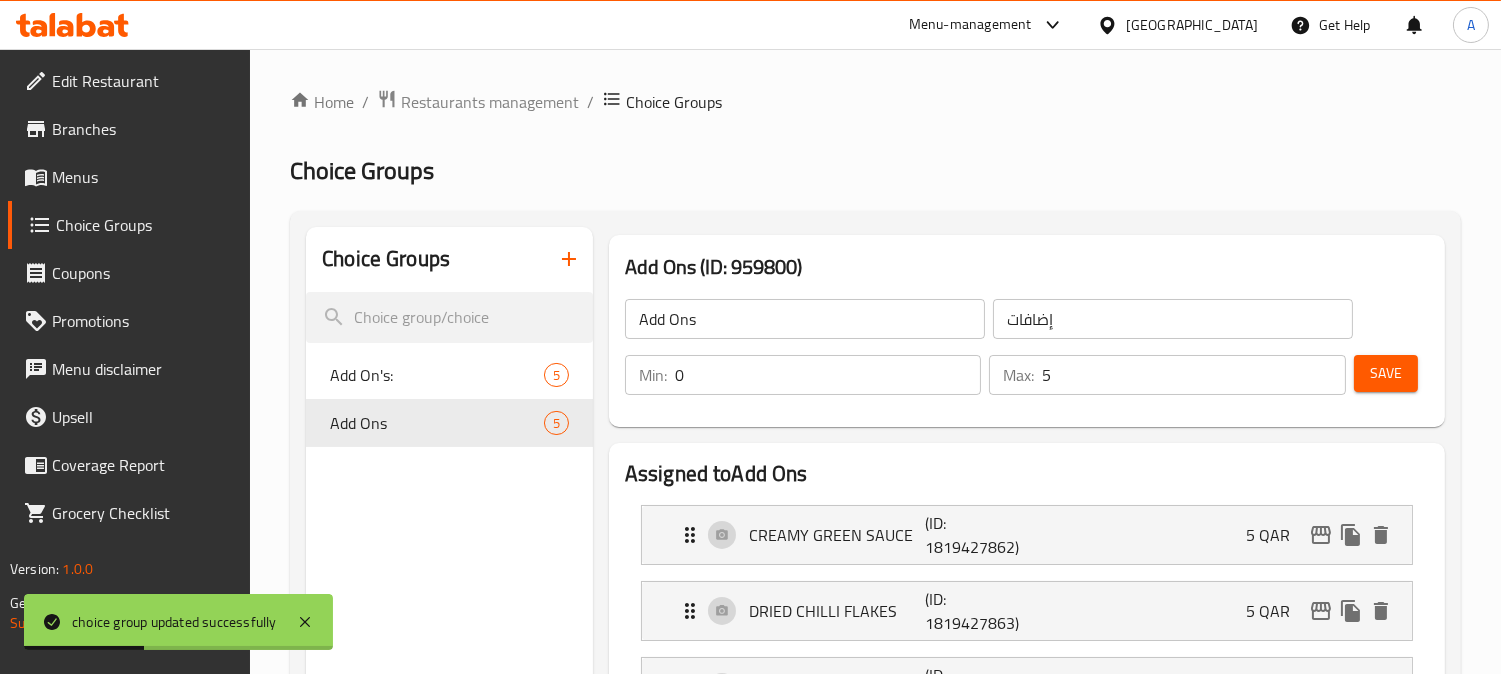 click on "Menus" at bounding box center [143, 177] 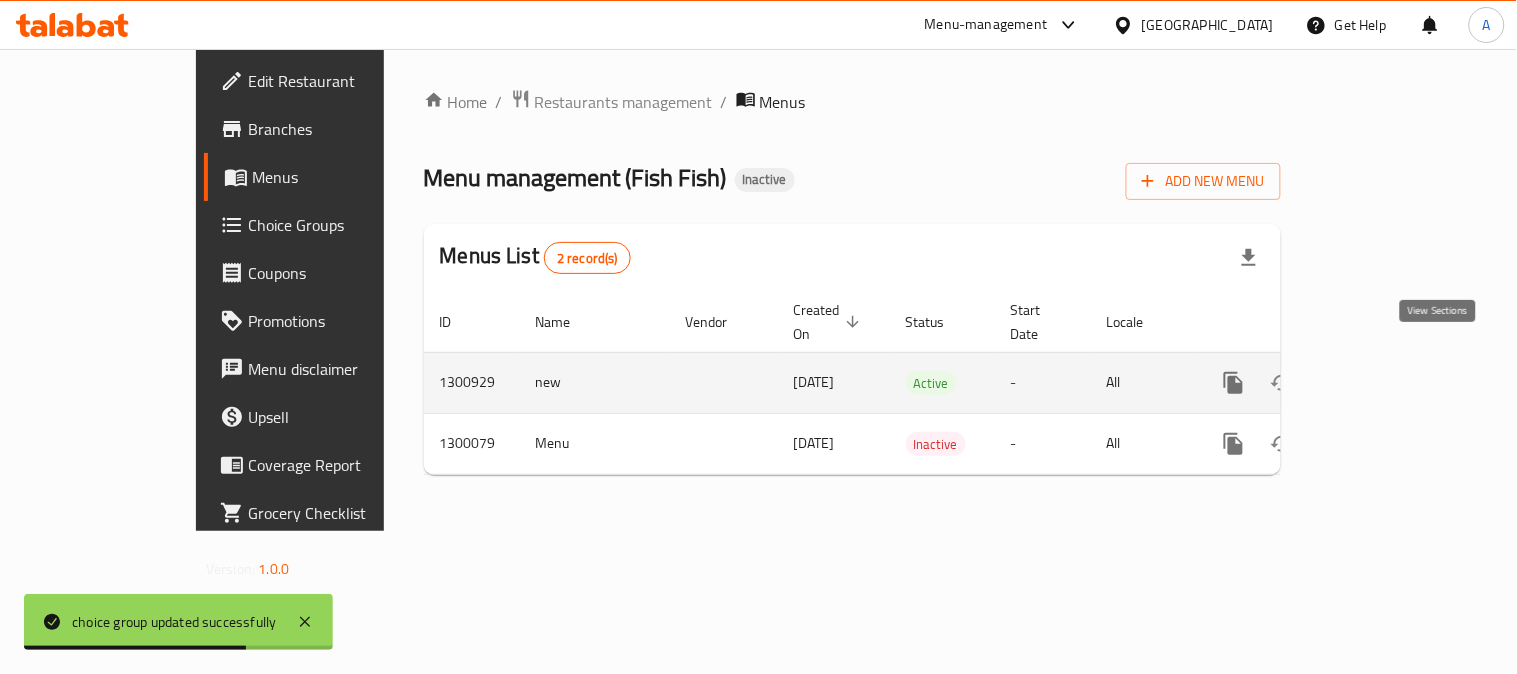 click 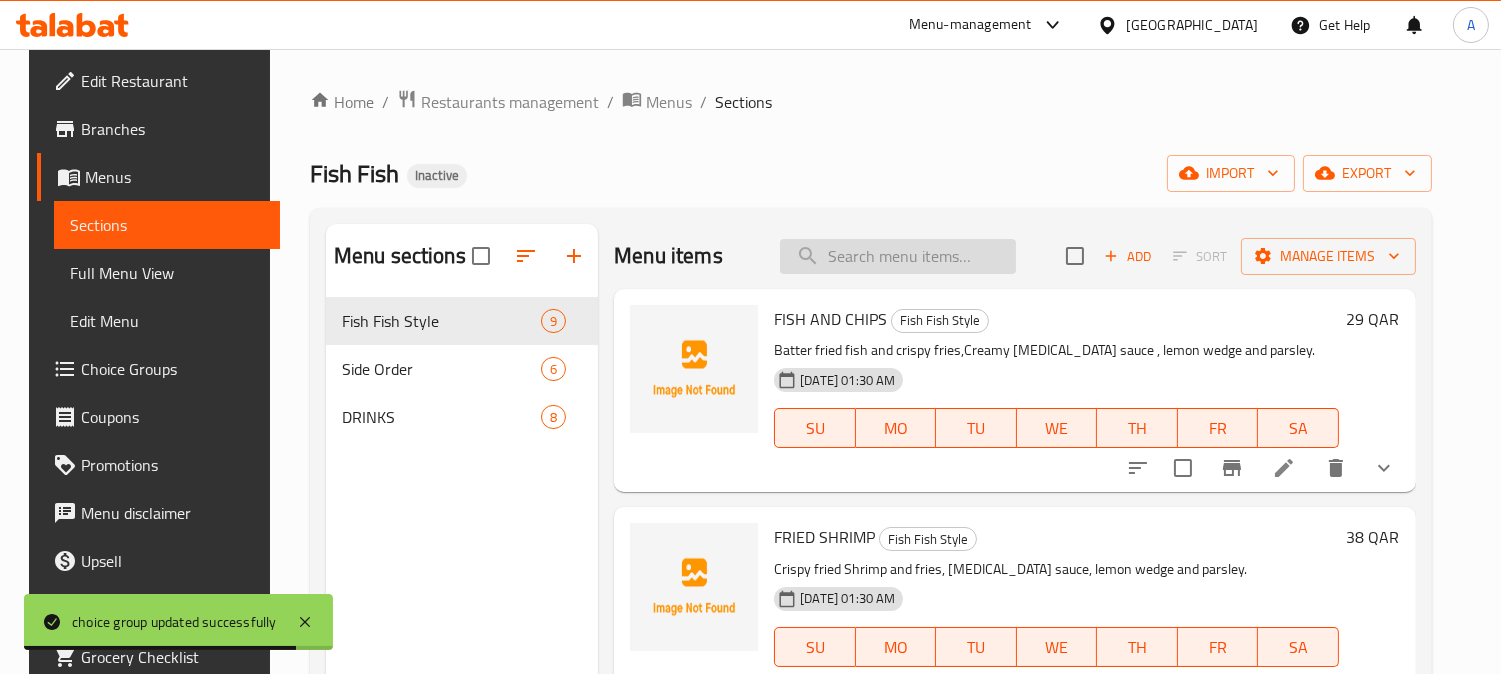 click at bounding box center [898, 256] 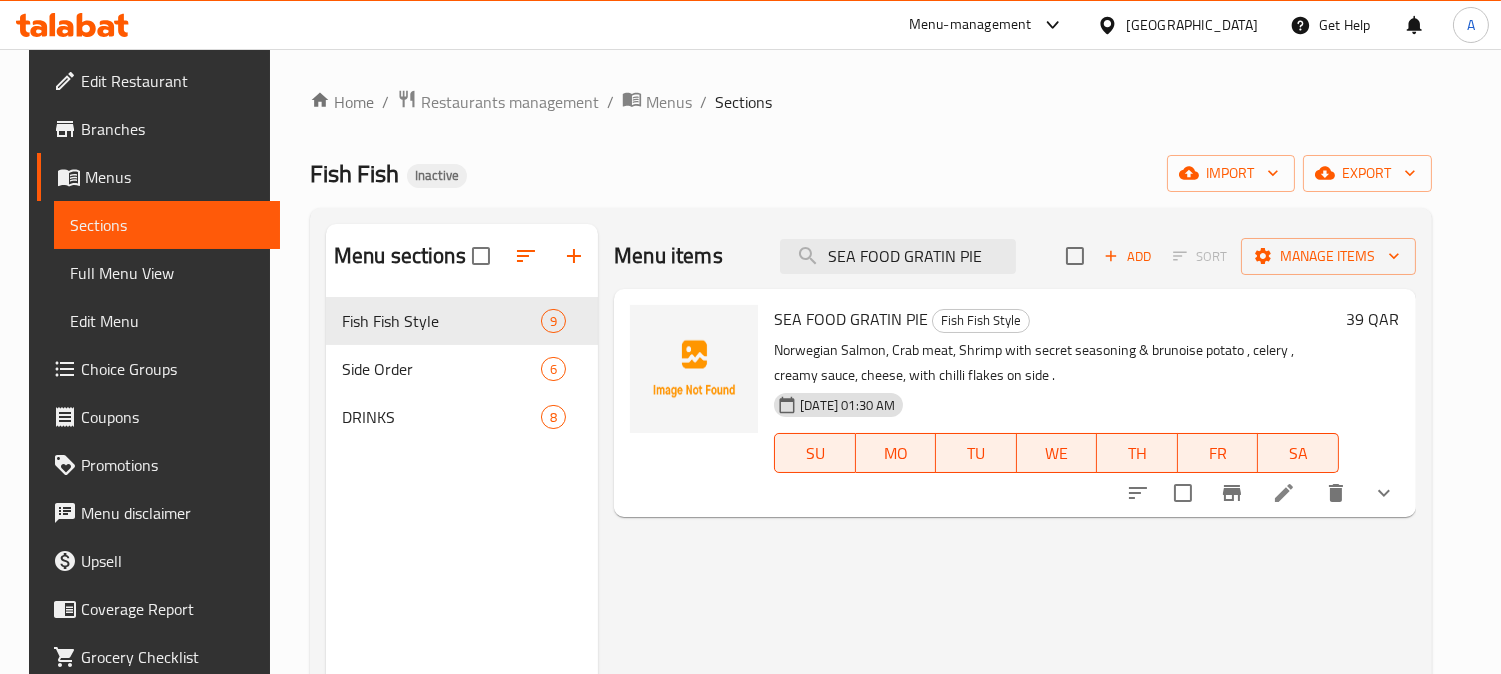 type on "SEA FOOD GRATIN PIE" 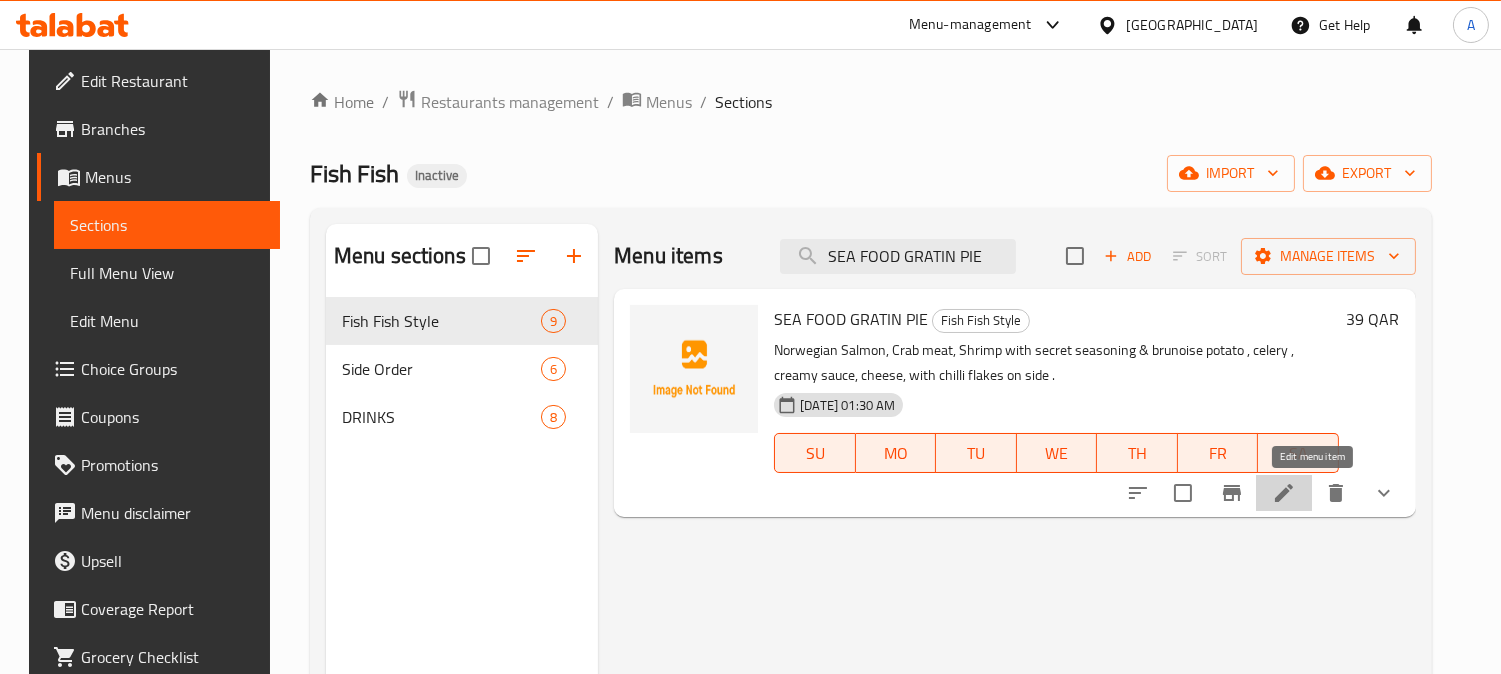 click 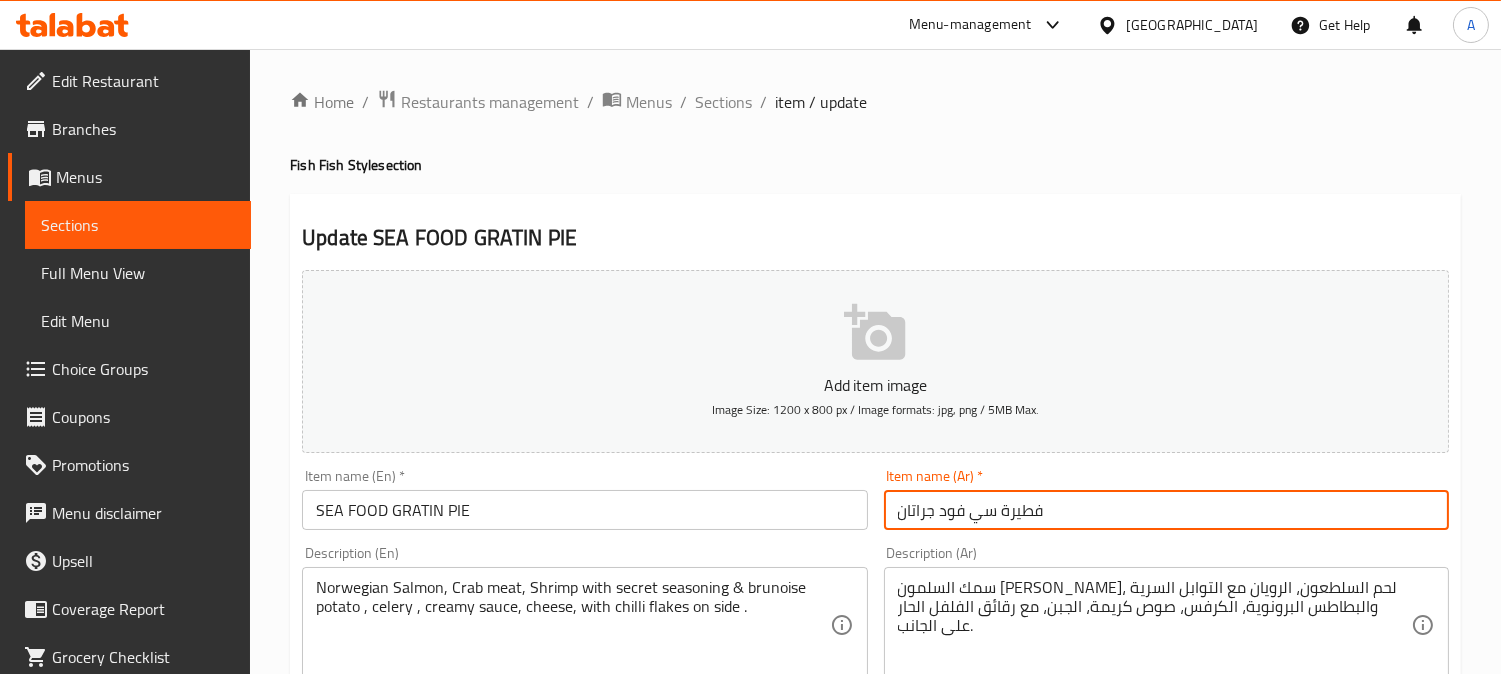 drag, startPoint x: 995, startPoint y: 521, endPoint x: 941, endPoint y: 521, distance: 54 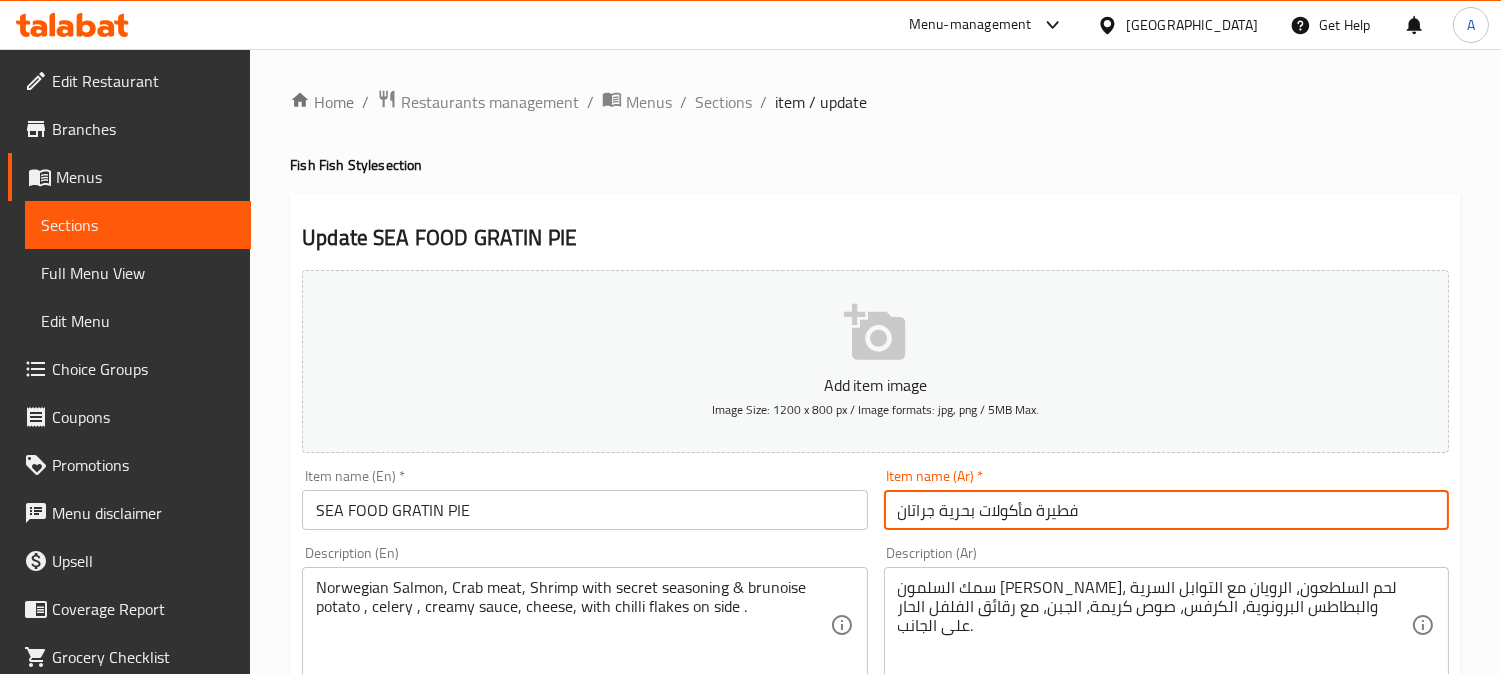 type on "فطيرة مأكولات بحرية جراتان" 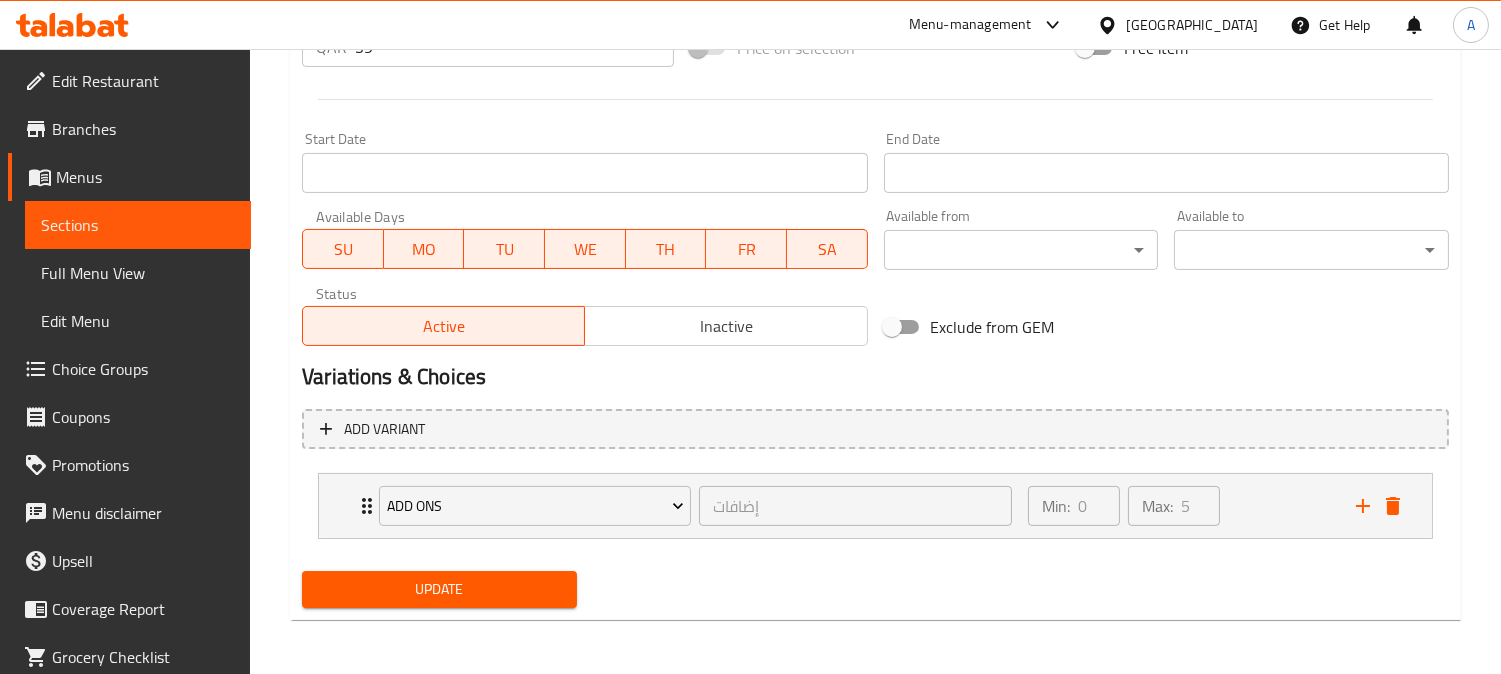 click on "Update" at bounding box center [439, 589] 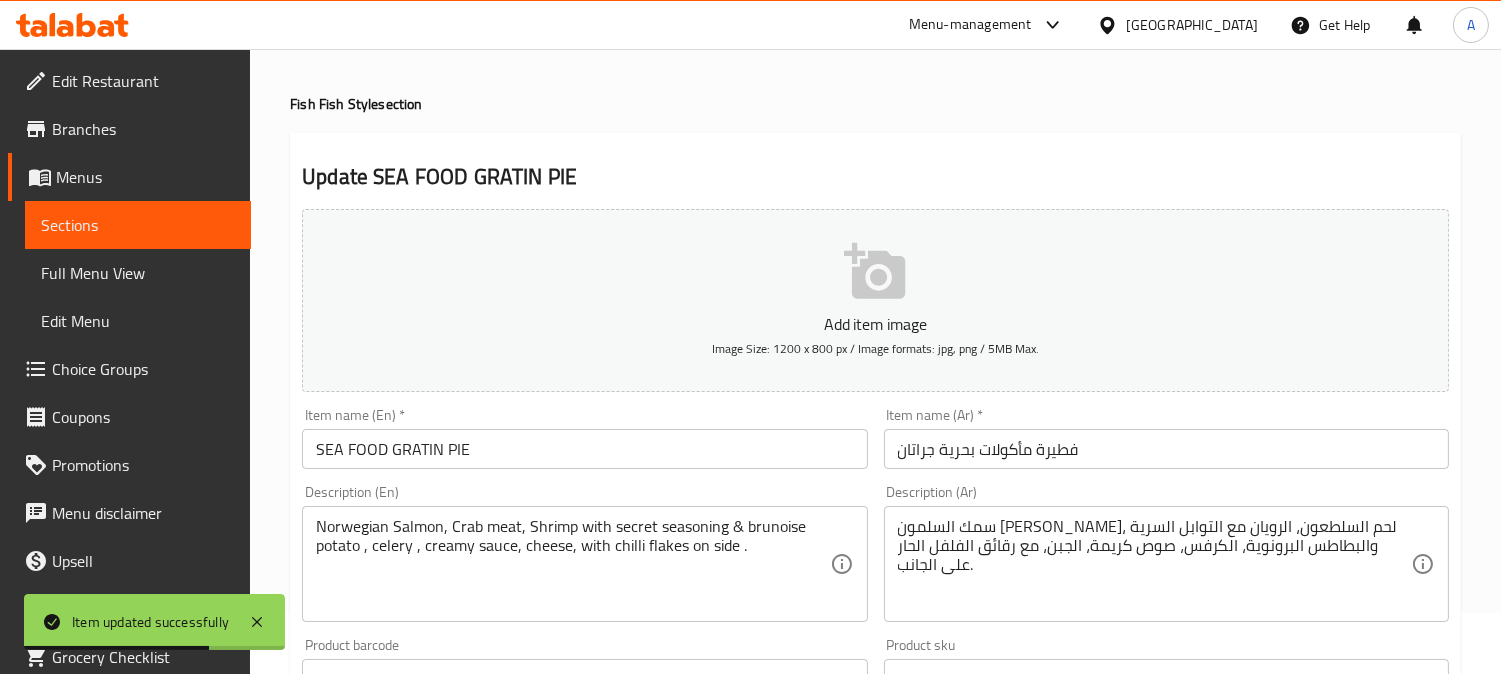 scroll, scrollTop: 0, scrollLeft: 0, axis: both 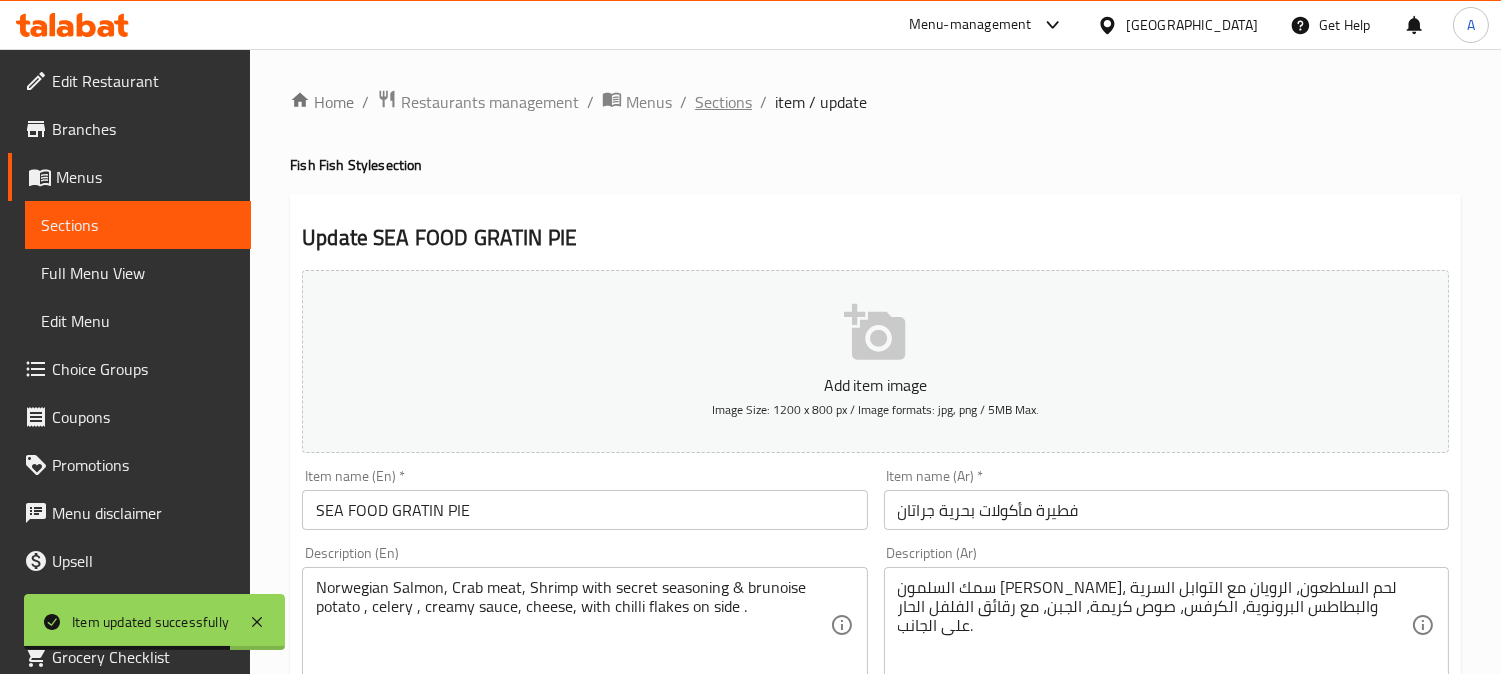 click on "Sections" at bounding box center [723, 102] 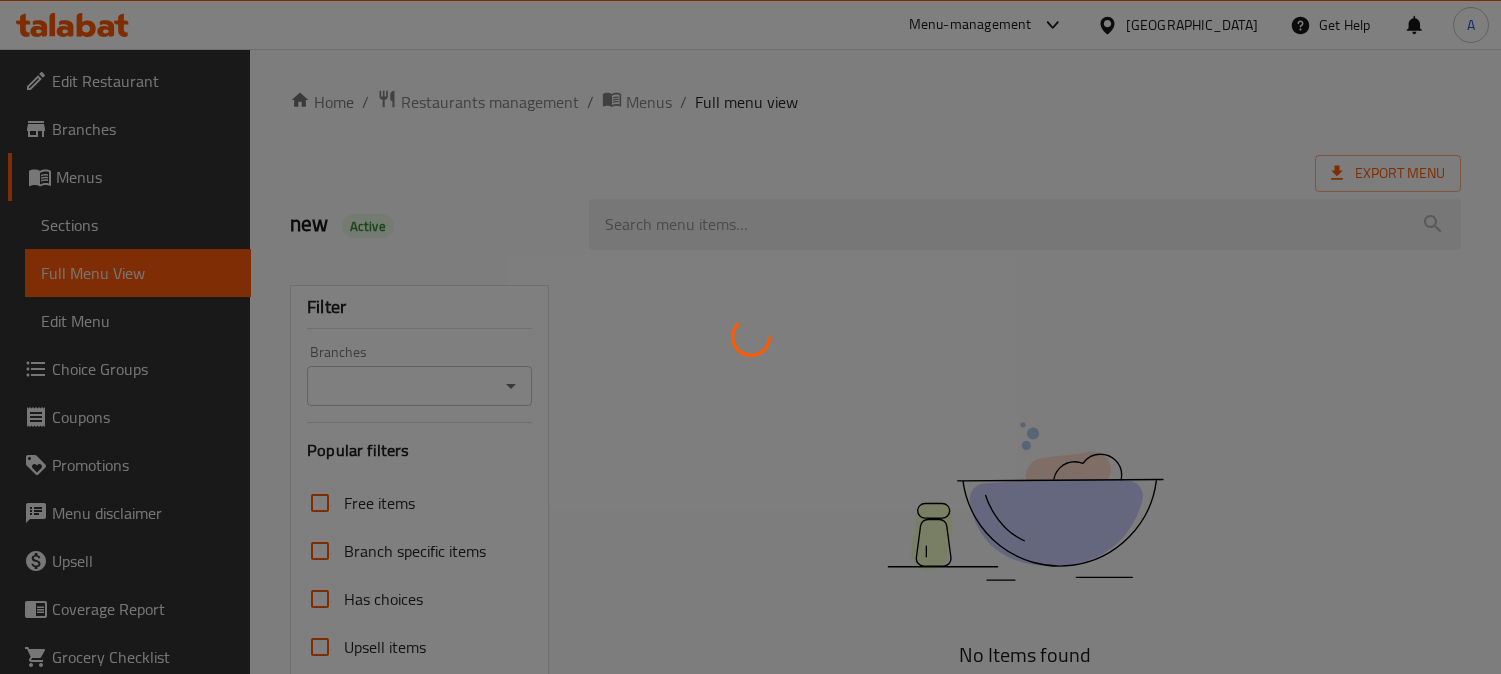 scroll, scrollTop: 0, scrollLeft: 0, axis: both 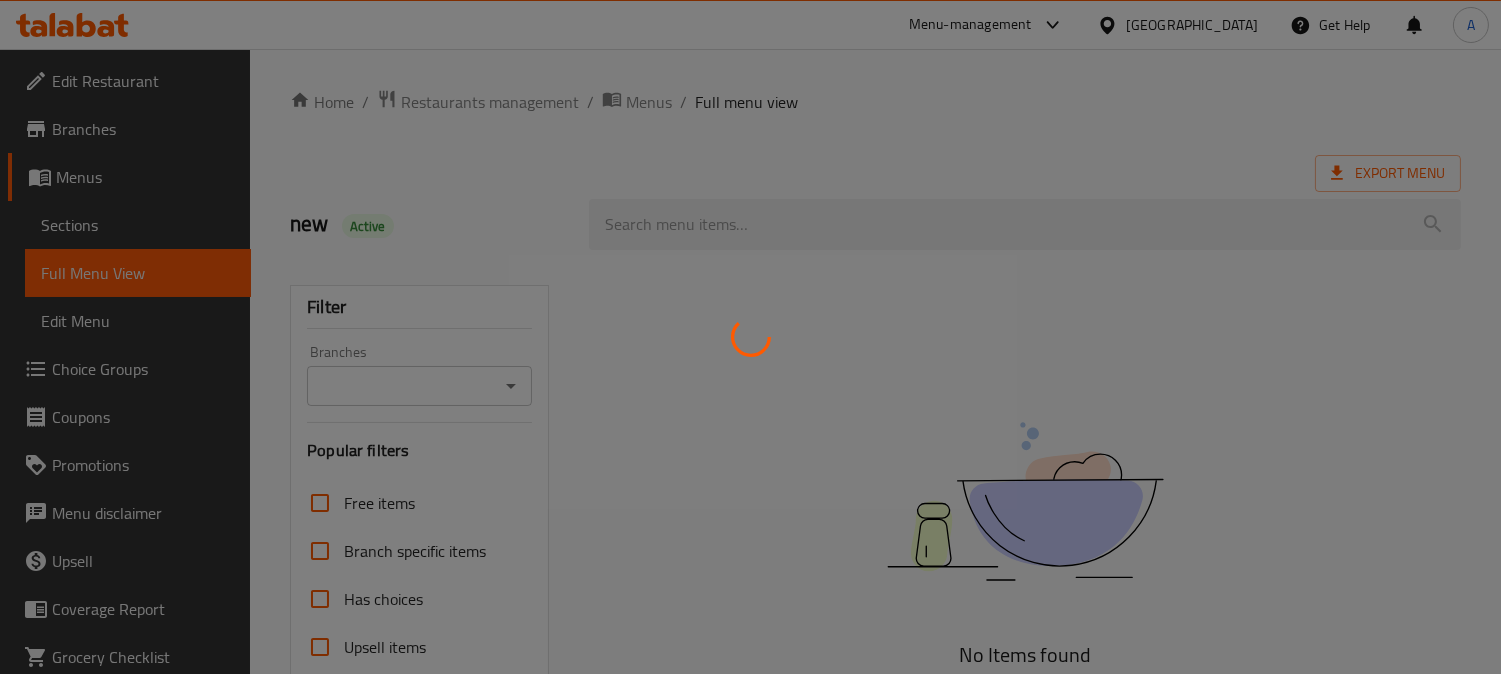click at bounding box center (750, 337) 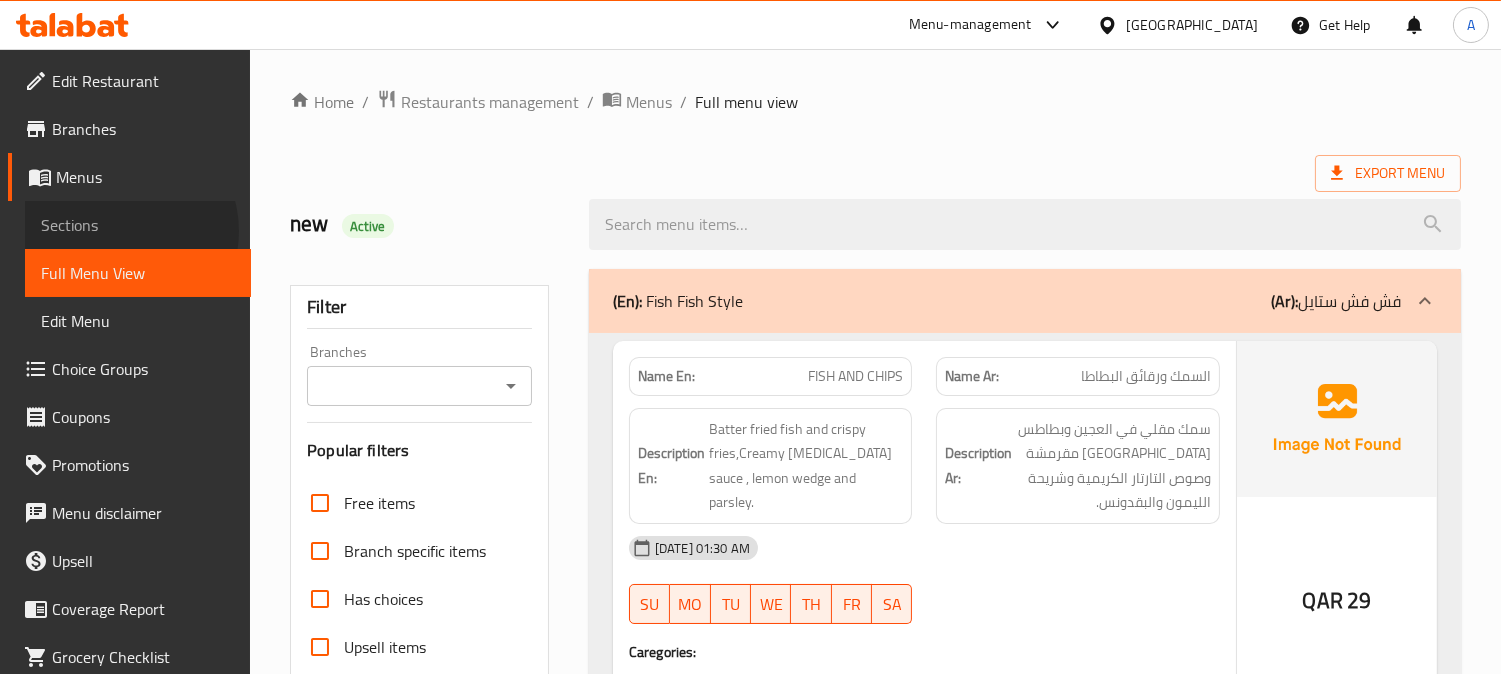 click on "Sections" at bounding box center (138, 225) 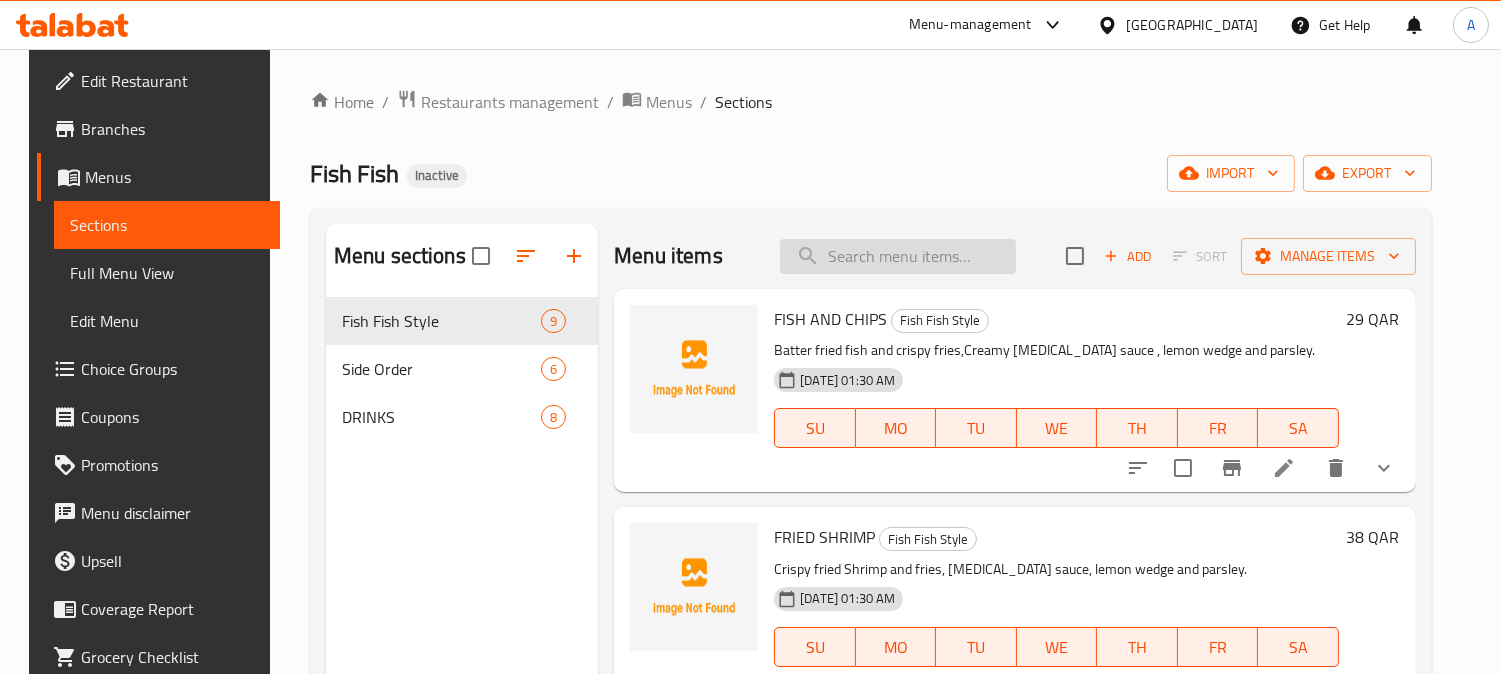 click at bounding box center [898, 256] 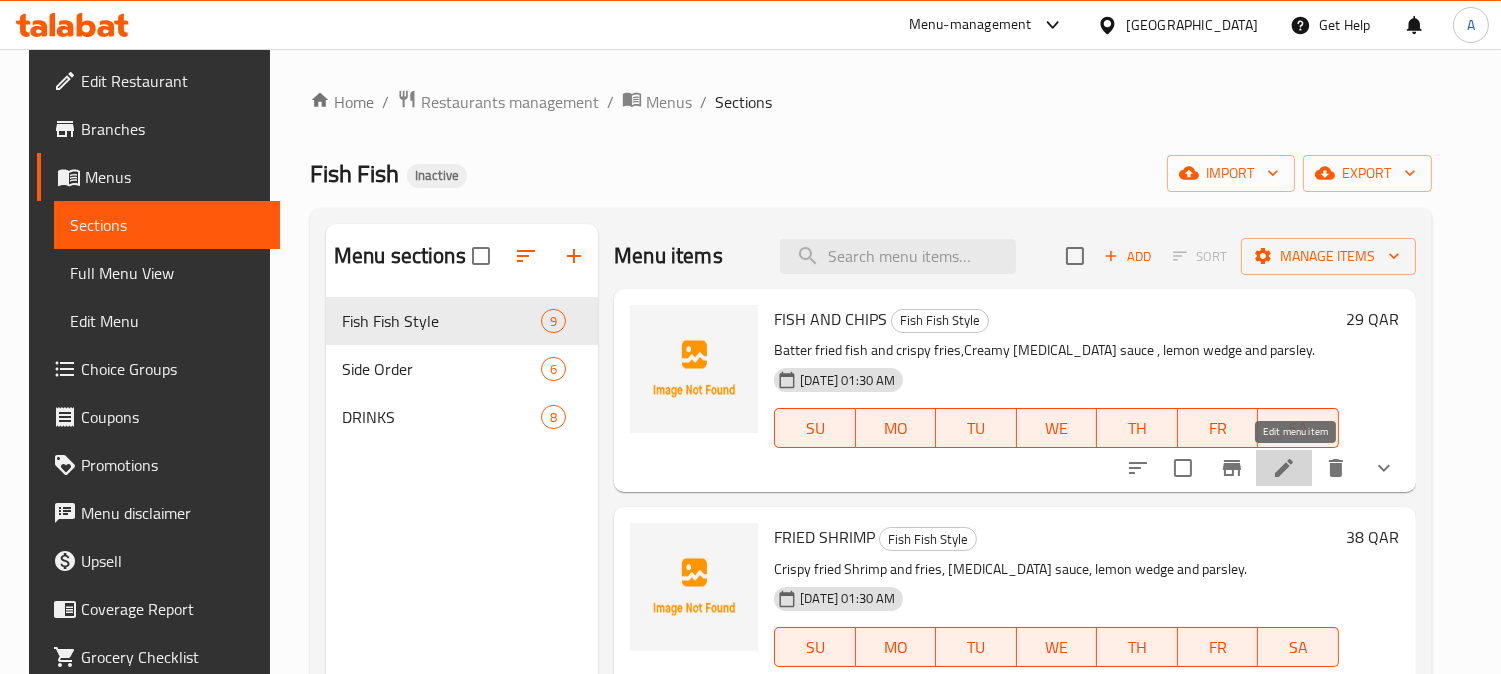 click 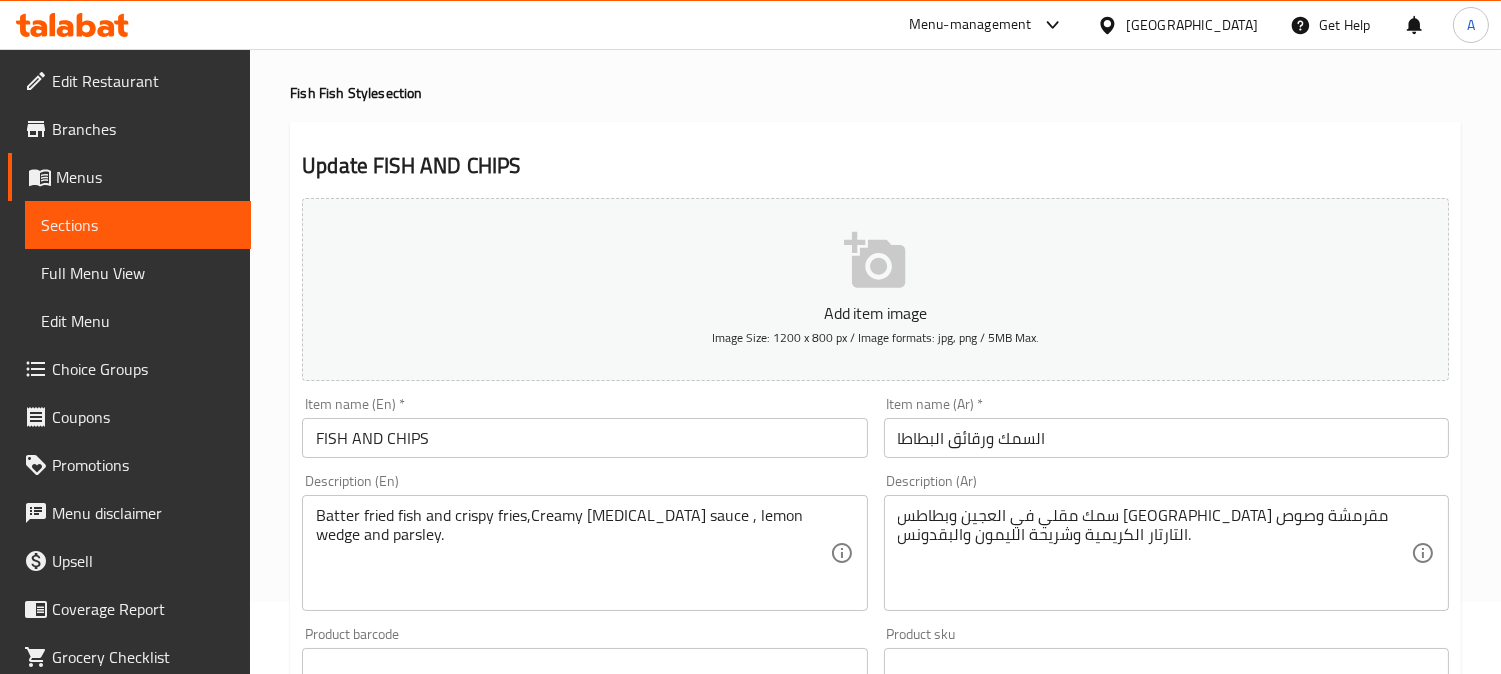 scroll, scrollTop: 111, scrollLeft: 0, axis: vertical 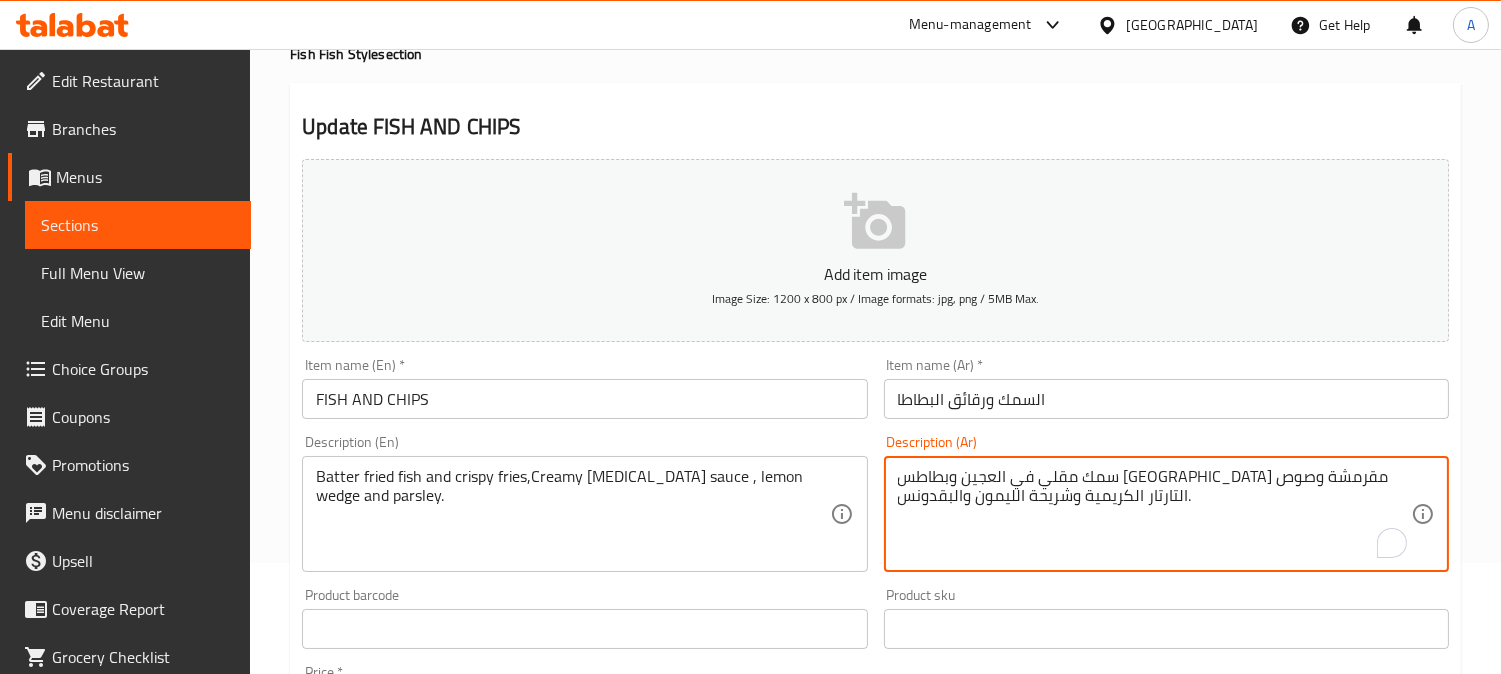 drag, startPoint x: 973, startPoint y: 498, endPoint x: 1067, endPoint y: 501, distance: 94.04786 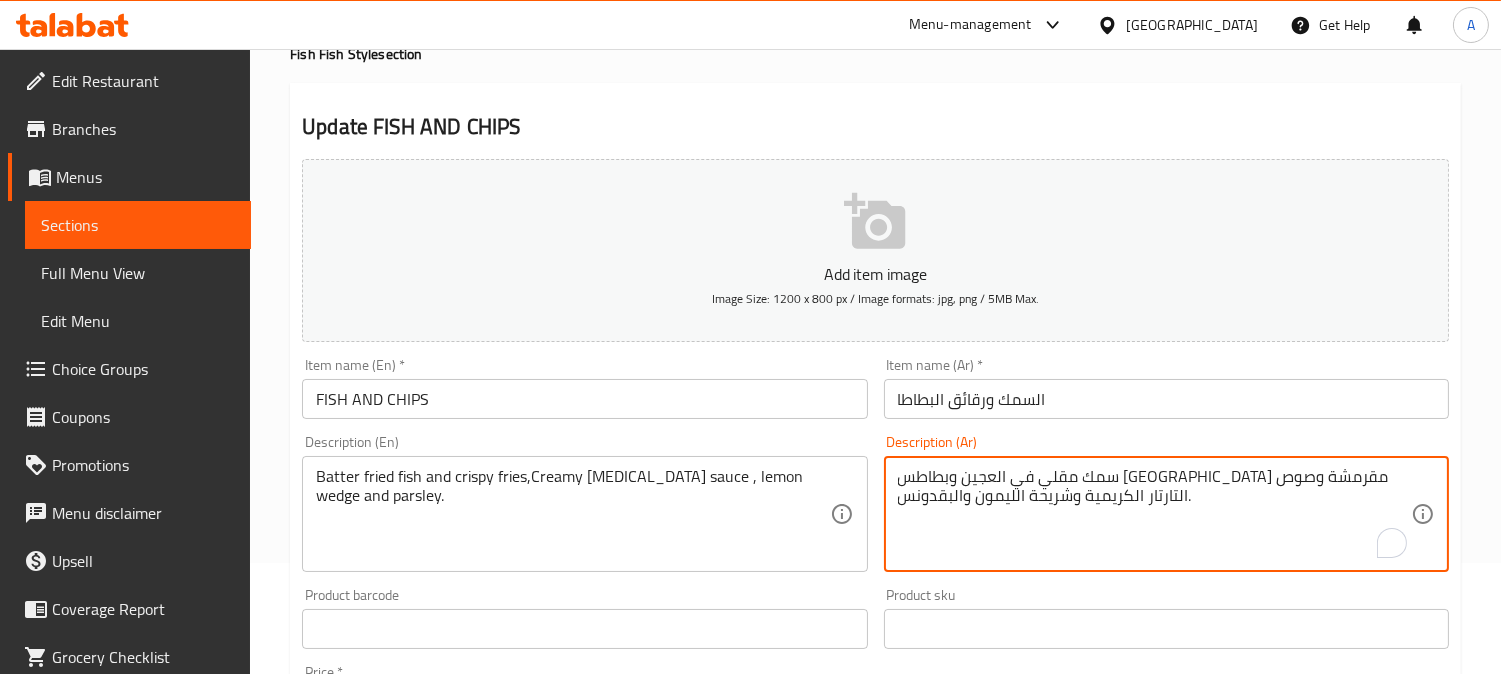 paste on "ليمون ويدجز" 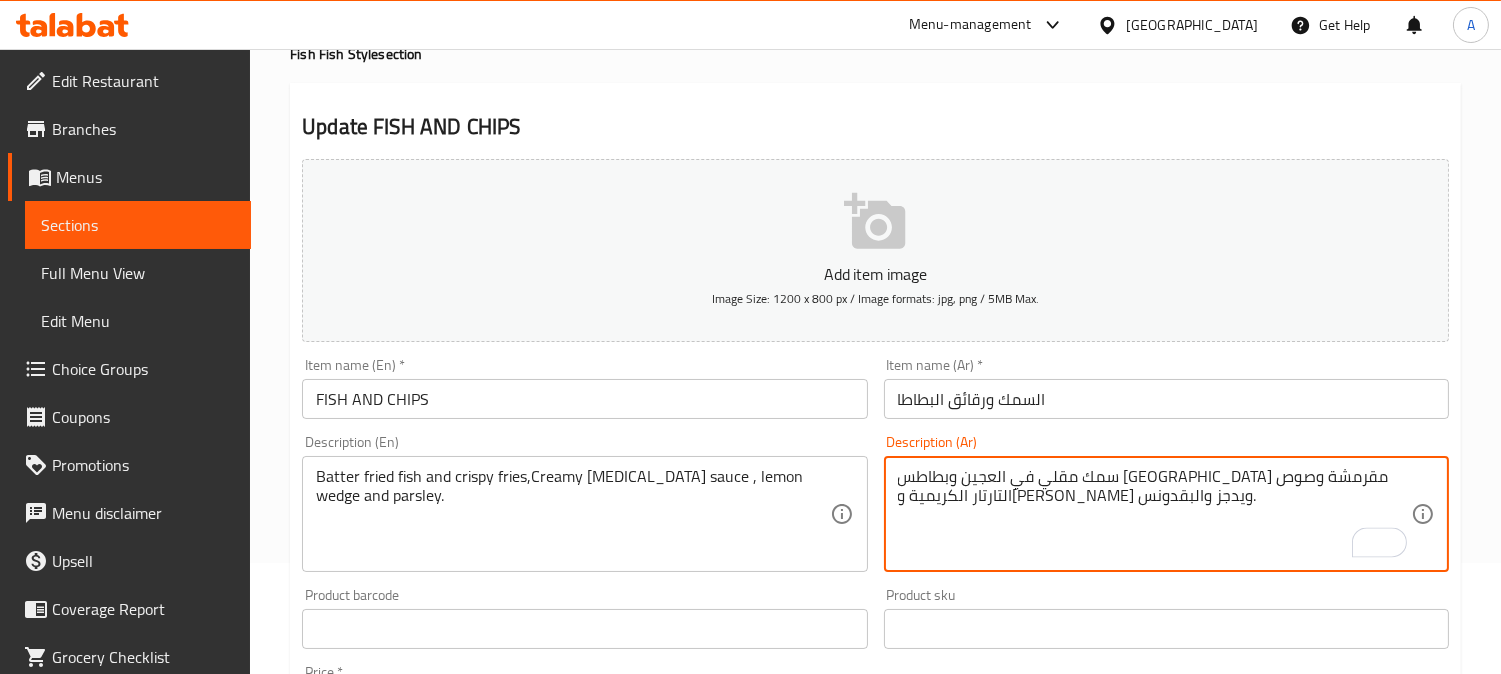 type on "سمك مقلي في العجين وبطاطس [GEOGRAPHIC_DATA] مقرمشة وصوص التارتار الكريمية و[PERSON_NAME] ويدجز والبقدونس." 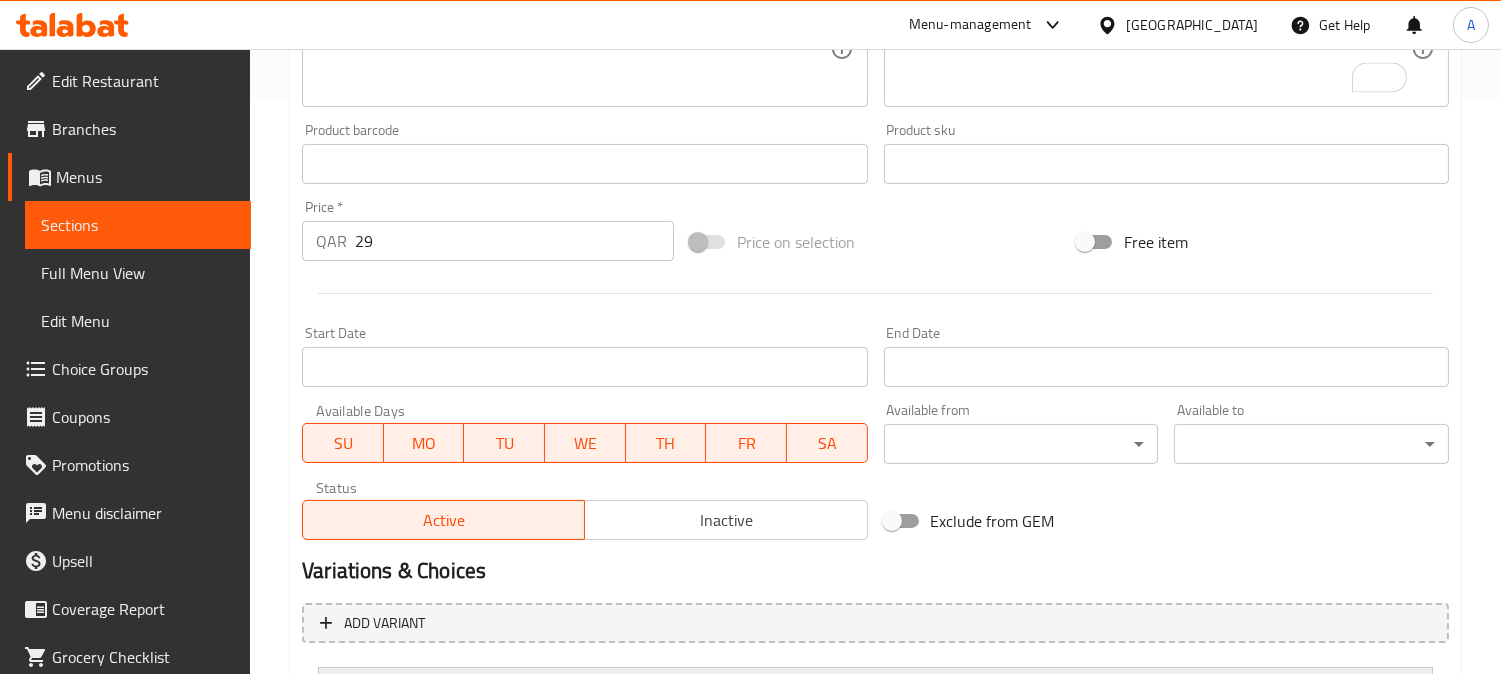 scroll, scrollTop: 770, scrollLeft: 0, axis: vertical 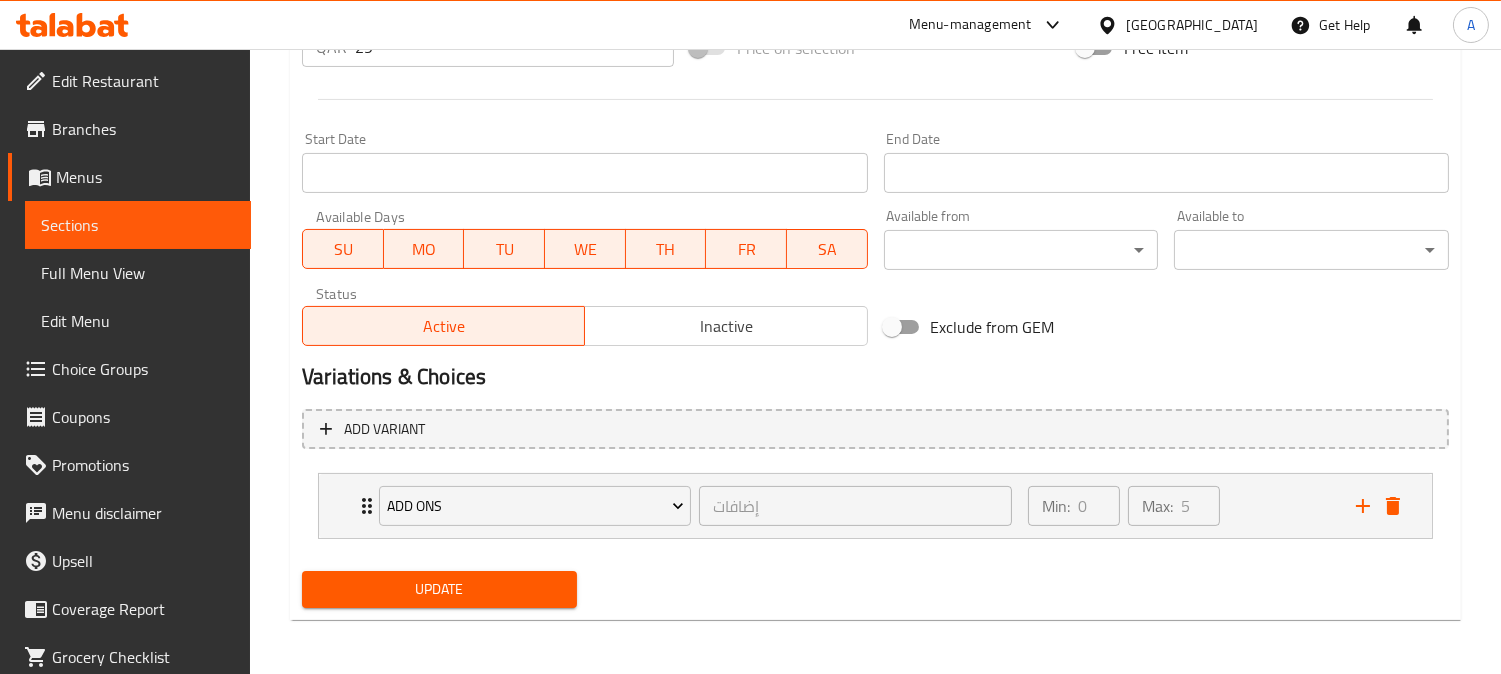 click on "Update" at bounding box center [439, 589] 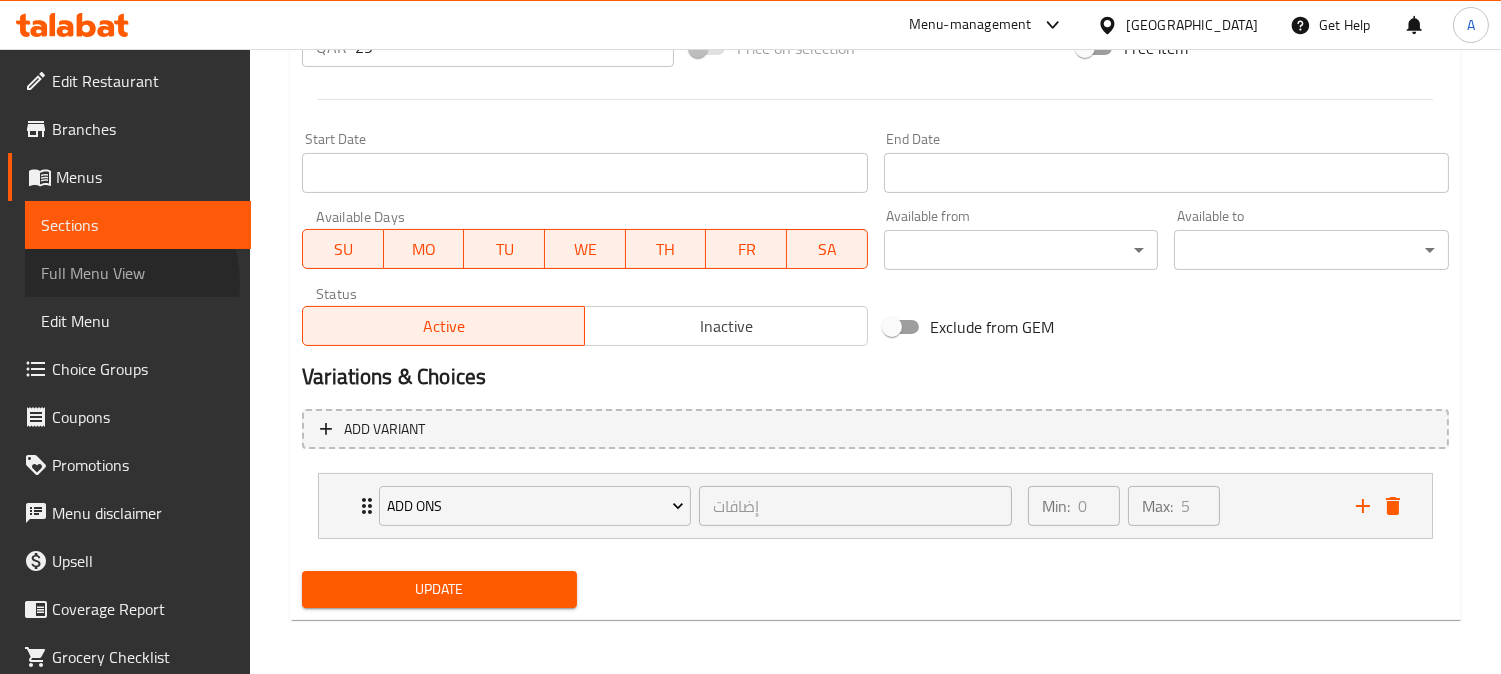 click on "Full Menu View" at bounding box center [138, 273] 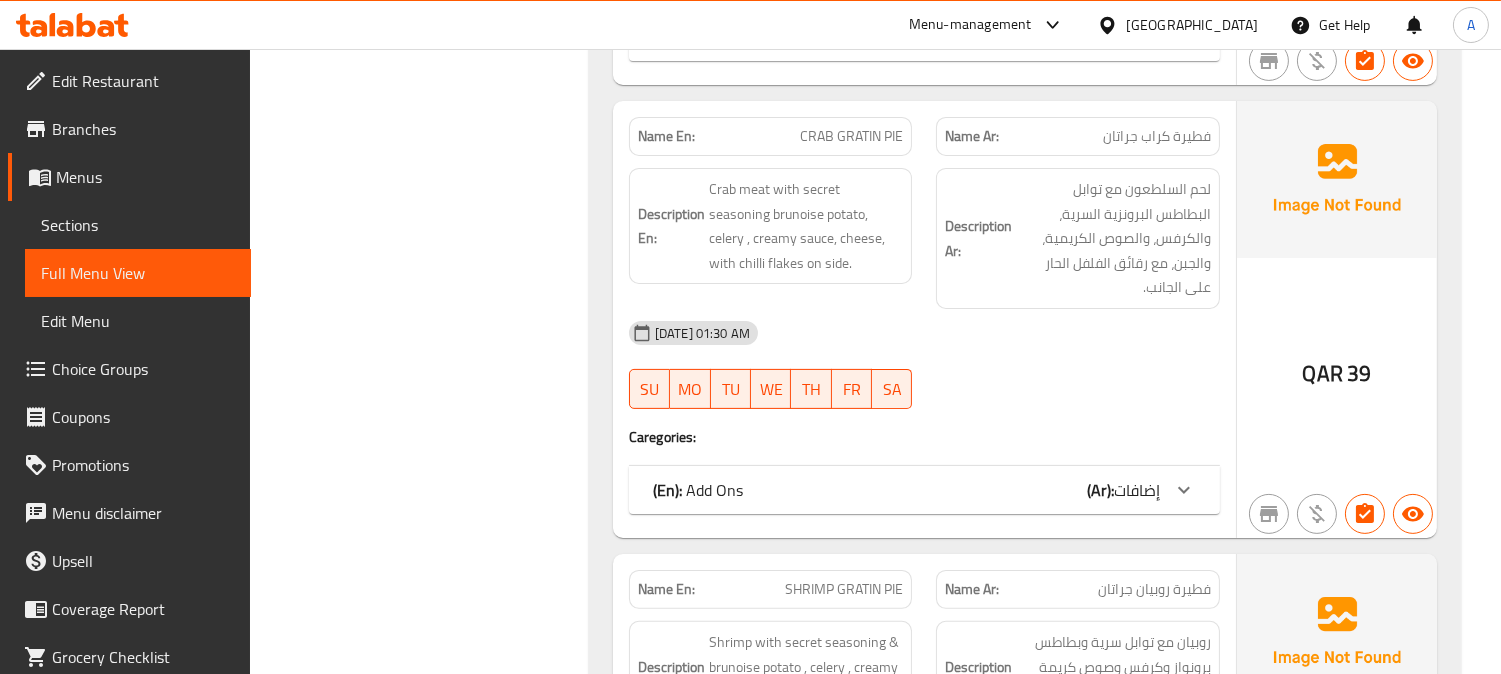 scroll, scrollTop: 770, scrollLeft: 0, axis: vertical 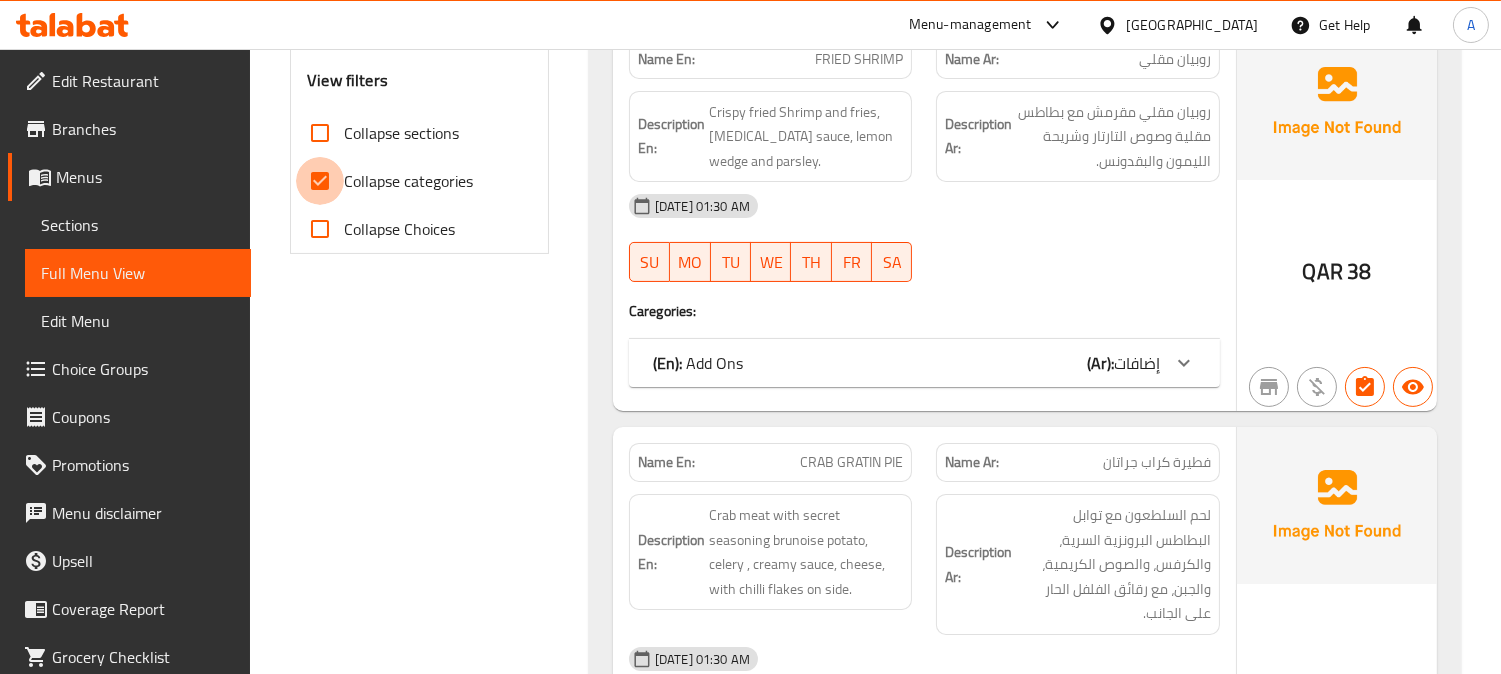 click on "Collapse categories" at bounding box center [320, 181] 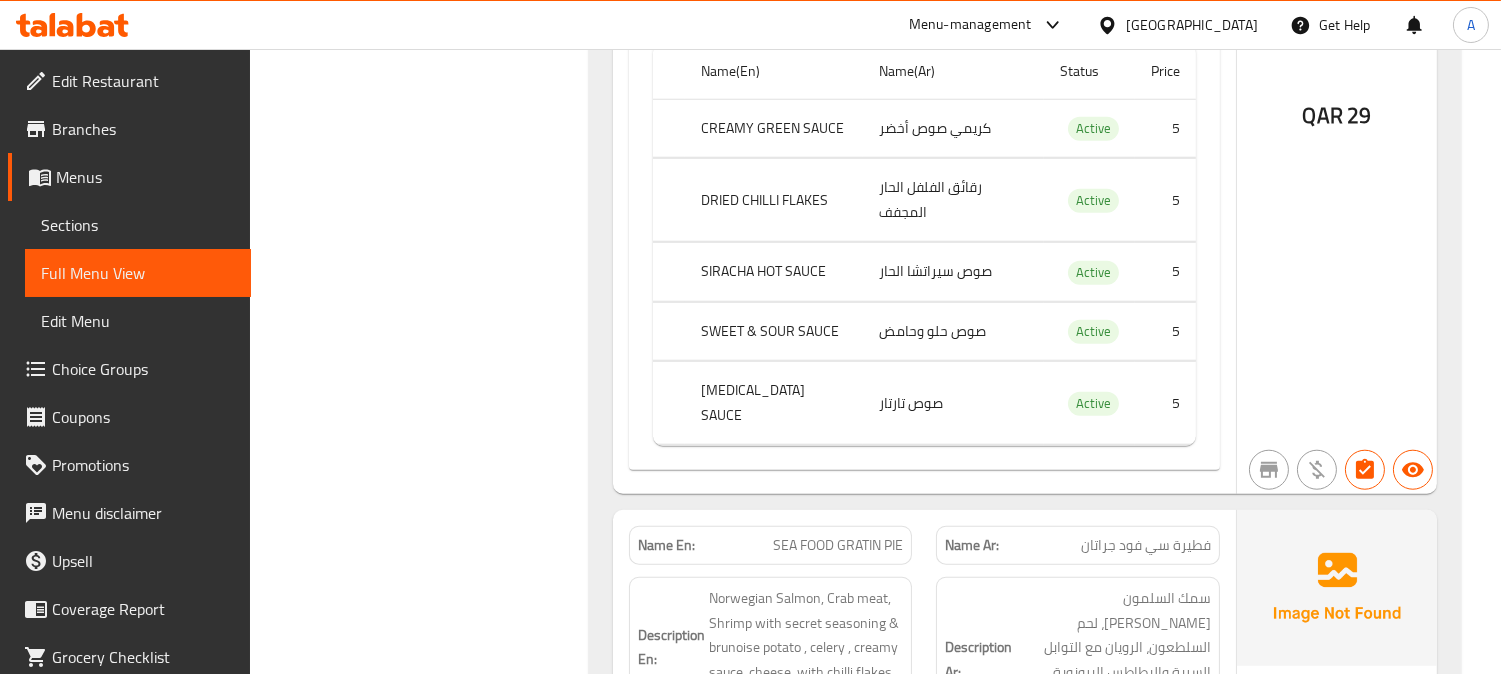 scroll, scrollTop: 3555, scrollLeft: 0, axis: vertical 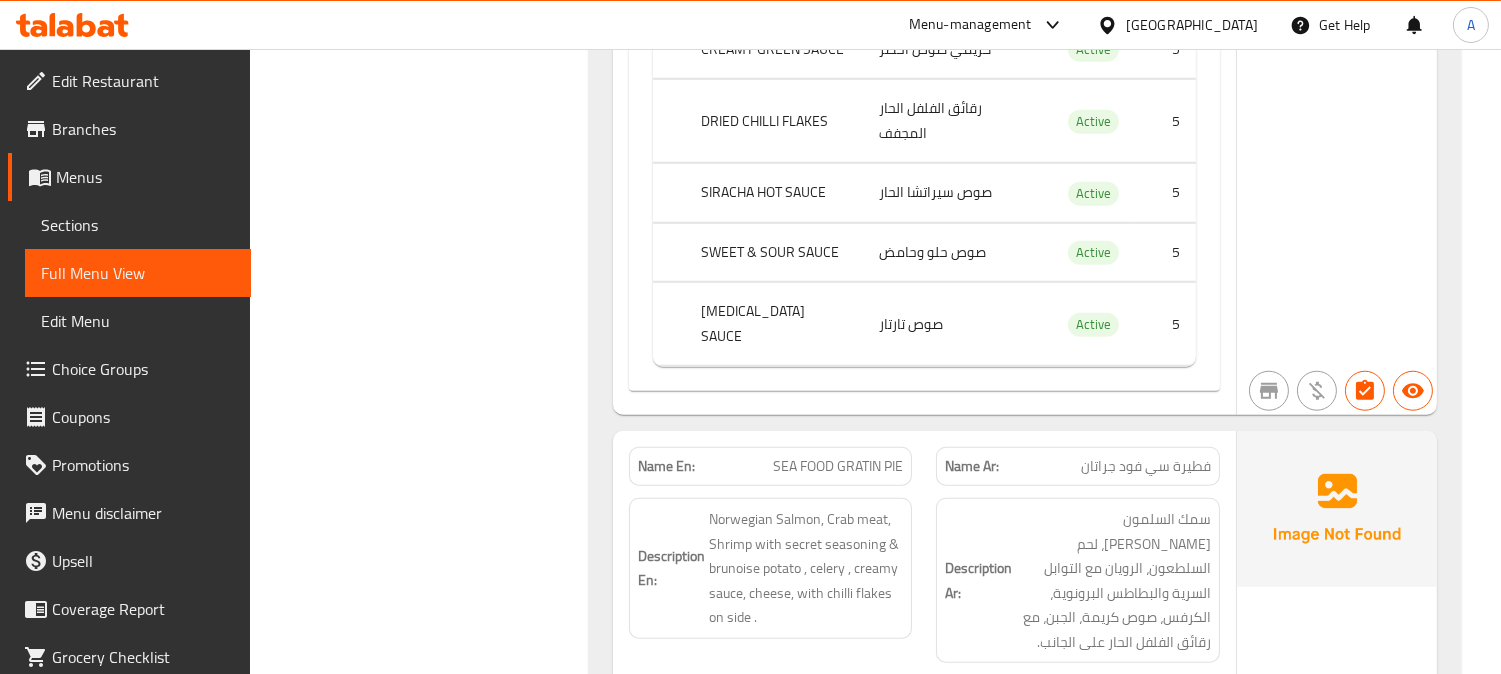 click on "SEA FOOD GRATIN PIE" at bounding box center [838, 466] 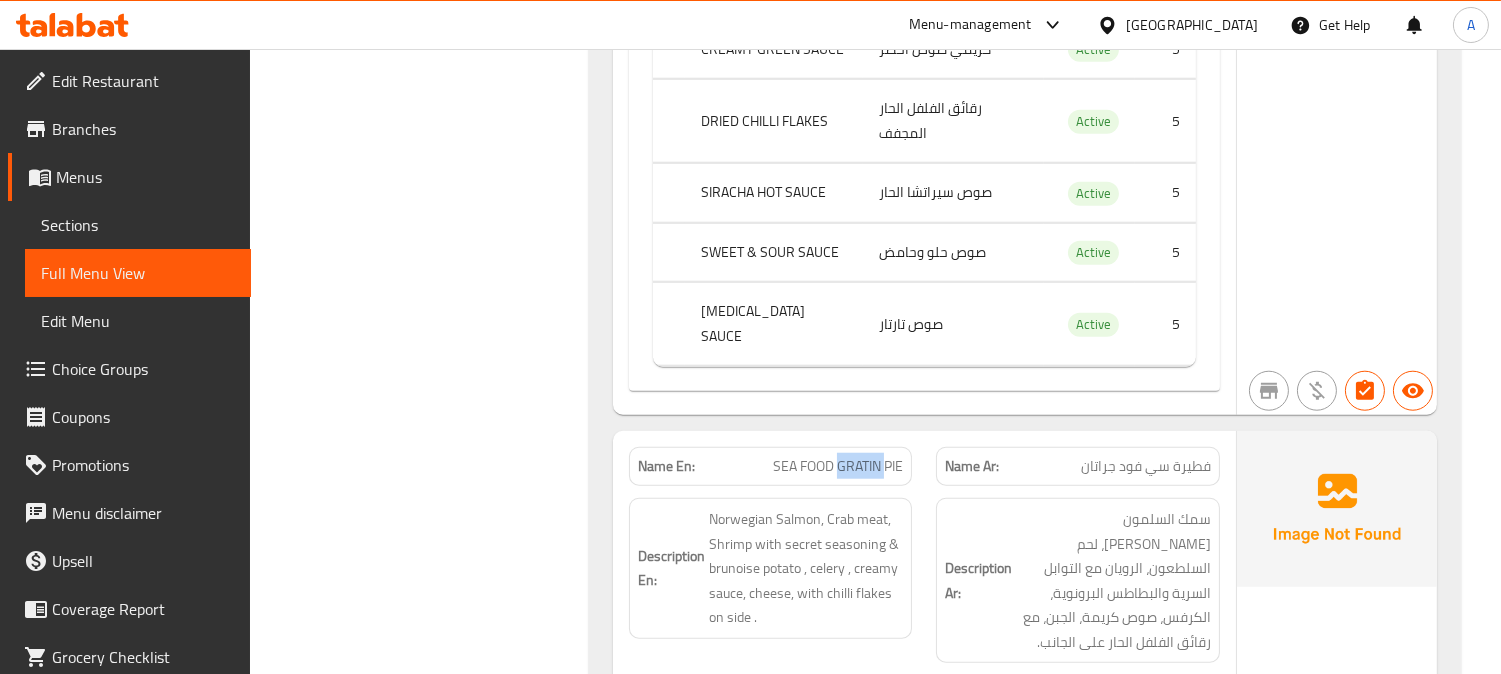 click on "SEA FOOD GRATIN PIE" at bounding box center (838, 466) 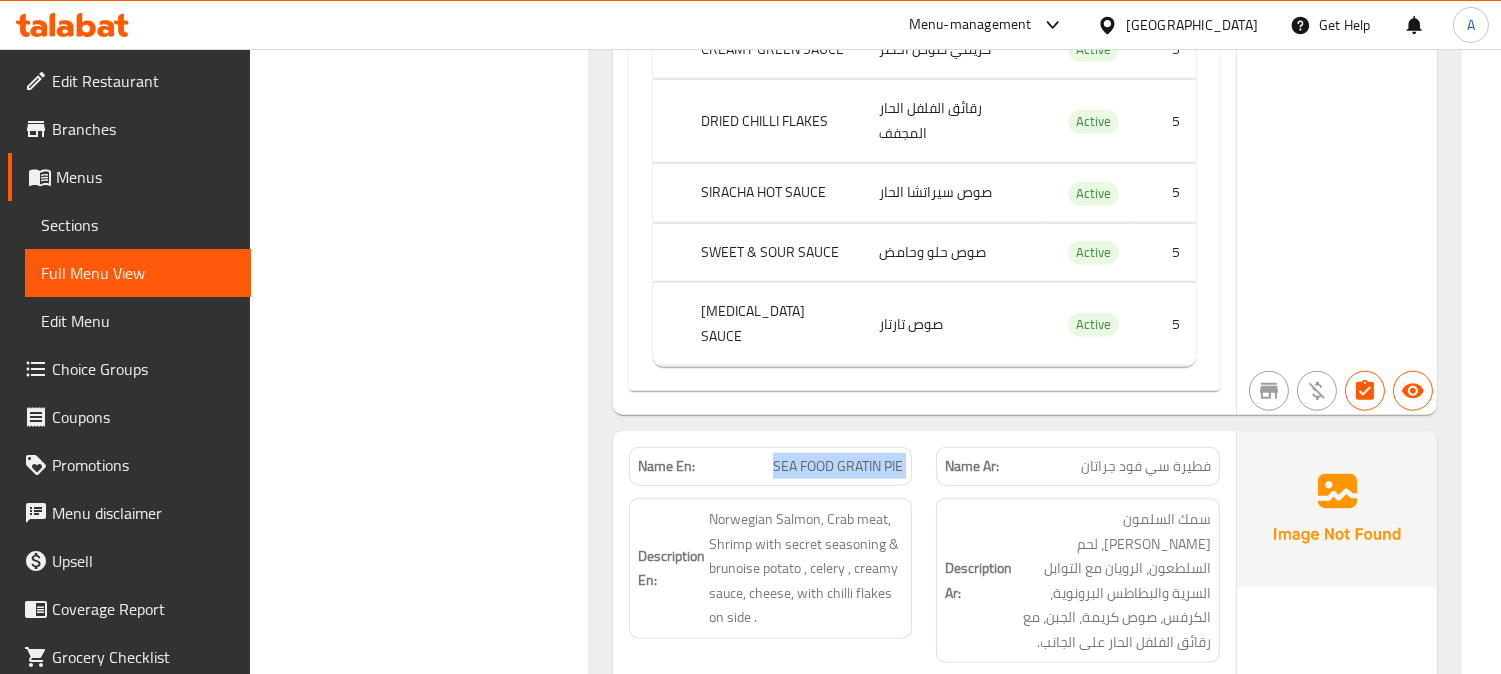 click on "SEA FOOD GRATIN PIE" at bounding box center (838, 466) 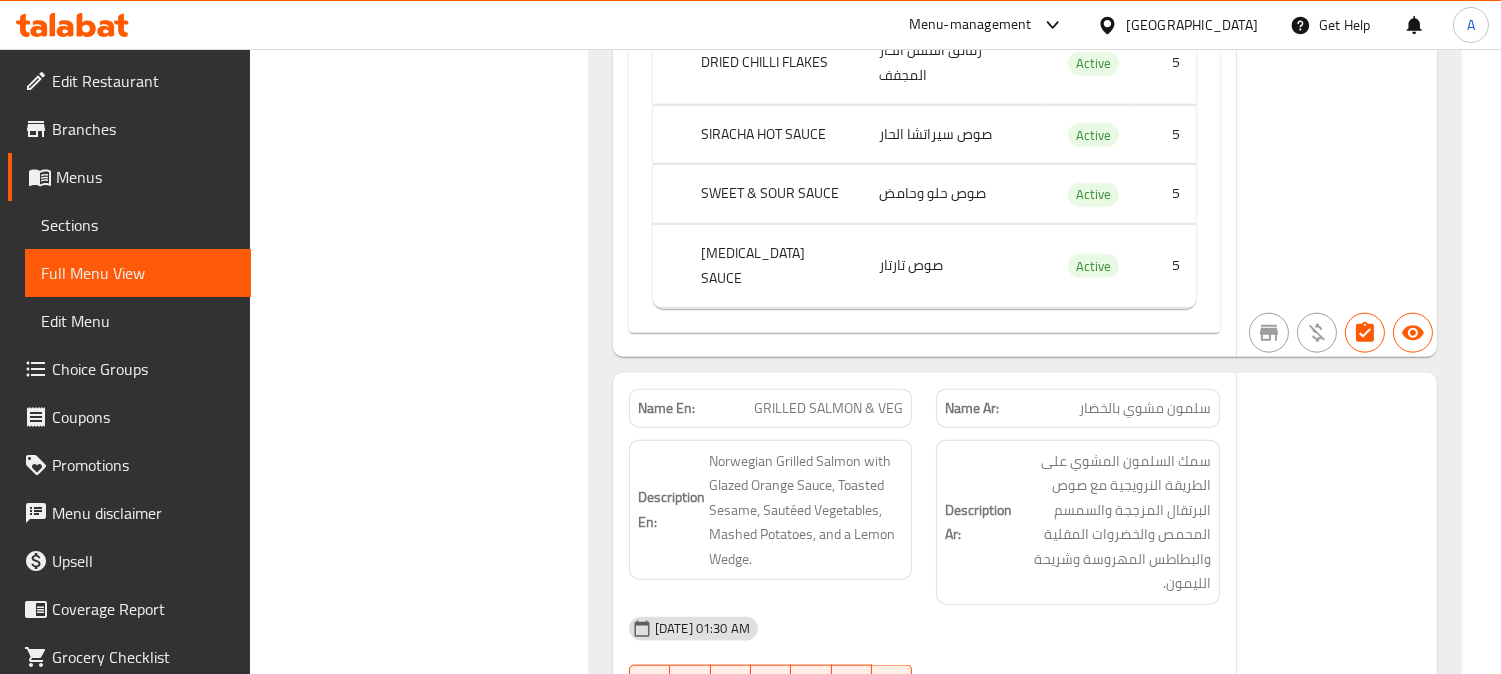 scroll, scrollTop: 4120, scrollLeft: 0, axis: vertical 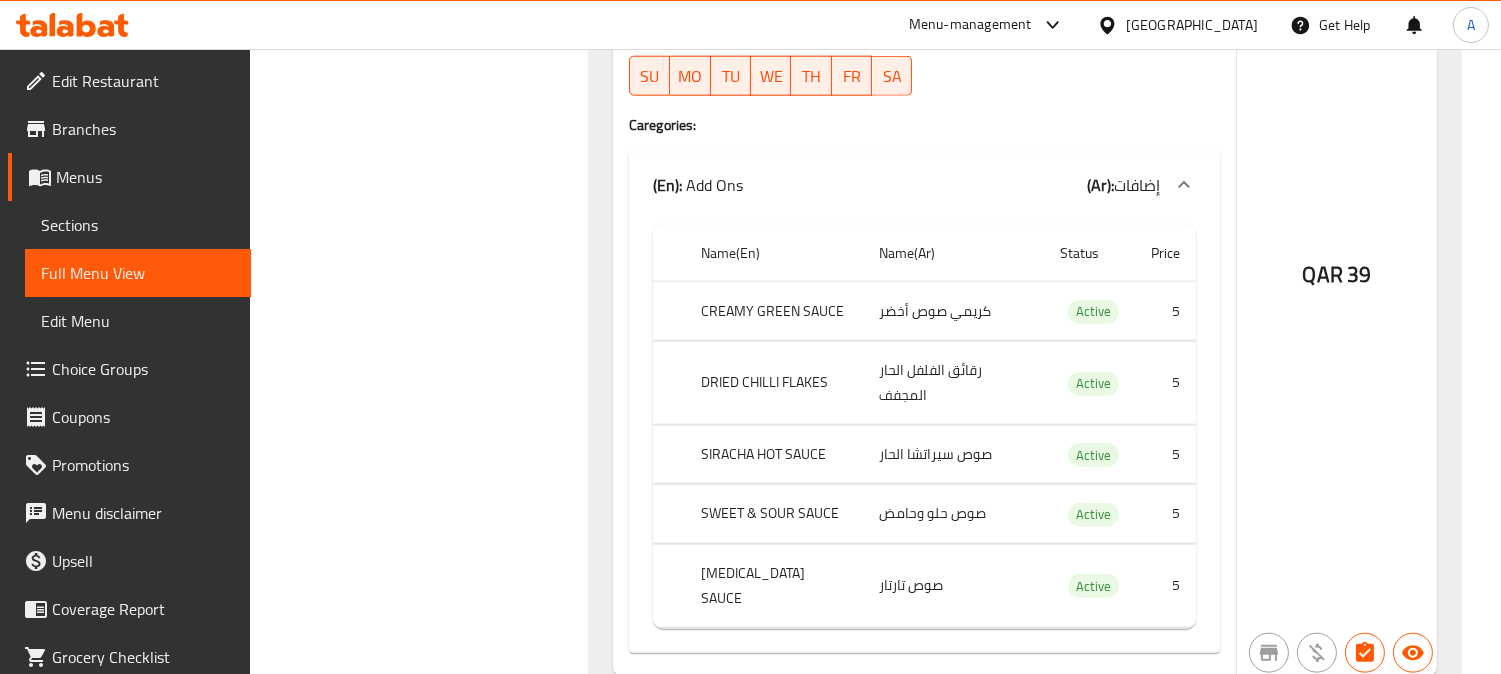 click on "Sections" at bounding box center (138, 225) 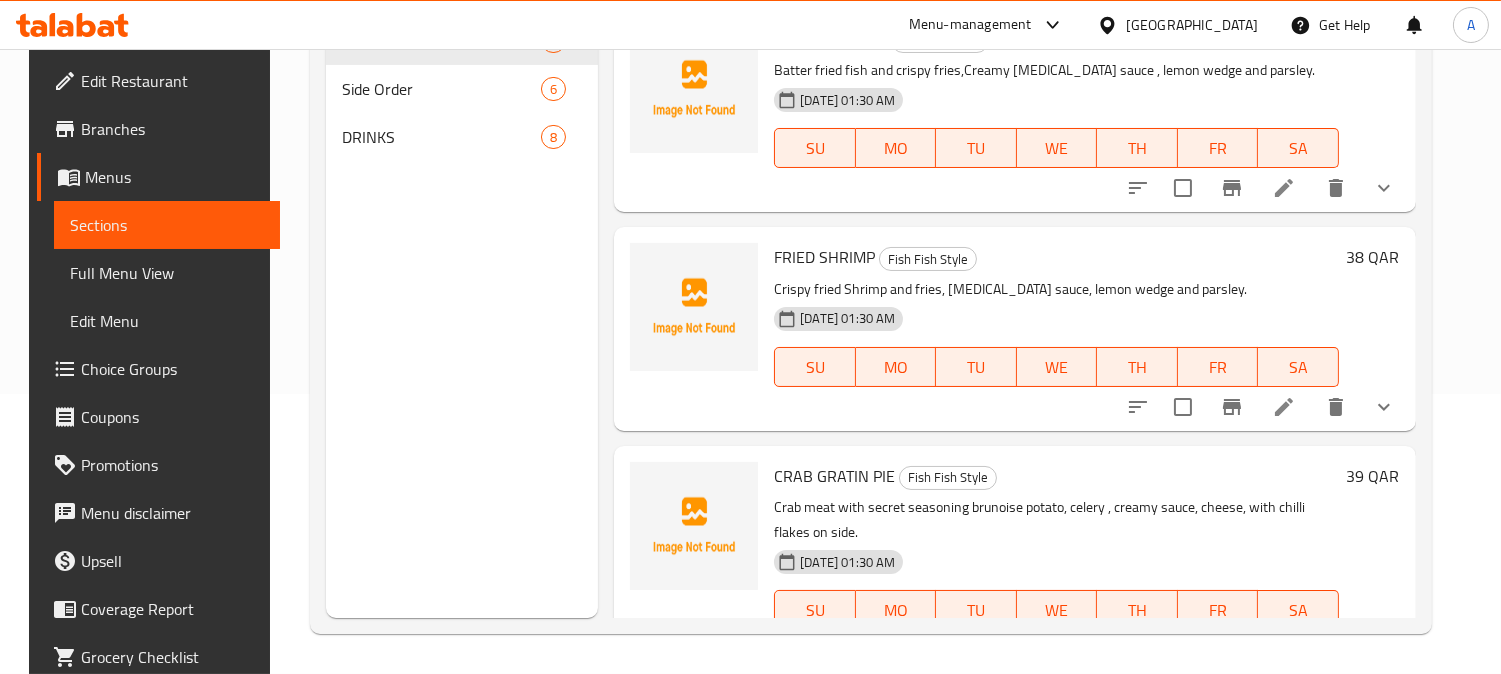 scroll, scrollTop: 280, scrollLeft: 0, axis: vertical 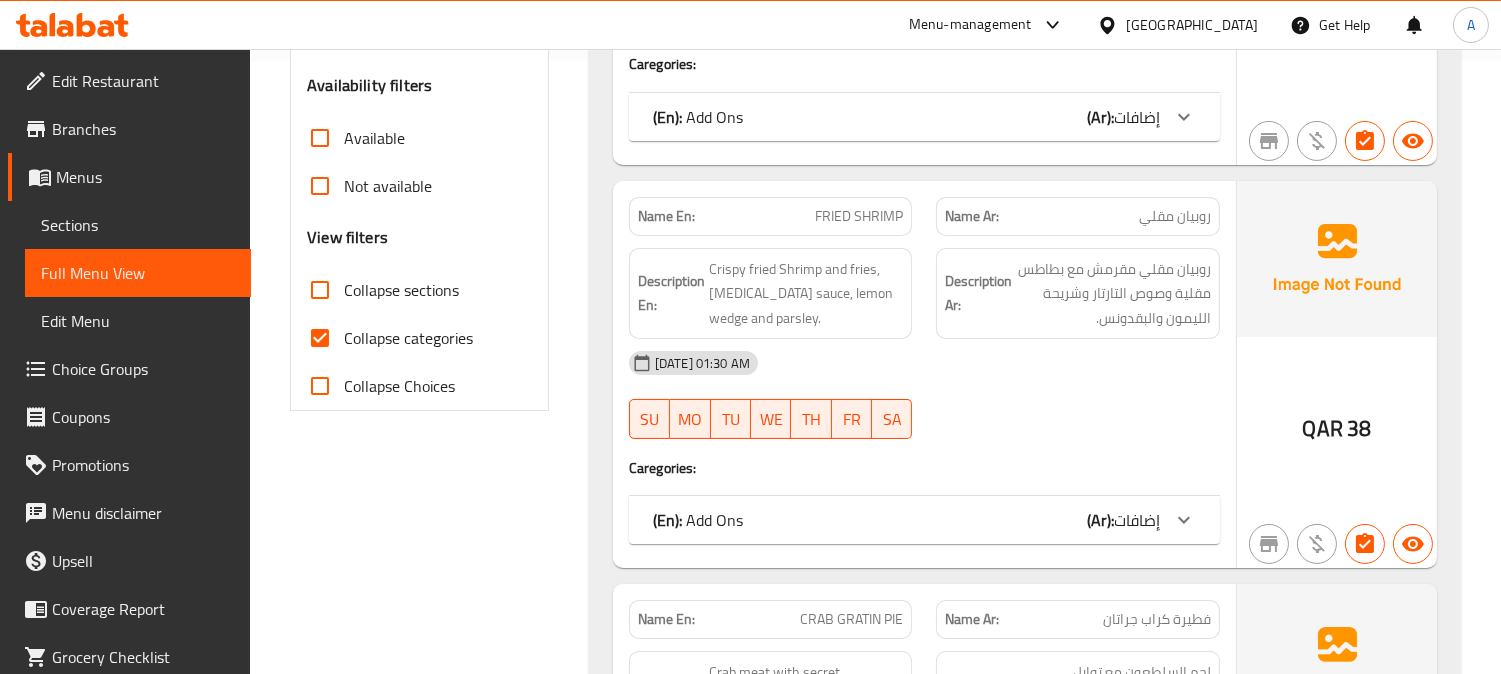 click on "Collapse categories" at bounding box center (320, 338) 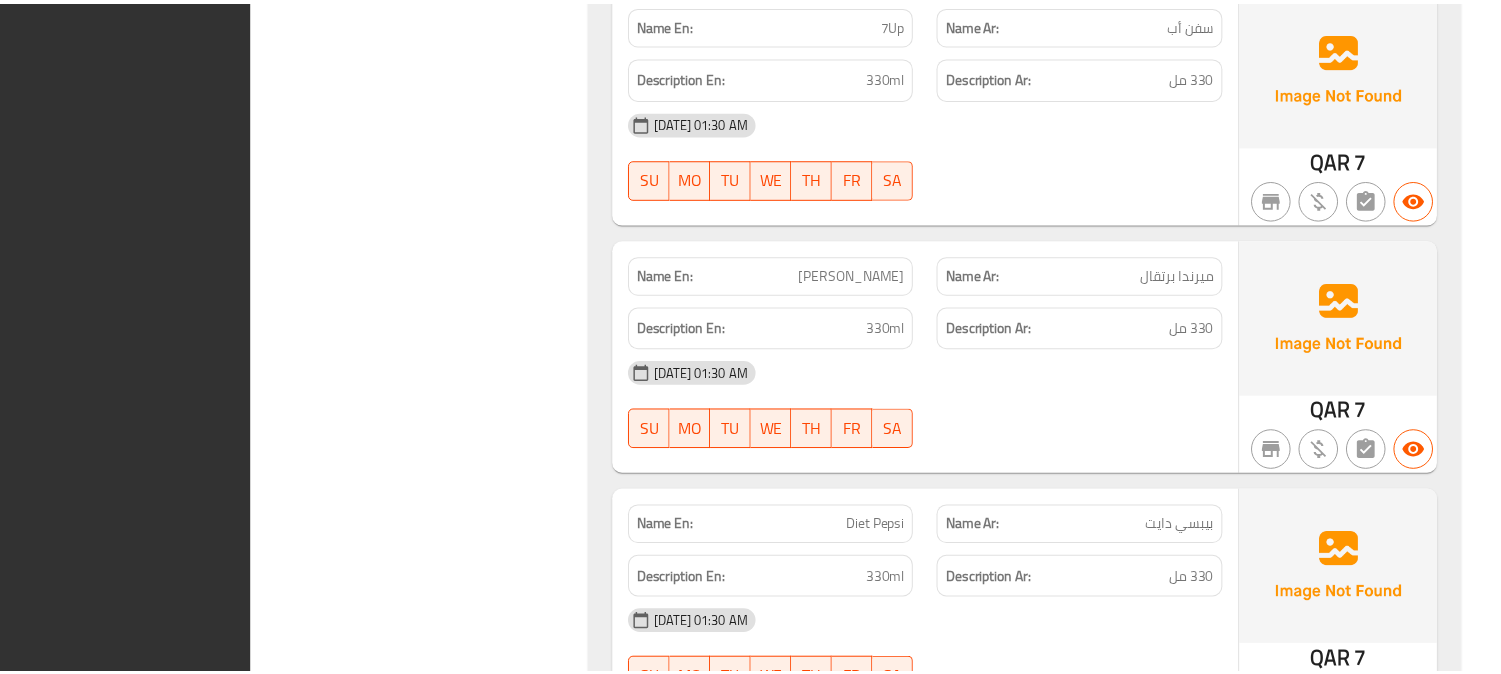 scroll, scrollTop: 10932, scrollLeft: 0, axis: vertical 